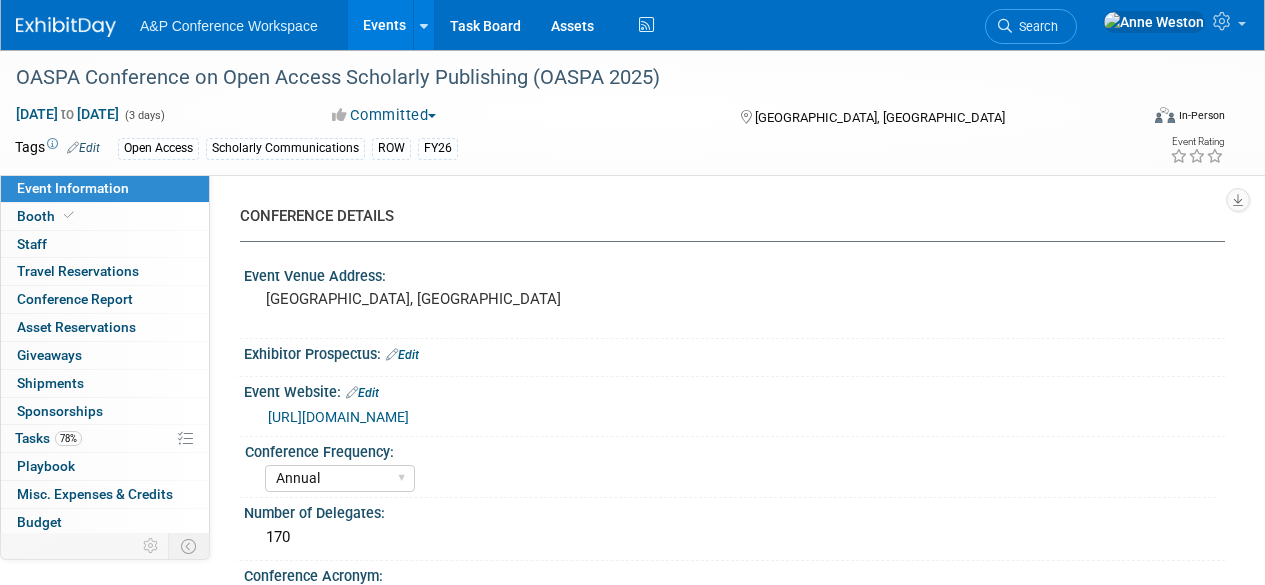 select on "Annual" 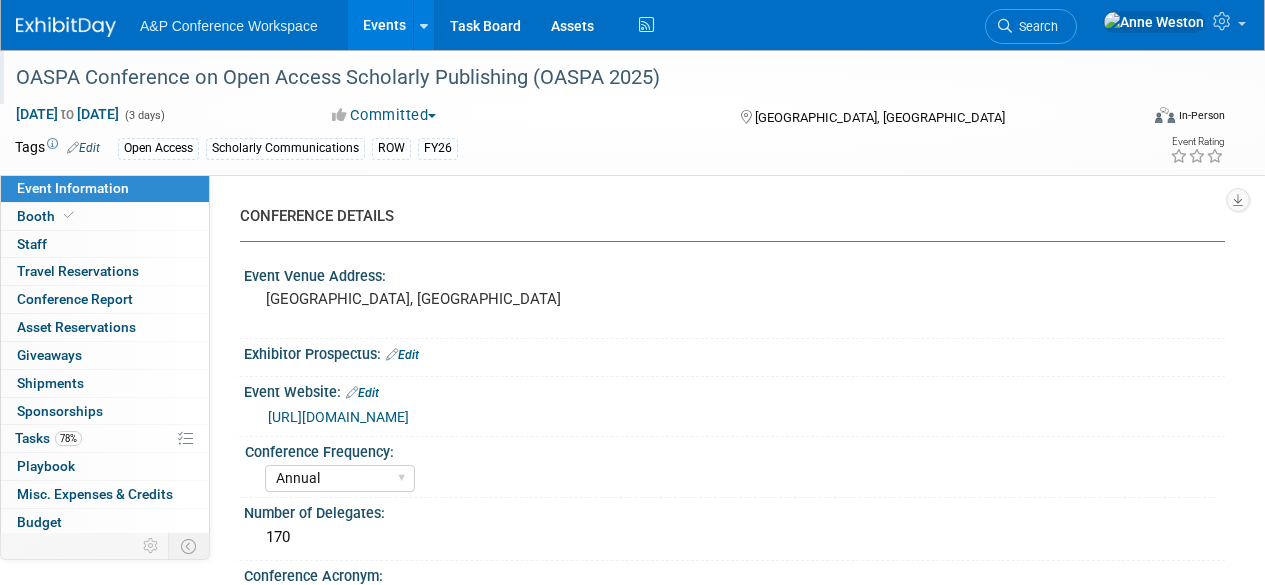 scroll, scrollTop: 400, scrollLeft: 0, axis: vertical 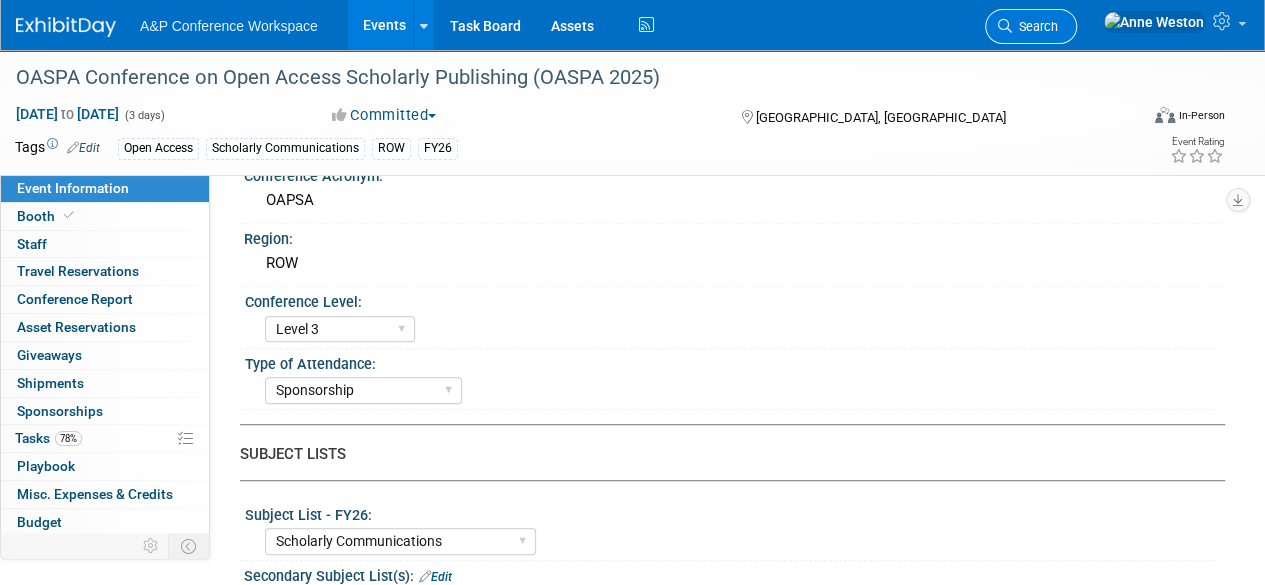click on "Search" at bounding box center (1035, 26) 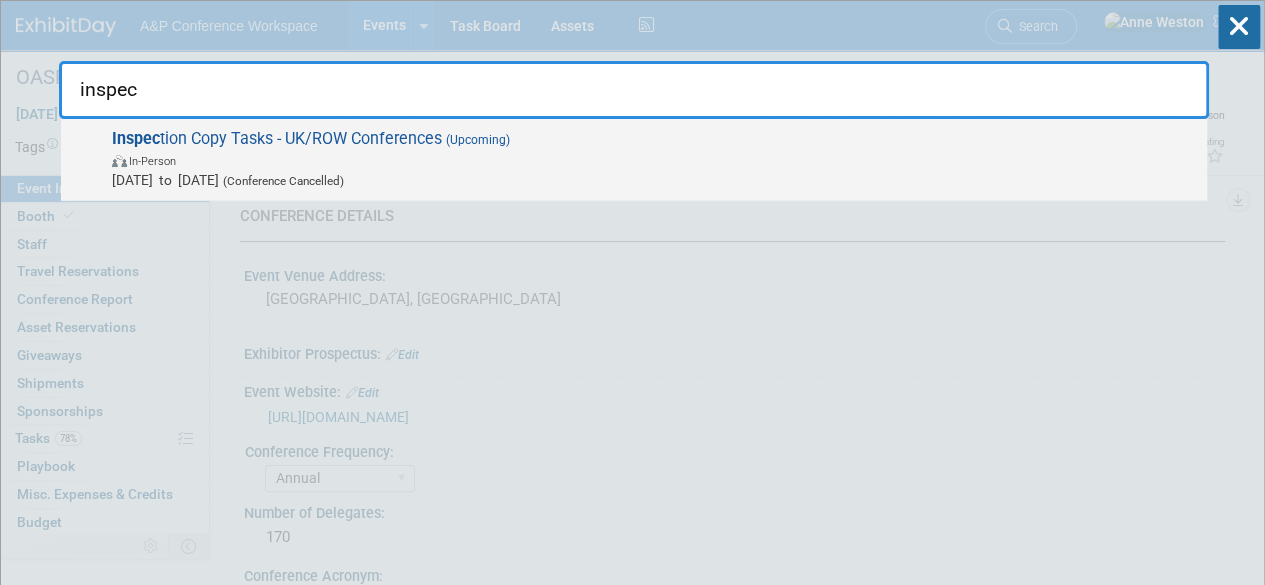type on "inspec" 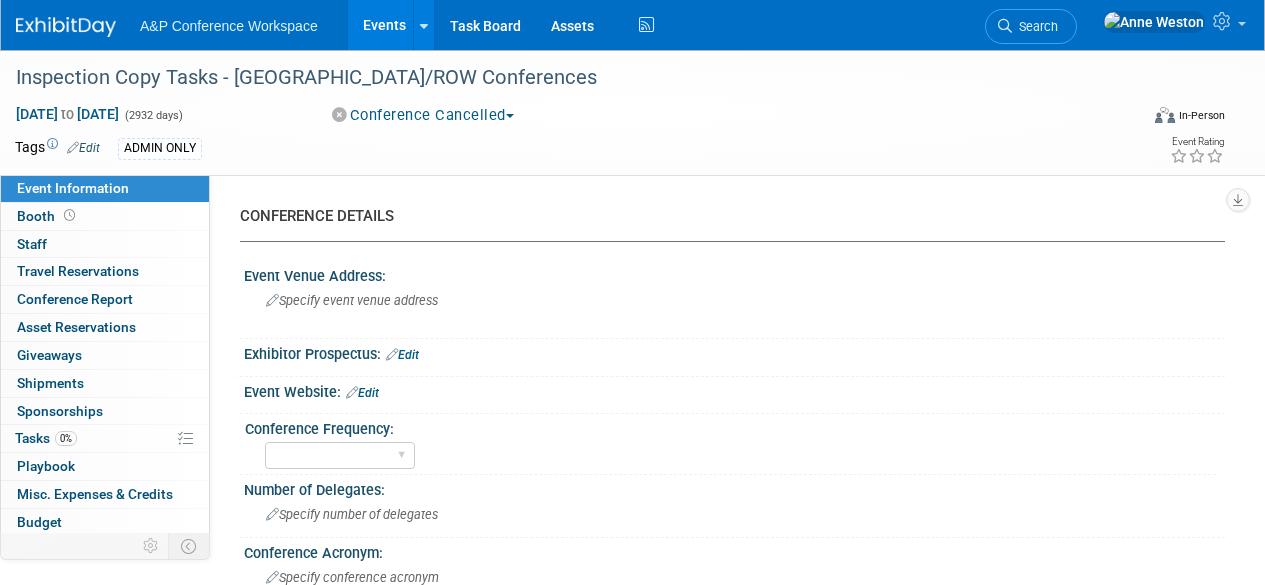 scroll, scrollTop: 0, scrollLeft: 0, axis: both 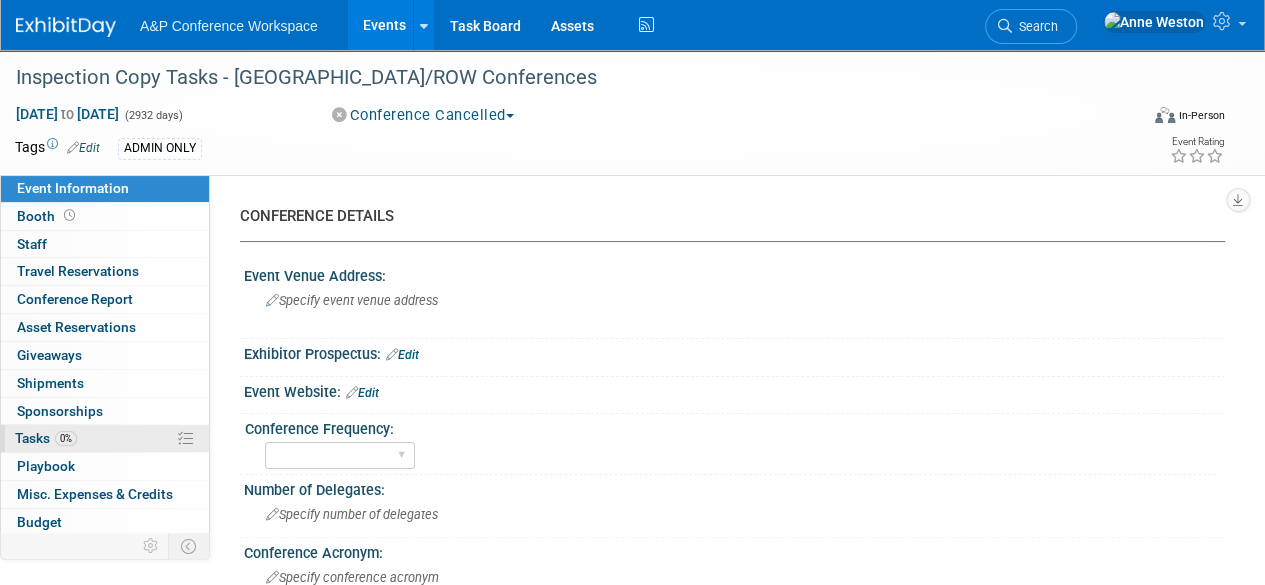 click on "0%" at bounding box center (66, 438) 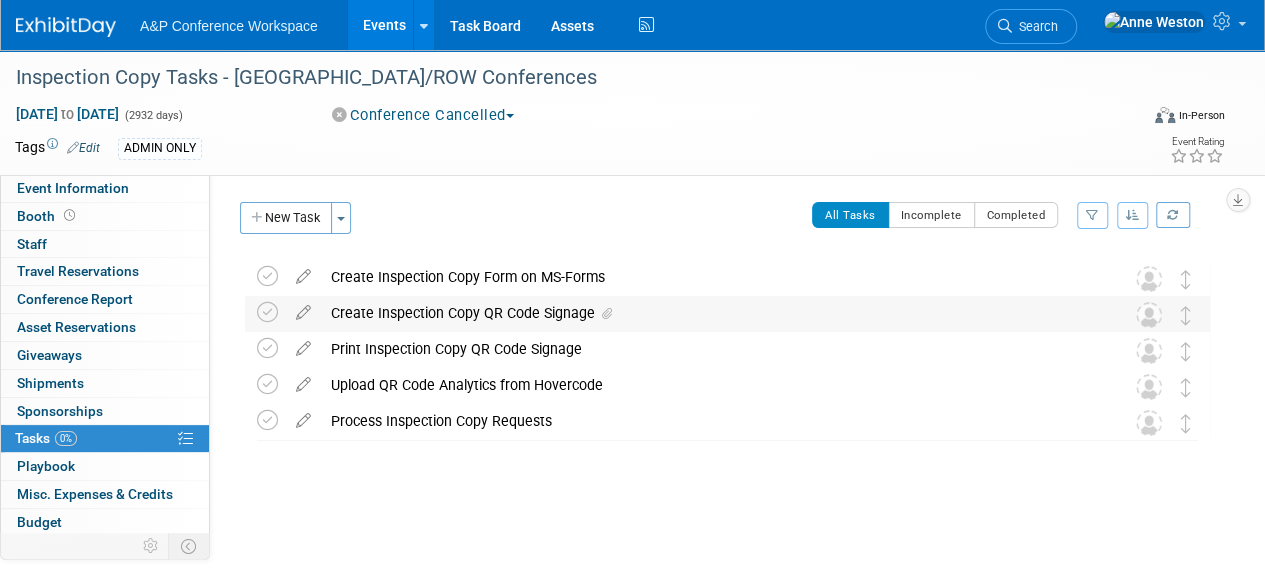 click on "Create Inspection Copy QR Code Signage" at bounding box center (708, 313) 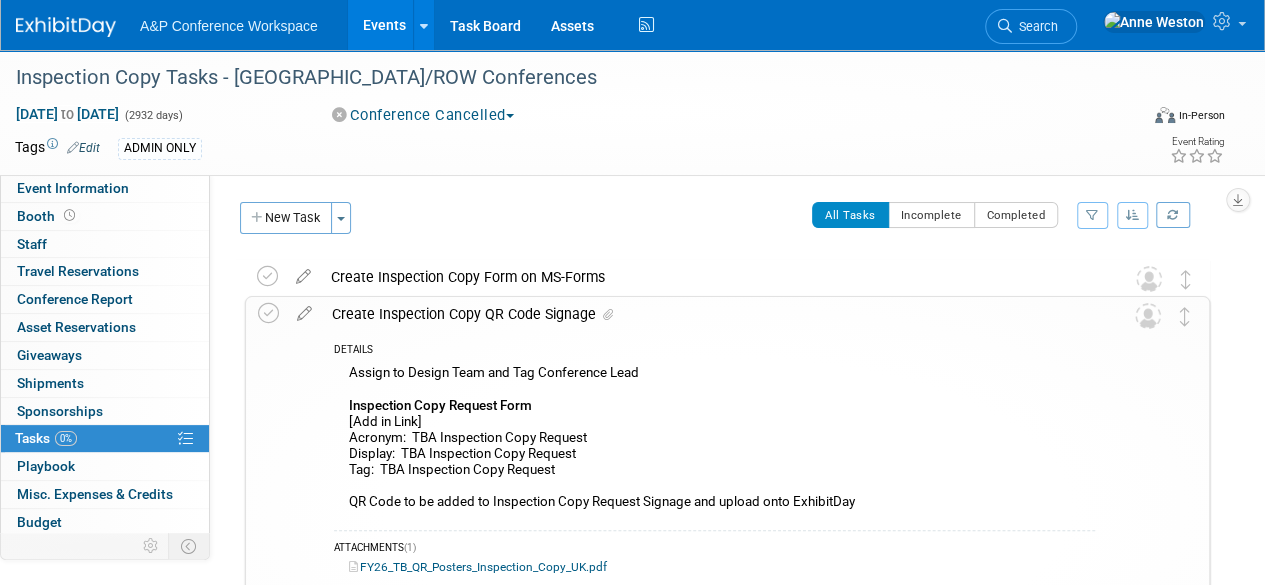 click on "Assign to Design Team and Tag Conference Lead Inspection Copy Request Form [Add in Link] Acronym:  TBA Inspection Copy Request Display:  TBA Inspection Copy Request Tag:  TBA Inspection Copy Request QR Code to be added to Inspection Copy Request Signage and upload onto ExhibitDay" at bounding box center [714, 440] 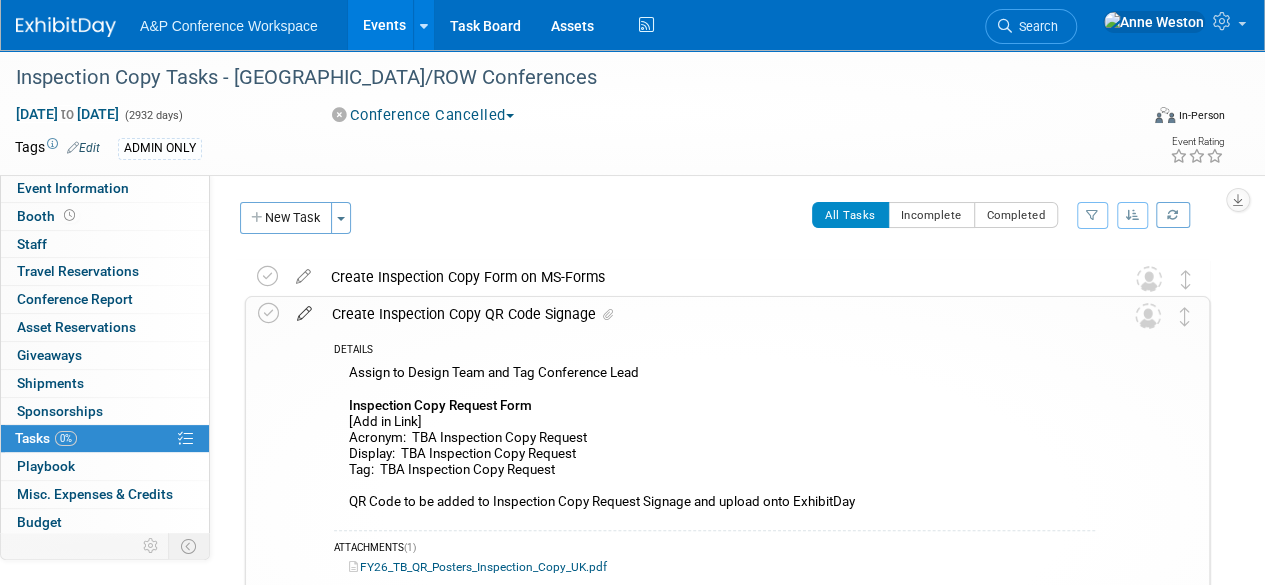 click at bounding box center [304, 309] 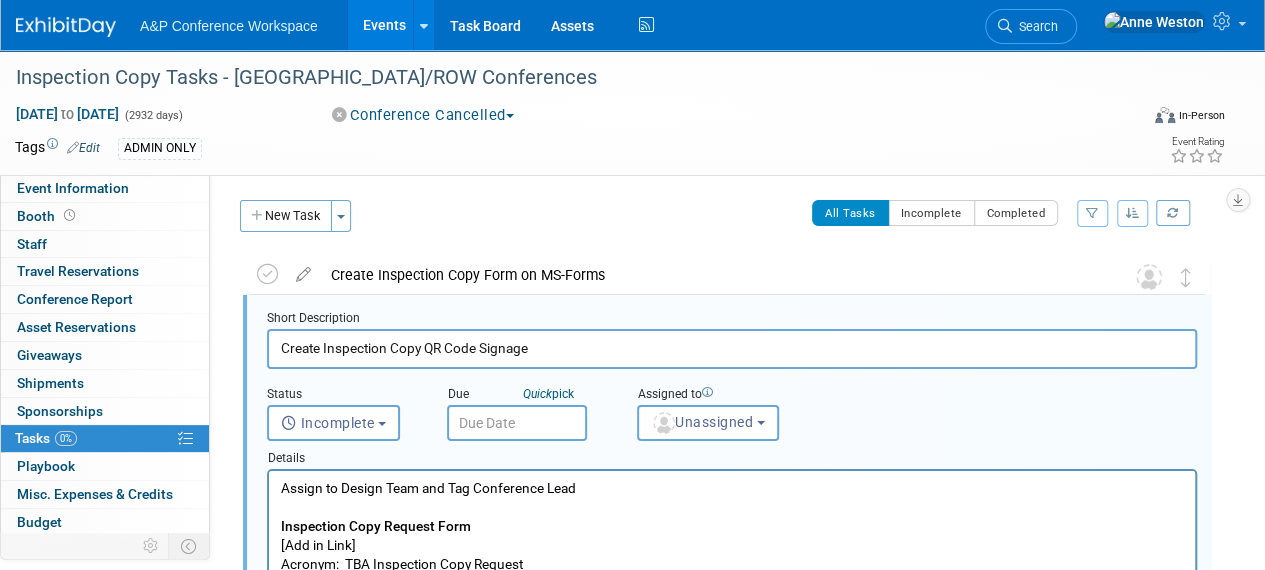 scroll, scrollTop: 3, scrollLeft: 0, axis: vertical 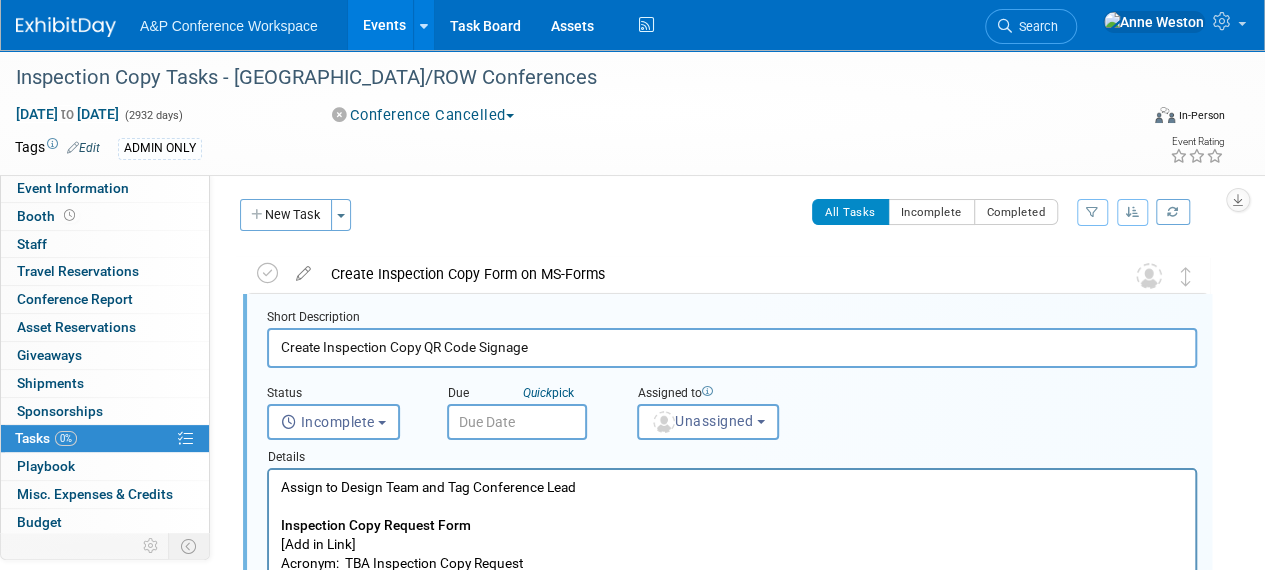 click on "Assign to Design Team and Tag Conference Lead Inspection Copy Request Form [Add in Link] Acronym:  TBA Inspection Copy Request Display:  TBA Inspection Copy Request Tag:  TBA Inspection Copy Request QR Code to be added to Inspection Copy Request Signage and upload onto ExhibitDay" at bounding box center [732, 564] 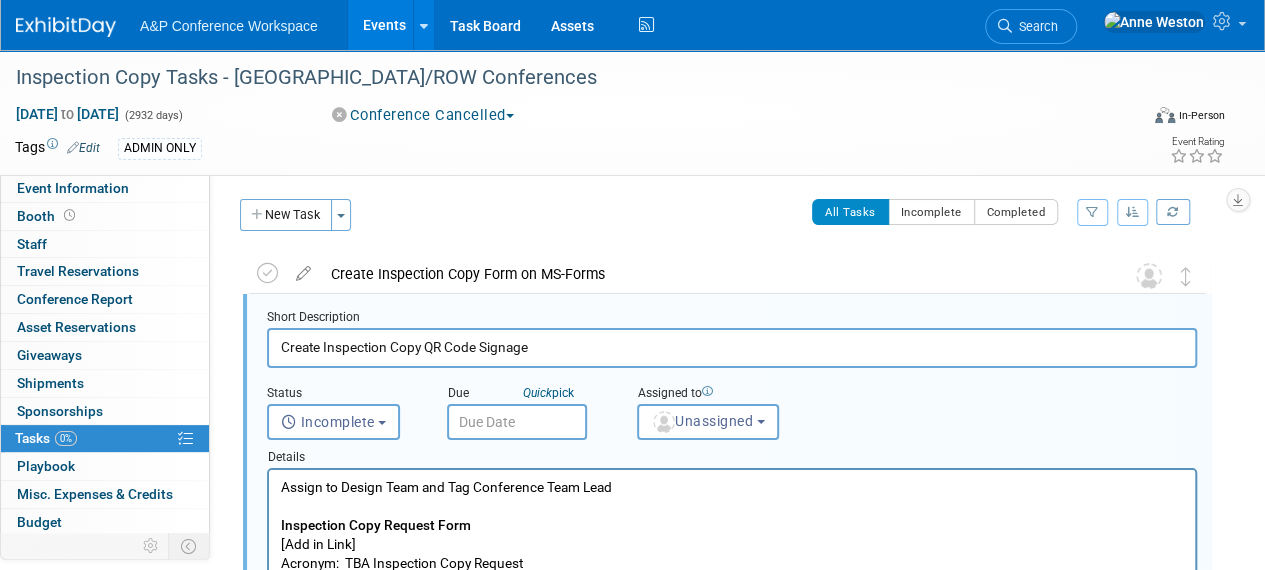 click on "Assign to Design Team and Tag Conference Team Lead Inspection Copy Request Form [Add in Link] Acronym:  TBA Inspection Copy Request Display:  TBA Inspection Copy Request Tag:  TBA Inspection Copy Request QR Code to be added to Inspection Copy Request Signage and upload onto ExhibitDay" at bounding box center (732, 564) 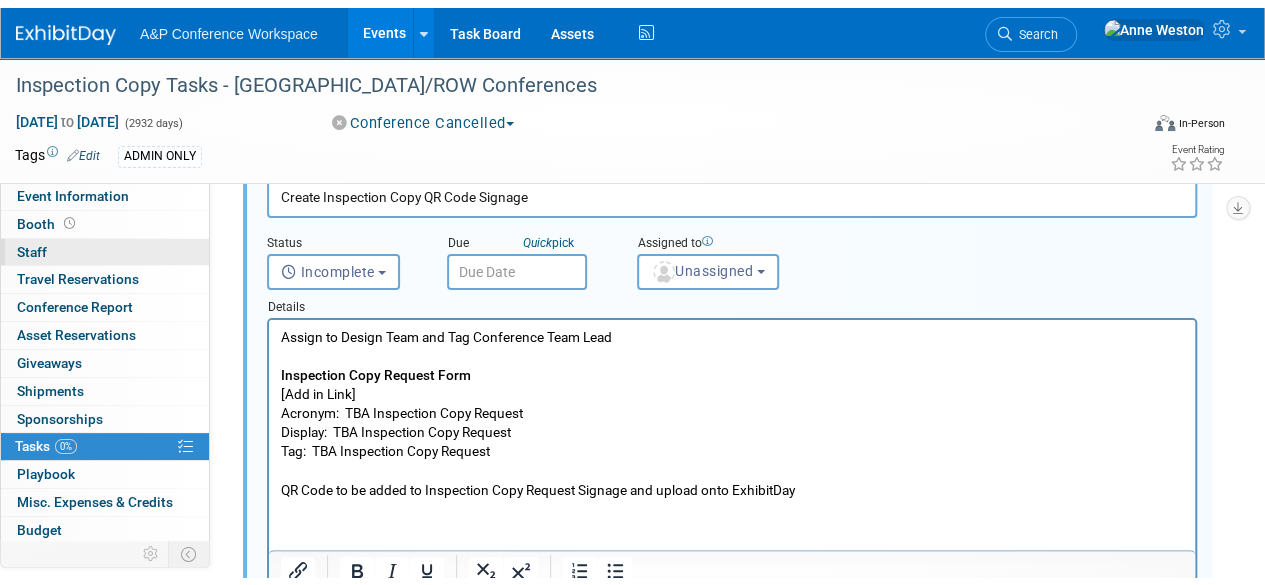 scroll, scrollTop: 503, scrollLeft: 0, axis: vertical 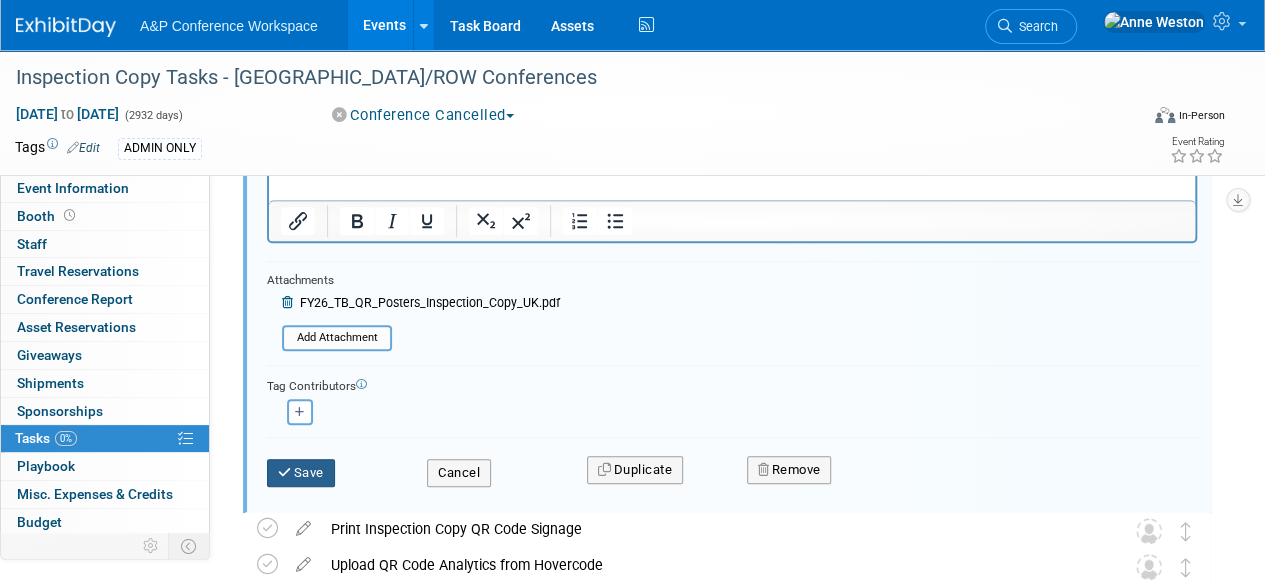 click at bounding box center (286, 472) 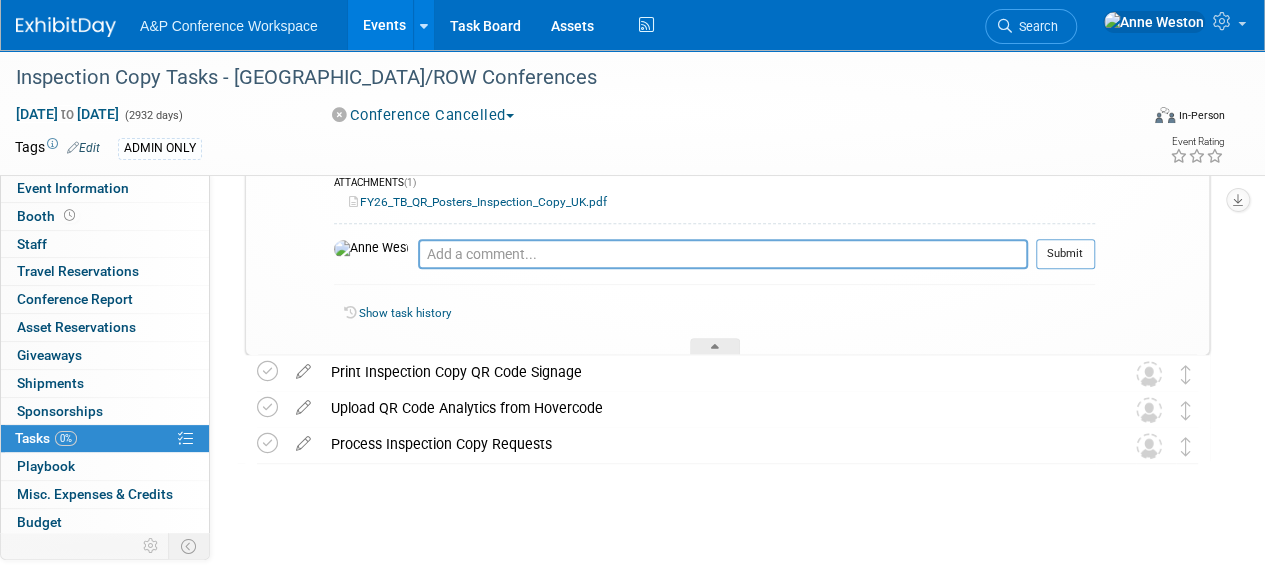 scroll, scrollTop: 364, scrollLeft: 0, axis: vertical 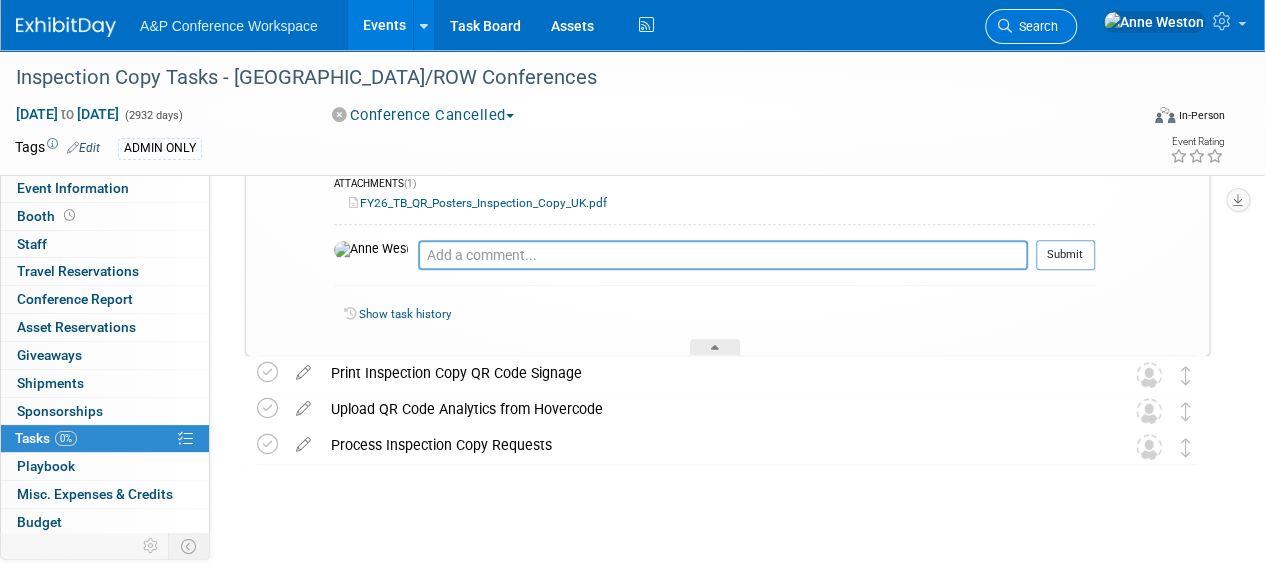 click on "Search" at bounding box center [1035, 26] 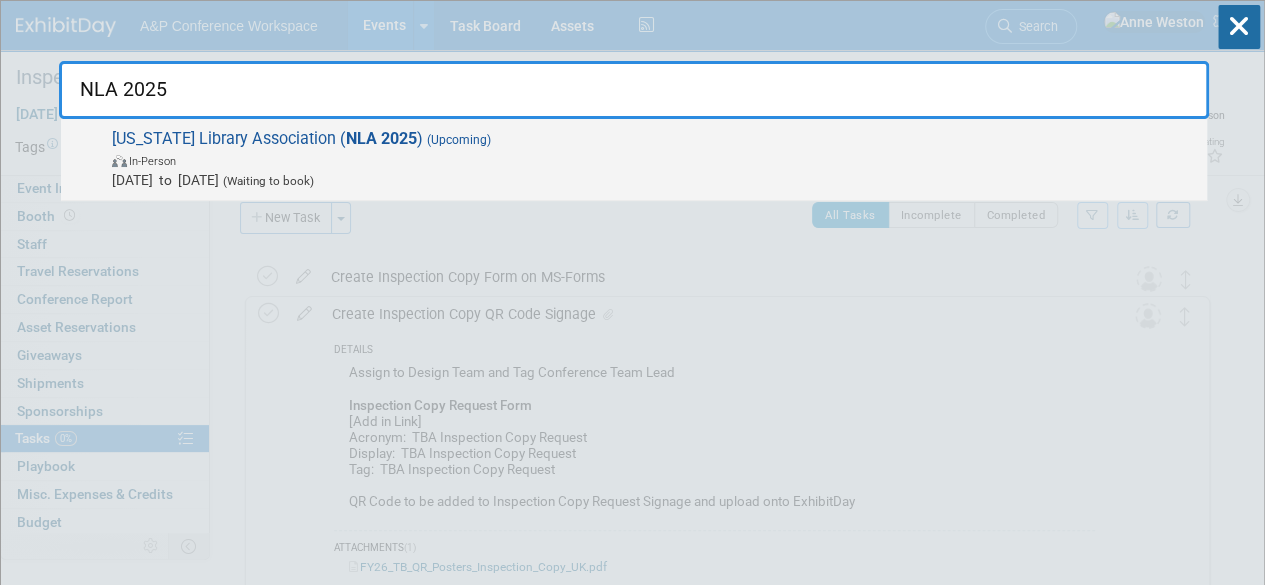 type on "NLA 2025" 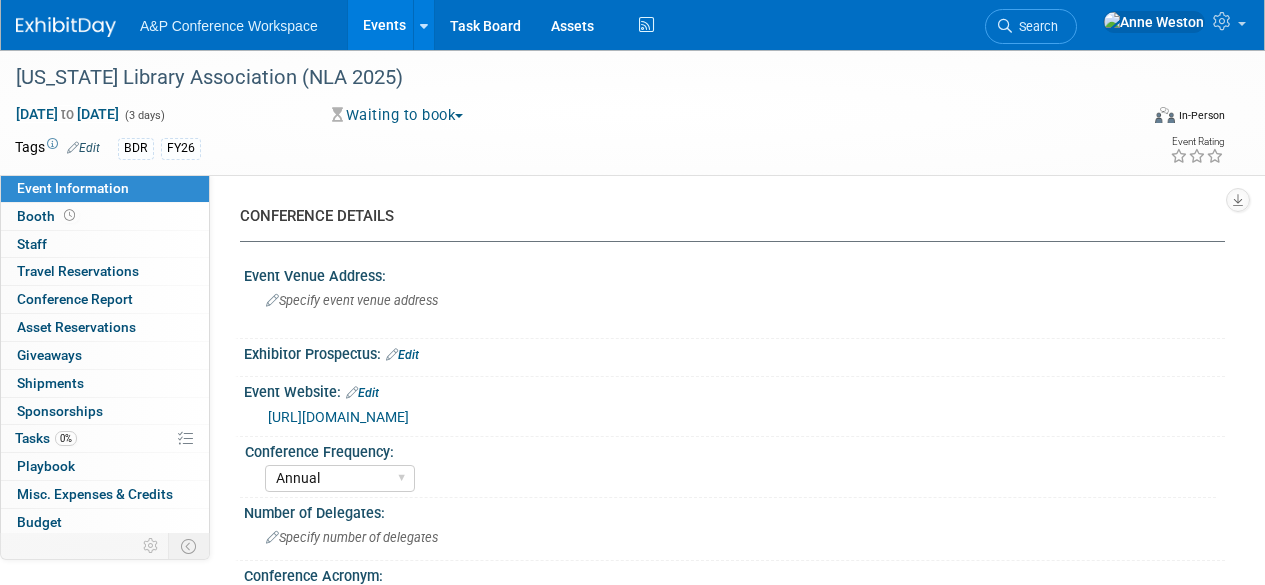 select on "Annual" 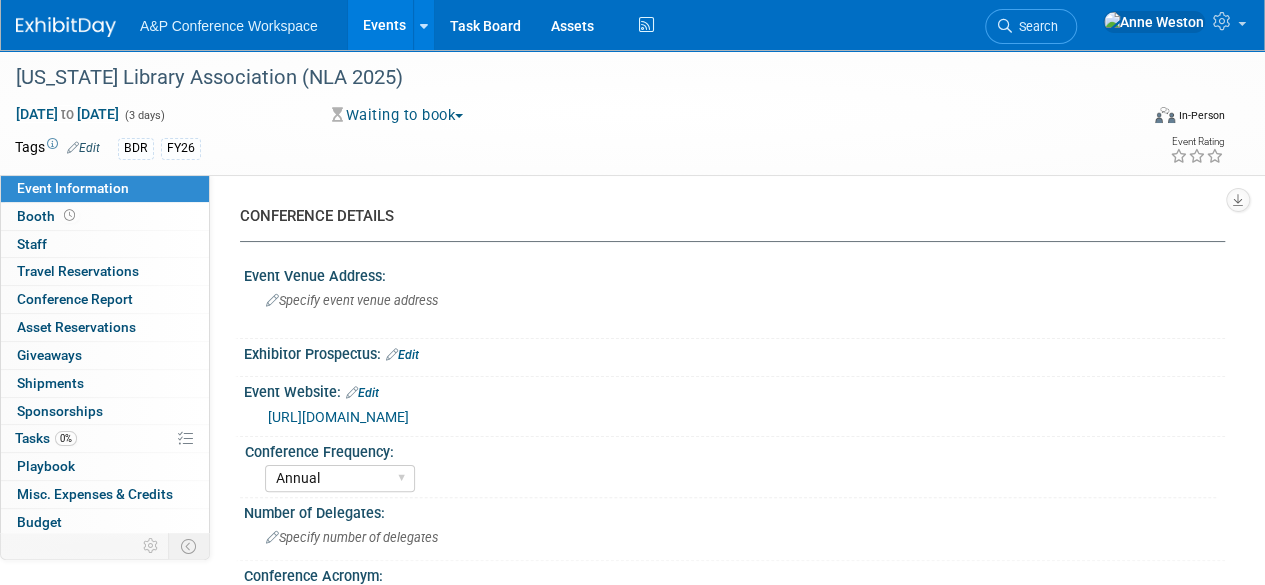 scroll, scrollTop: 0, scrollLeft: 0, axis: both 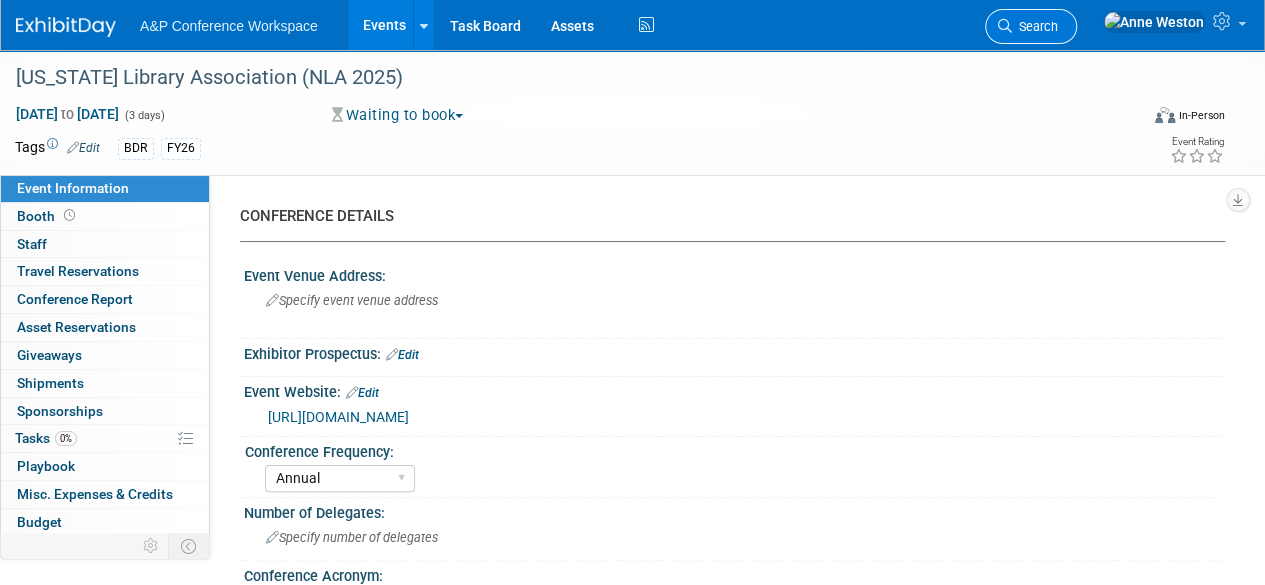 click on "Search" at bounding box center (1031, 26) 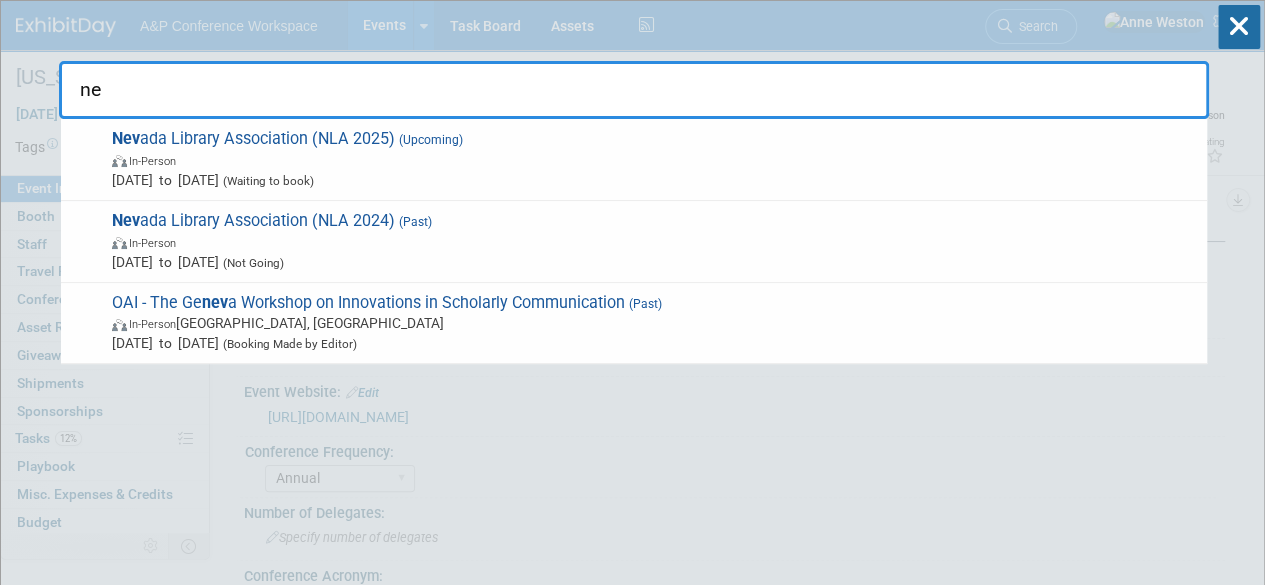 type on "n" 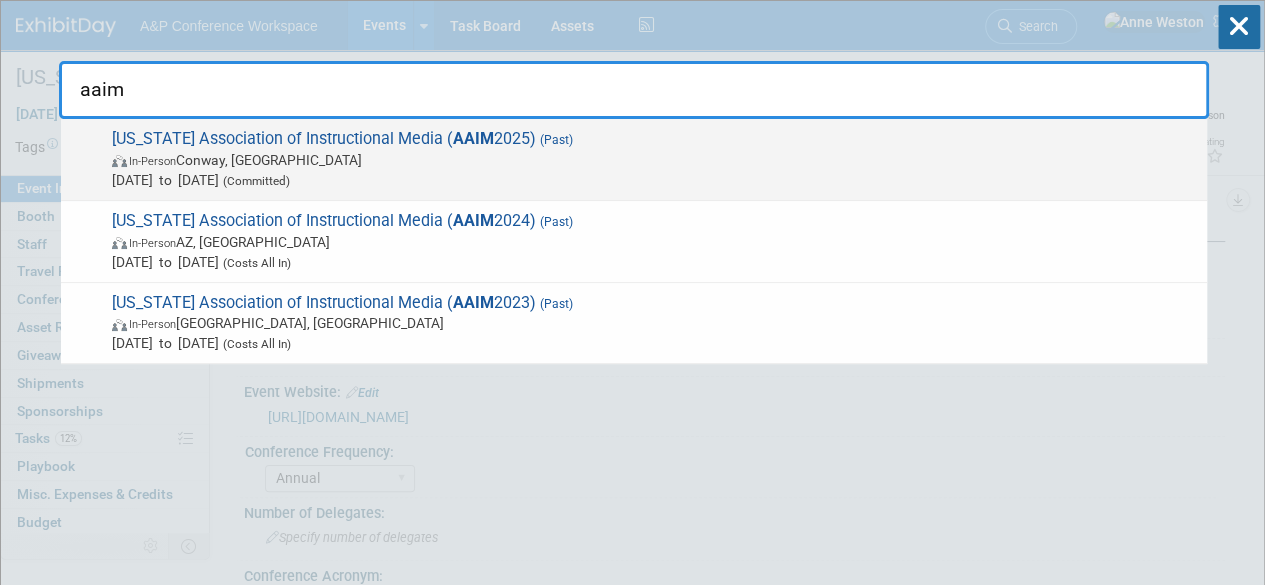 type on "aaim" 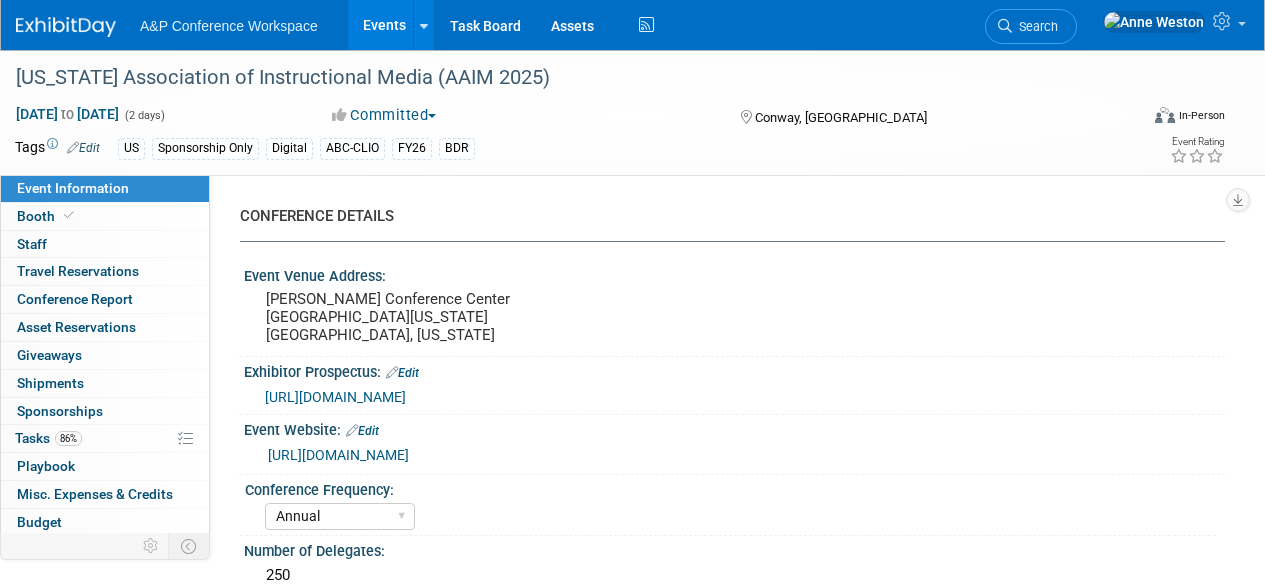 select on "Annual" 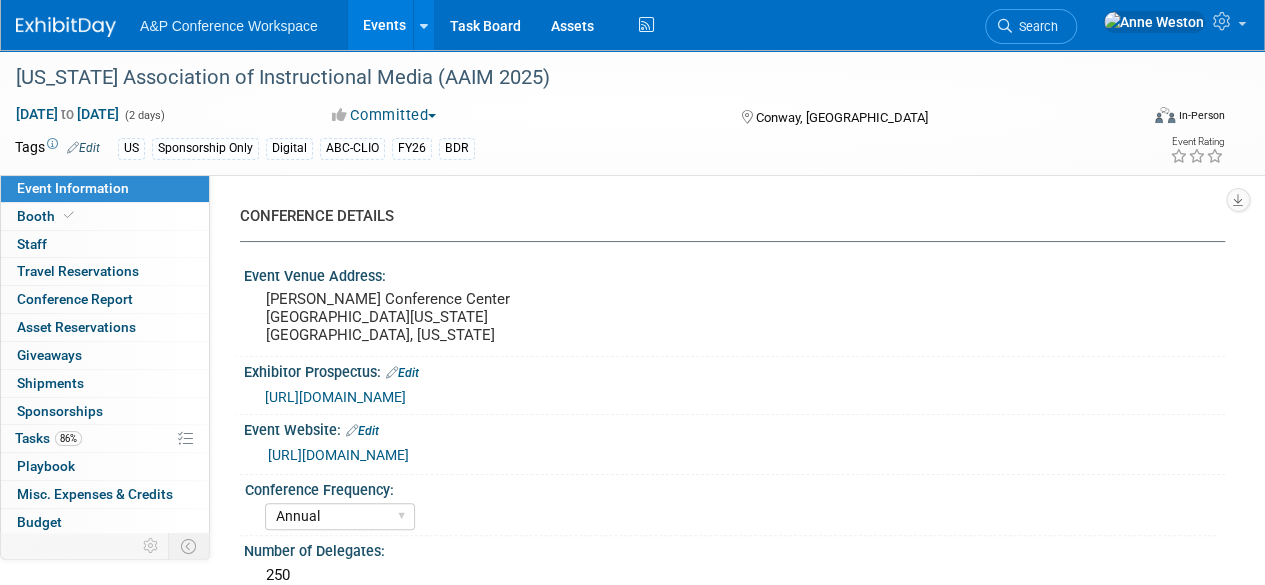 scroll, scrollTop: 0, scrollLeft: 0, axis: both 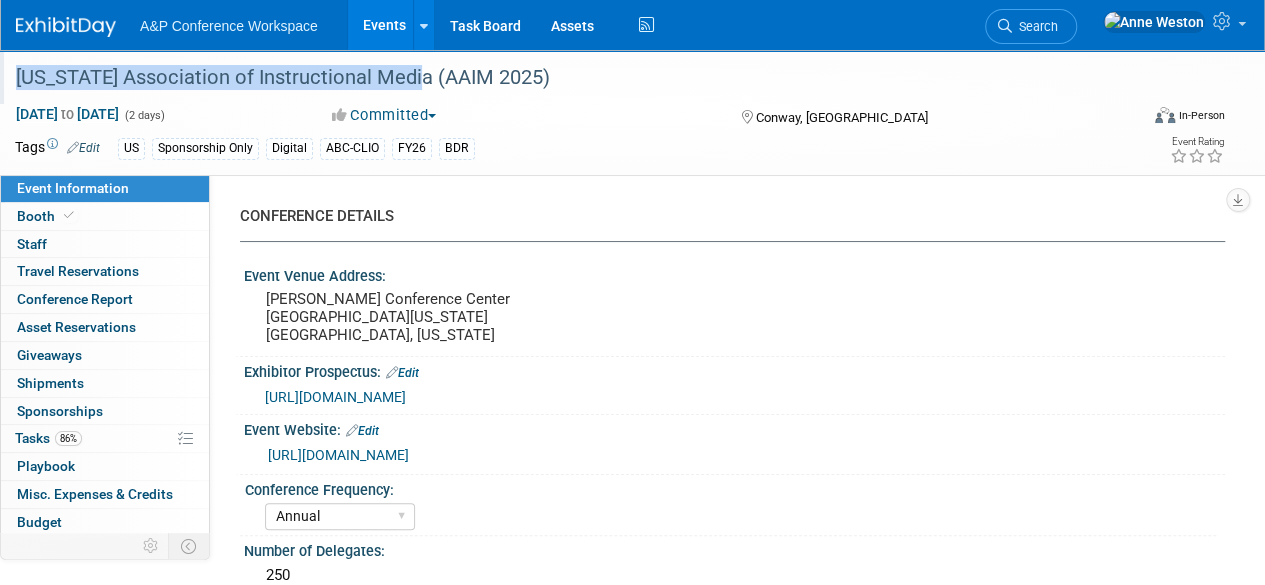 drag, startPoint x: 411, startPoint y: 77, endPoint x: 102, endPoint y: 59, distance: 309.52383 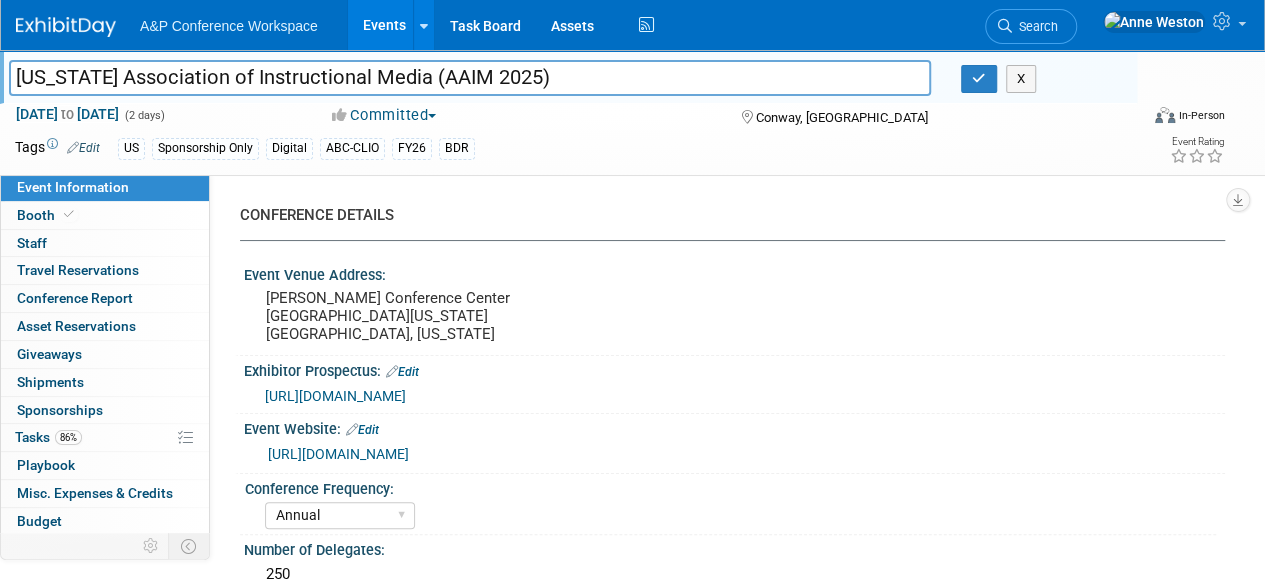 drag, startPoint x: 550, startPoint y: 71, endPoint x: 0, endPoint y: 50, distance: 550.40076 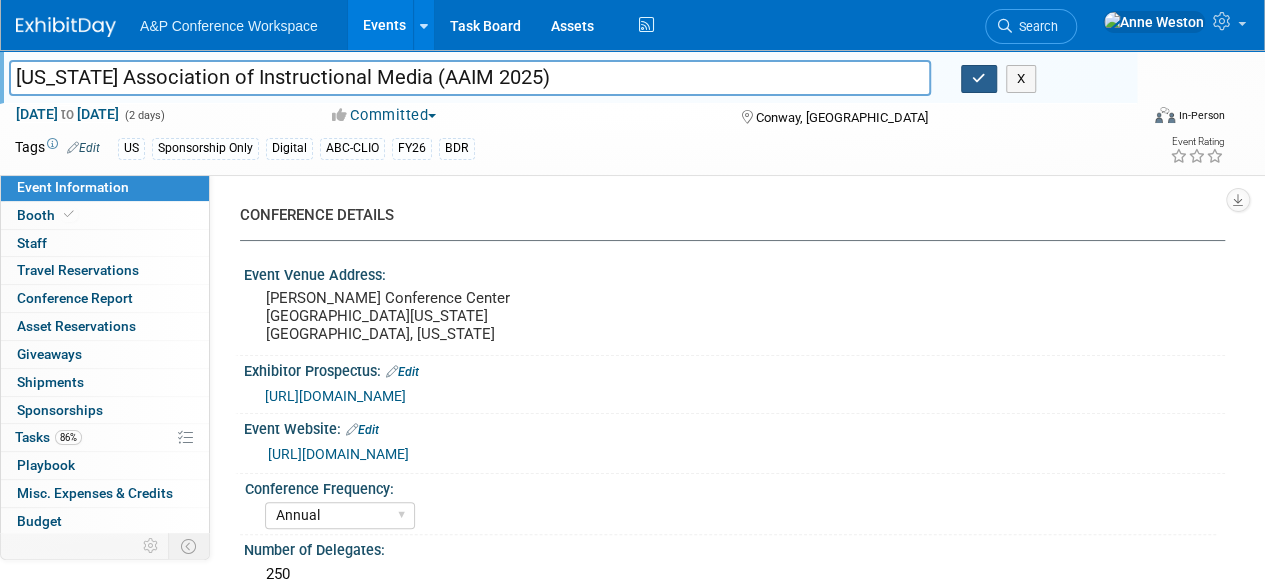 click at bounding box center [979, 79] 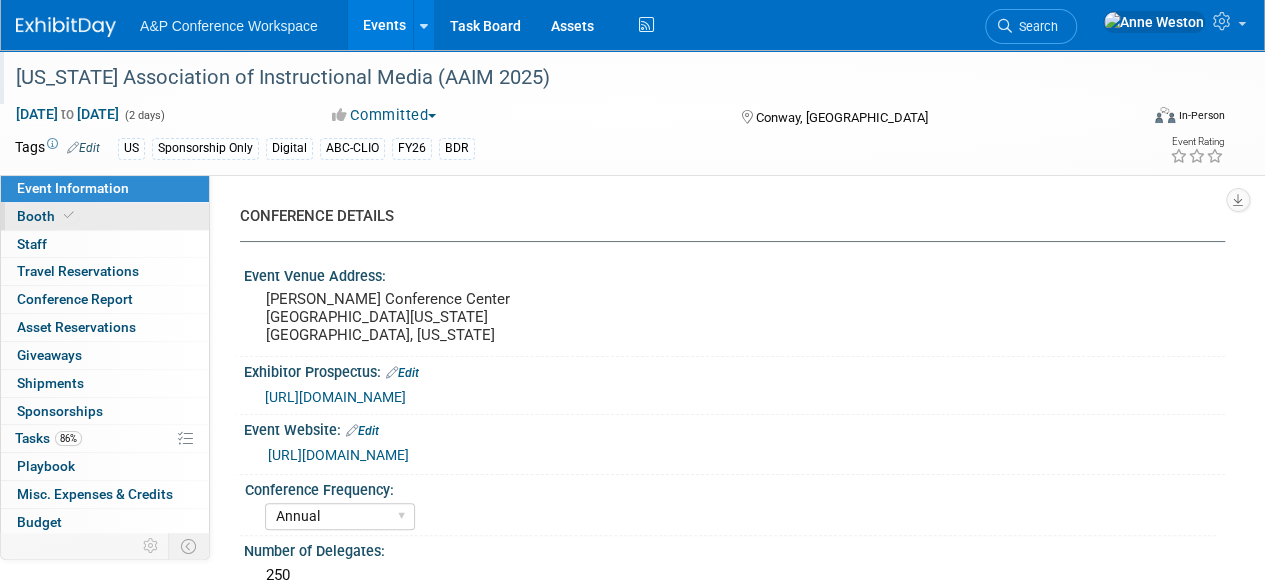 click on "Booth" at bounding box center (105, 216) 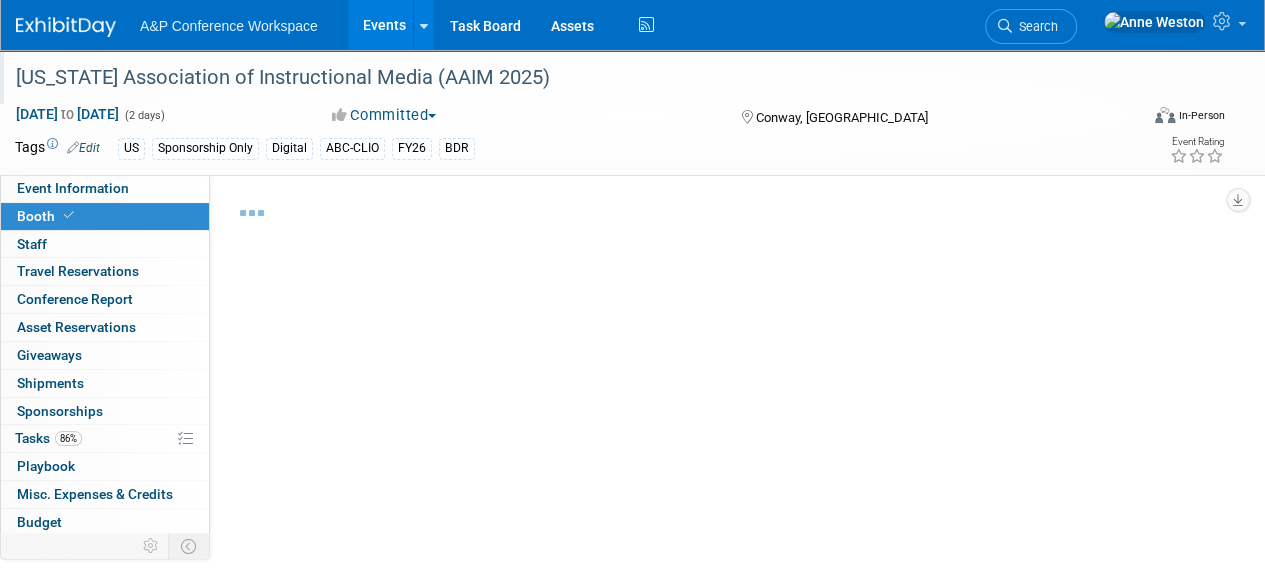 select on "CLDC - Digital/BDR" 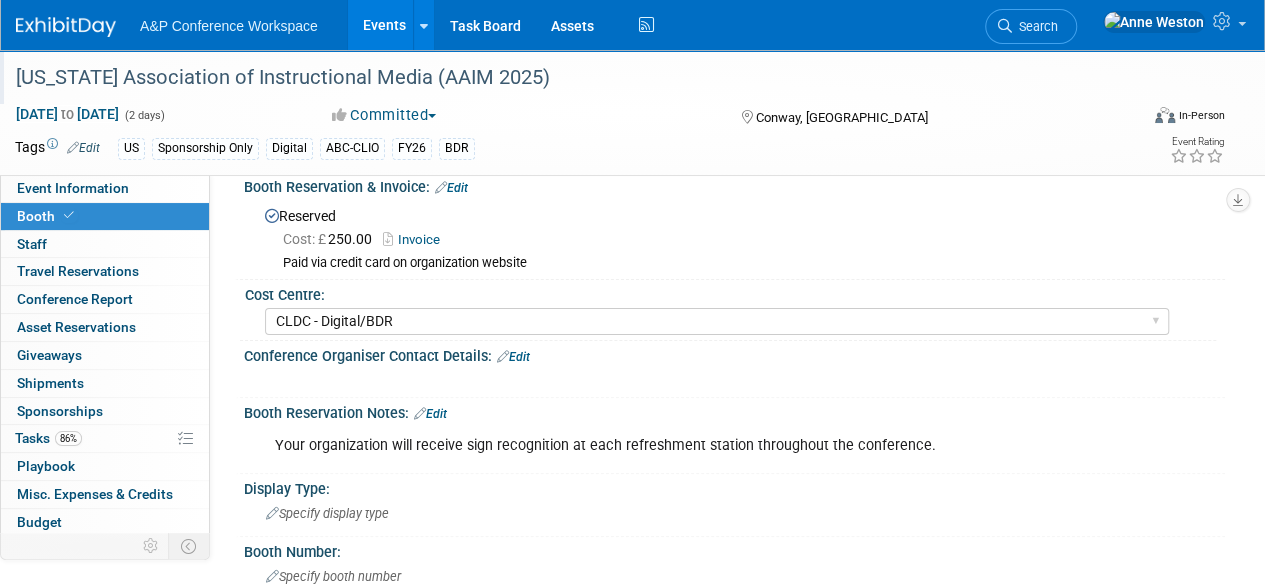 scroll, scrollTop: 0, scrollLeft: 0, axis: both 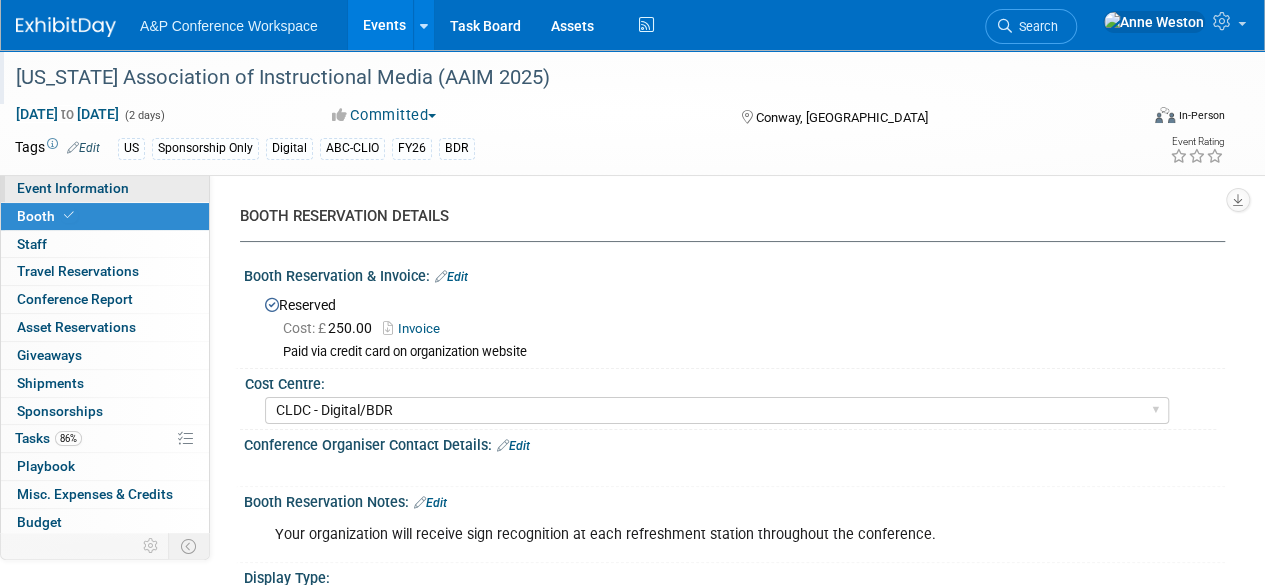 click on "Event Information" at bounding box center [73, 188] 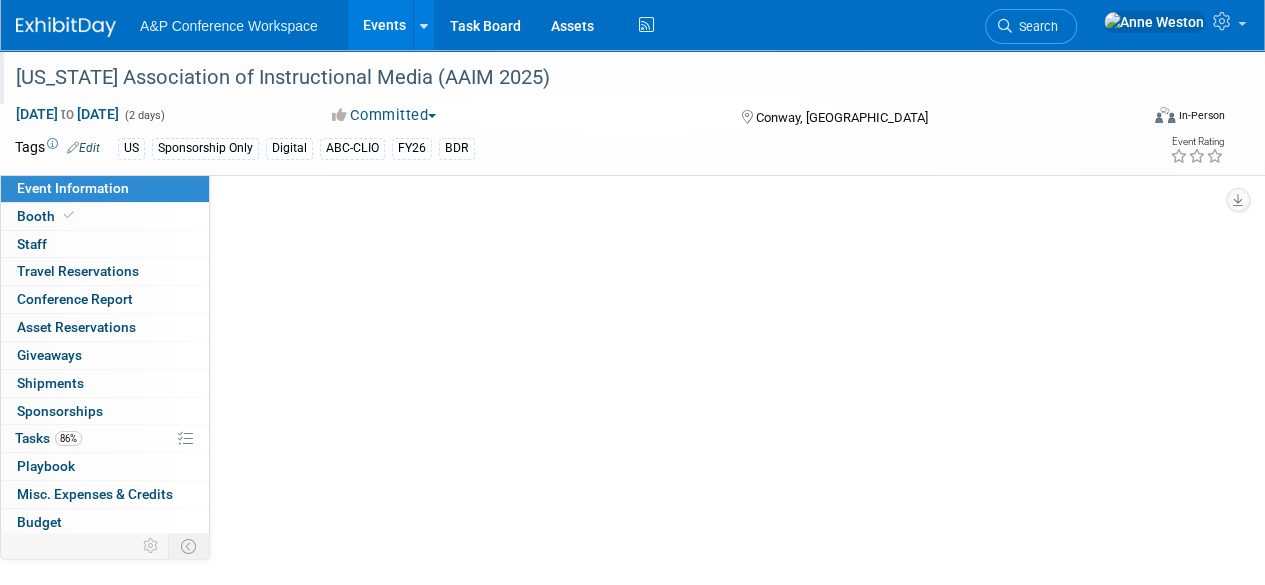 select on "Annual" 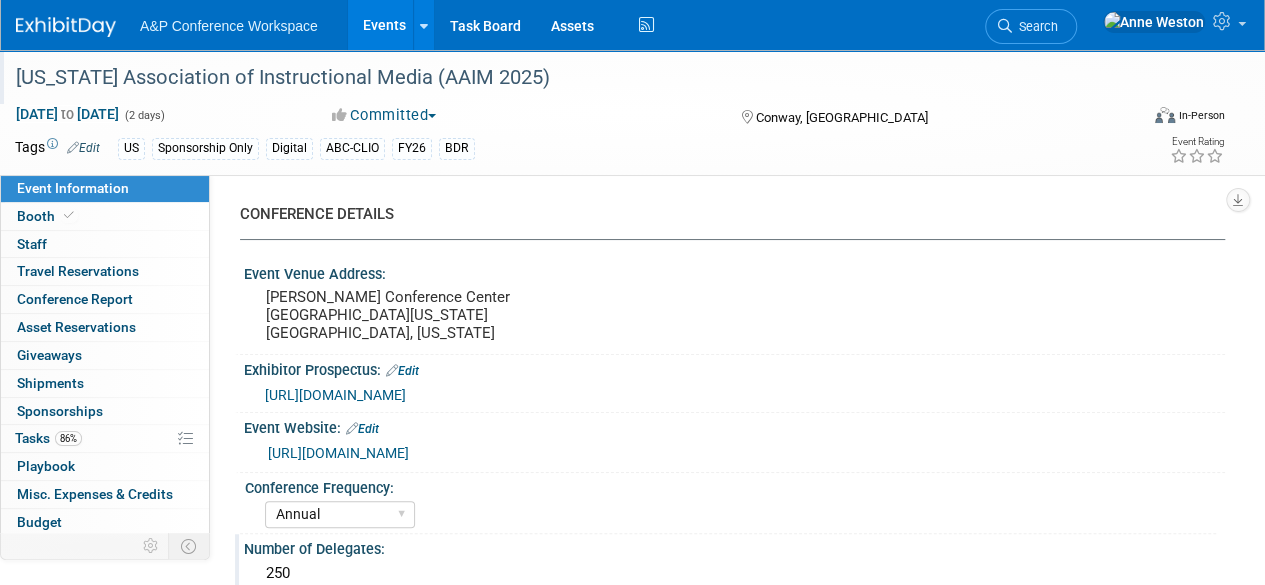 scroll, scrollTop: 0, scrollLeft: 0, axis: both 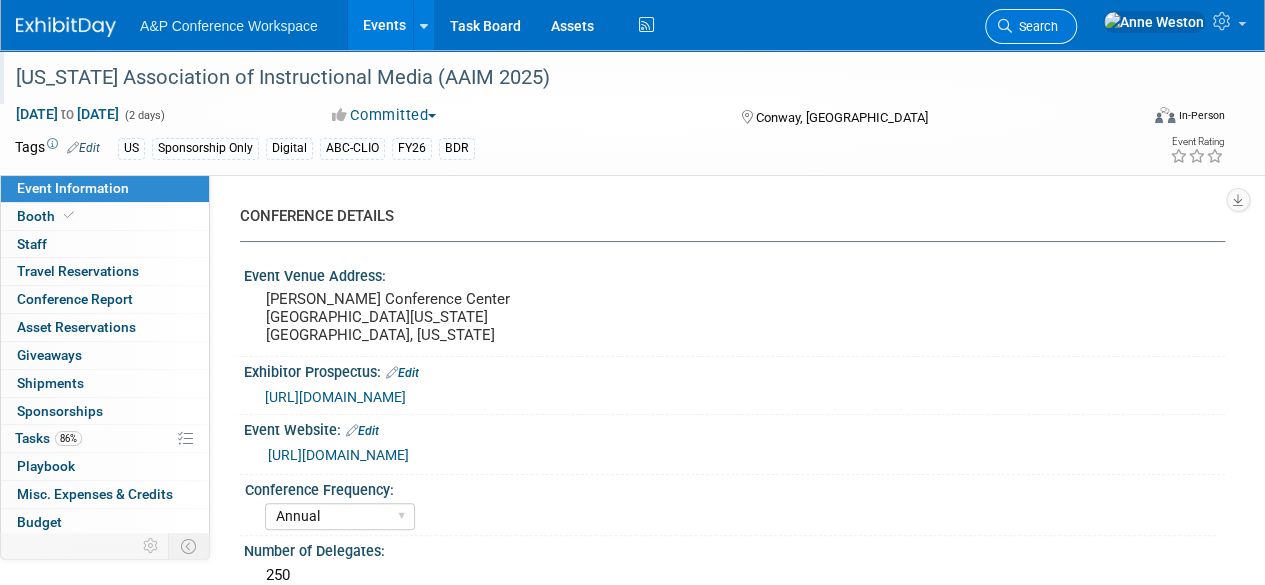 click on "Search" at bounding box center [1031, 26] 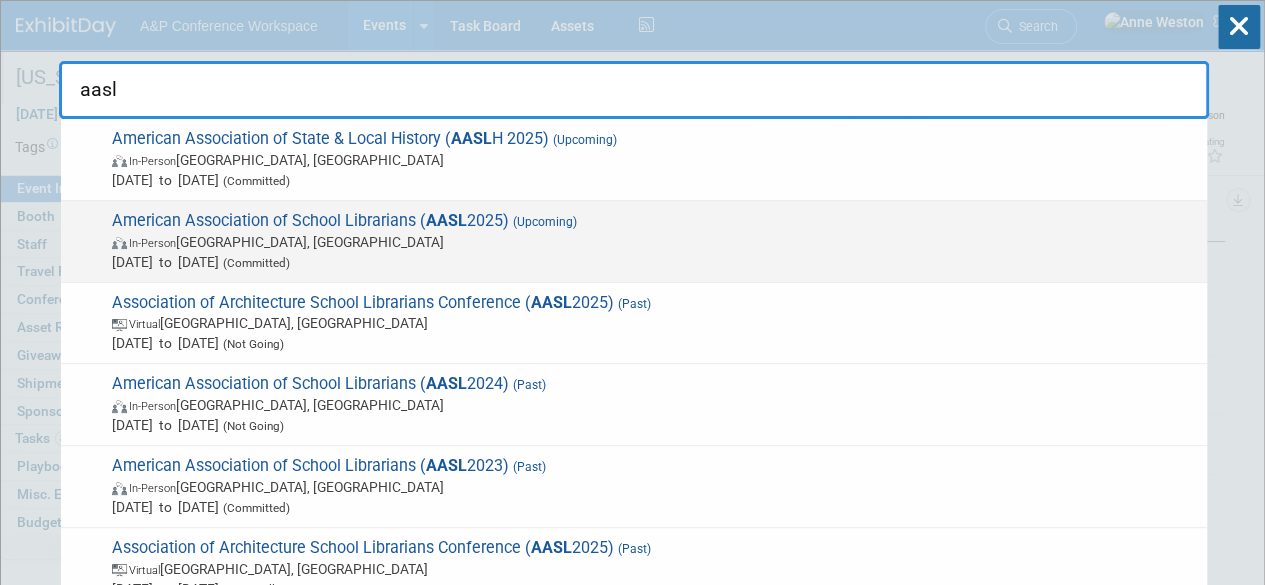 type on "aasl" 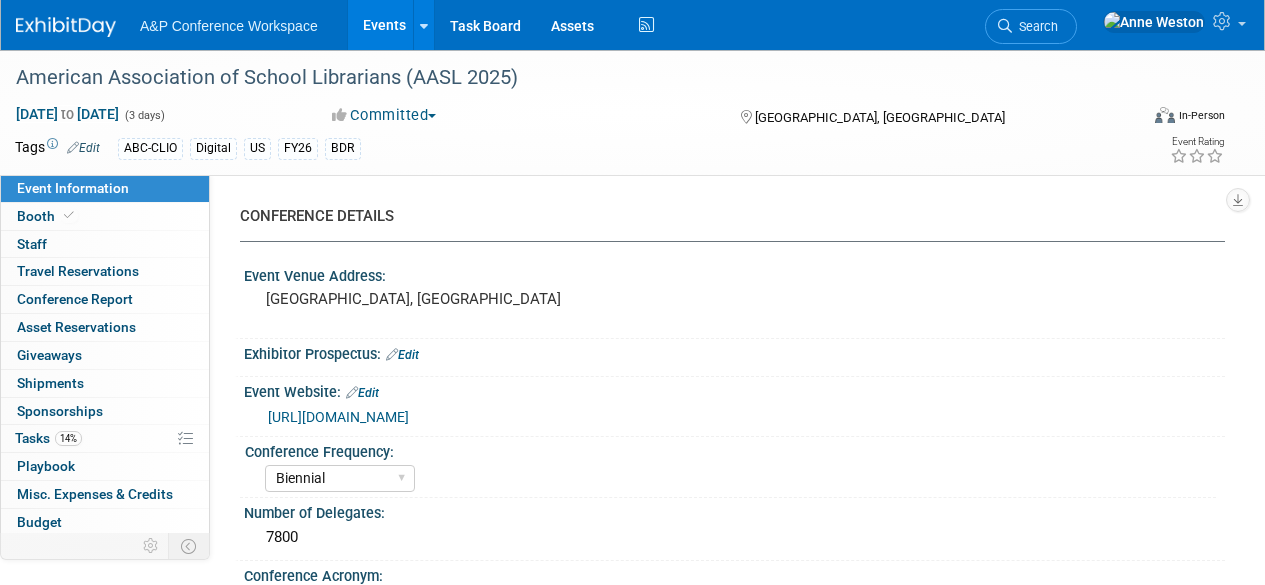 select on "Biennial" 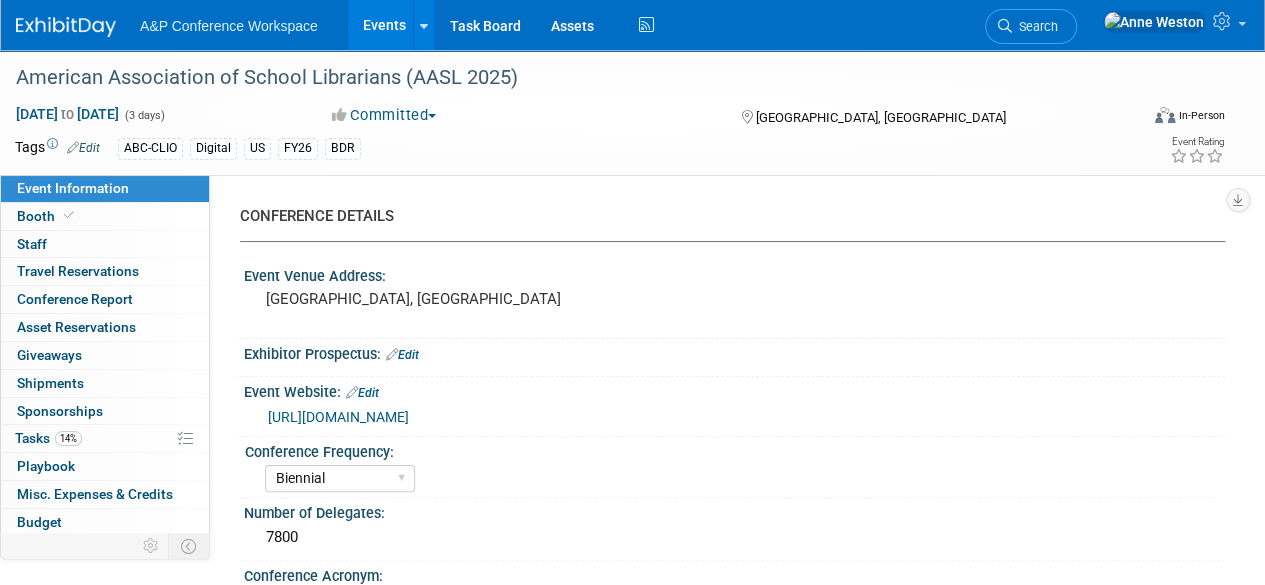 scroll, scrollTop: 0, scrollLeft: 0, axis: both 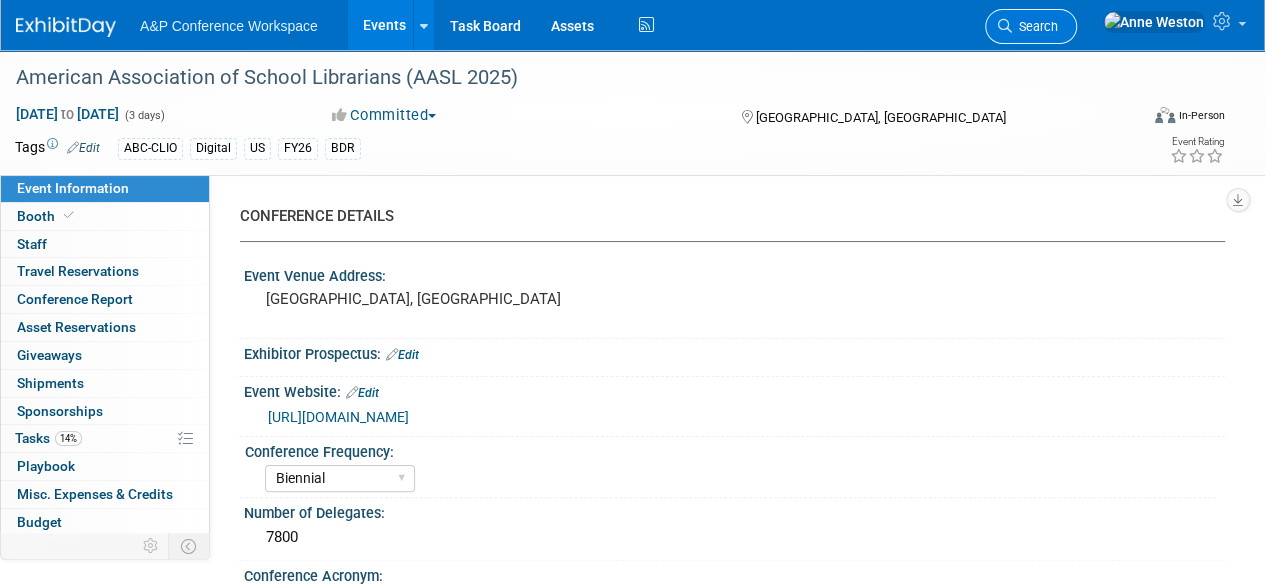 click on "Search" at bounding box center (1035, 26) 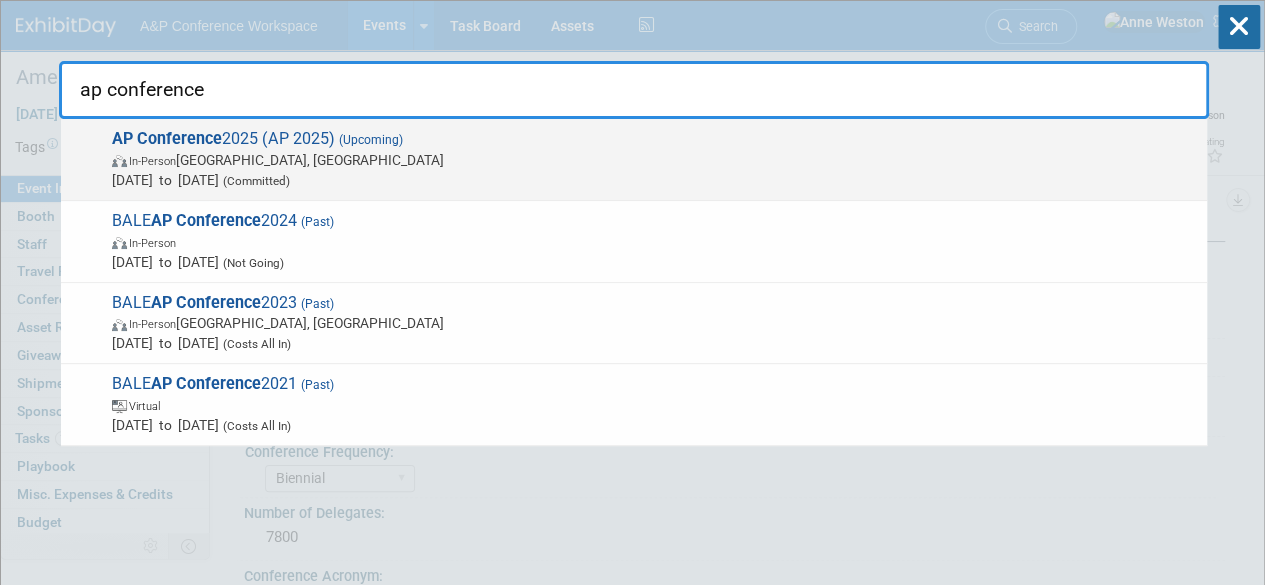 type on "ap conference" 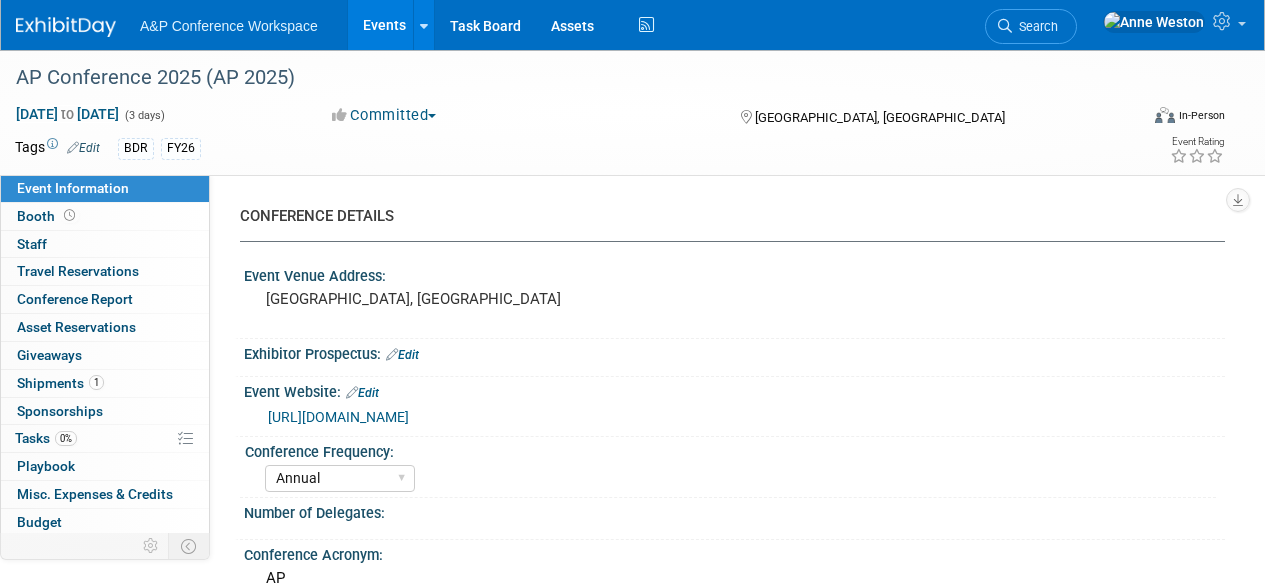 select on "Annual" 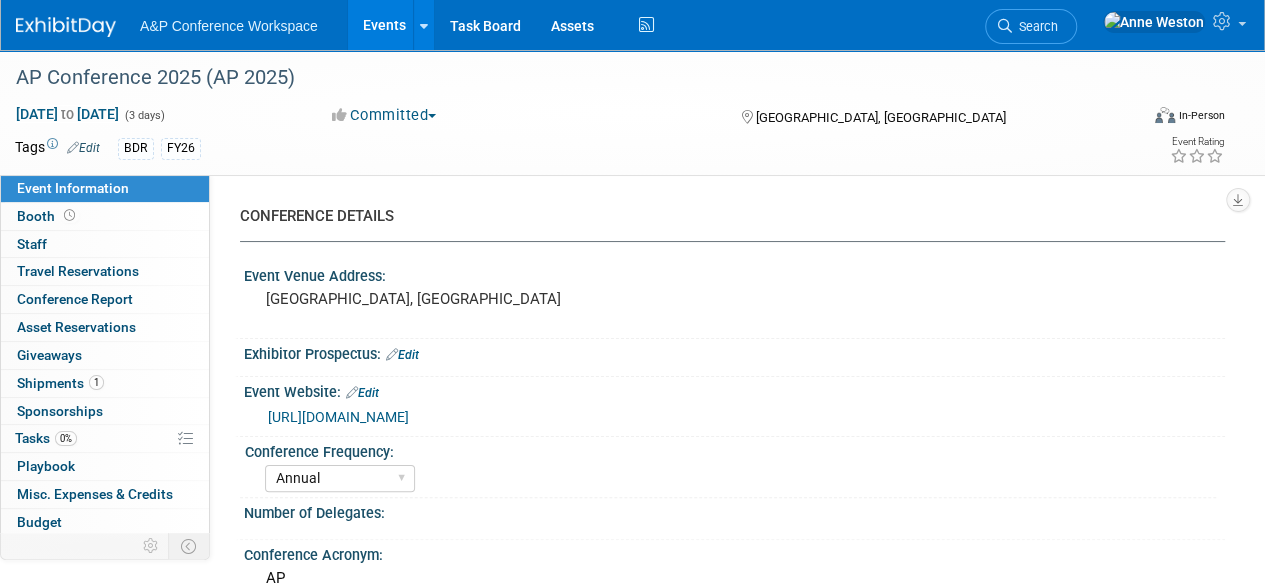 scroll, scrollTop: 0, scrollLeft: 0, axis: both 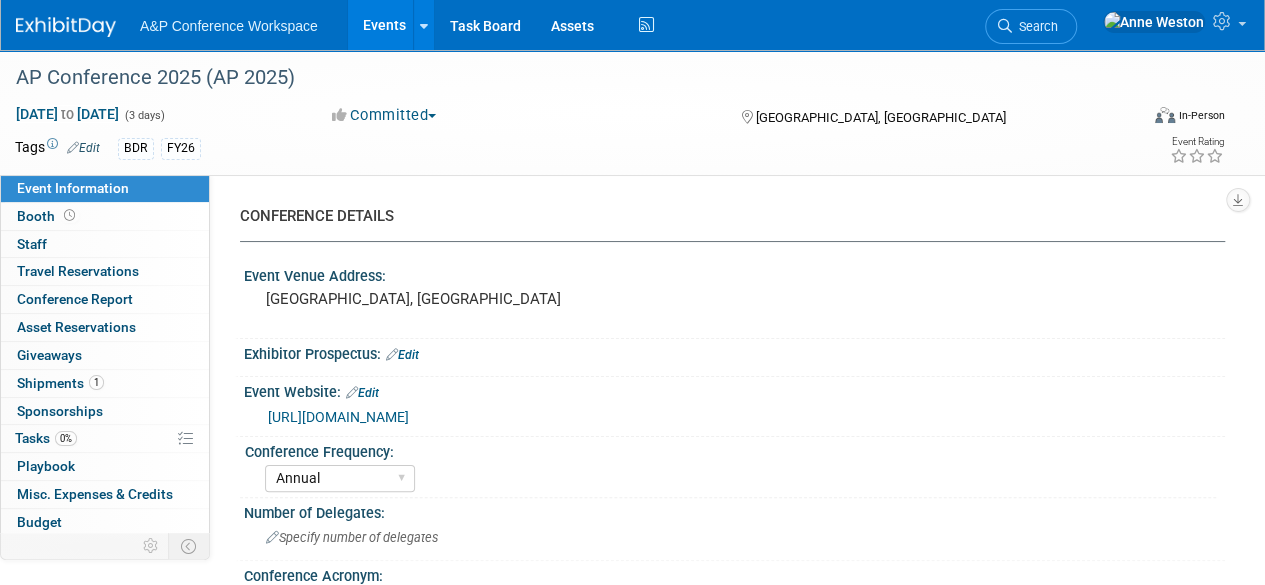 click on "https://eventreg.collegeboard.org/event/29cea980-4adf-4351-8cae-2654c2250872/summary" at bounding box center [338, 417] 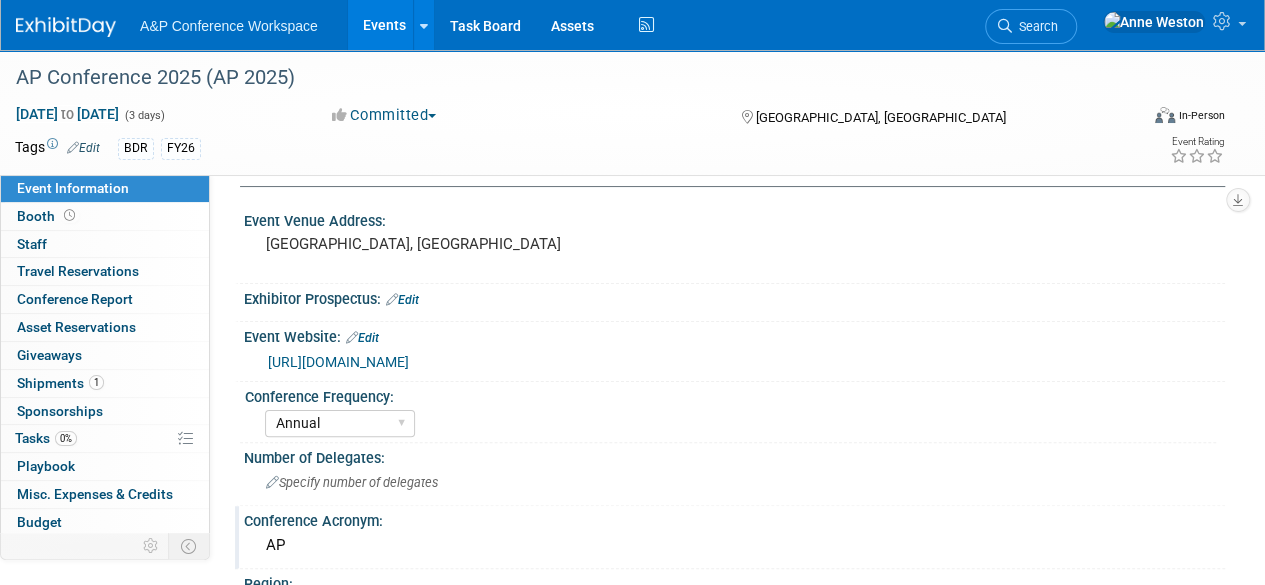 scroll, scrollTop: 0, scrollLeft: 0, axis: both 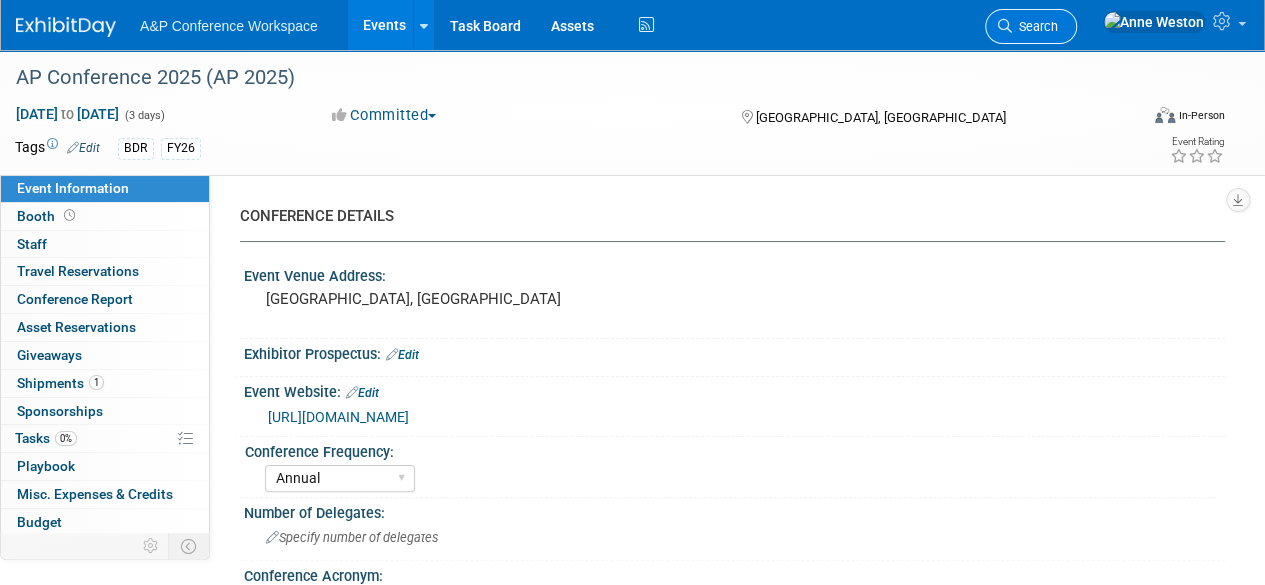 click on "Search" at bounding box center [1035, 26] 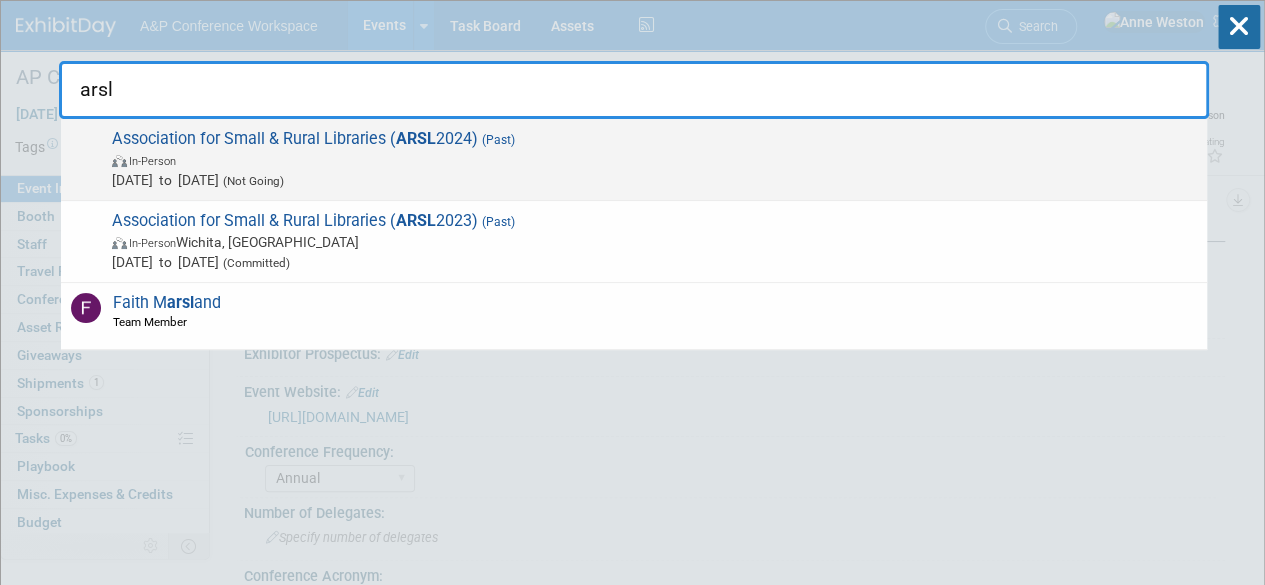 type on "arsl" 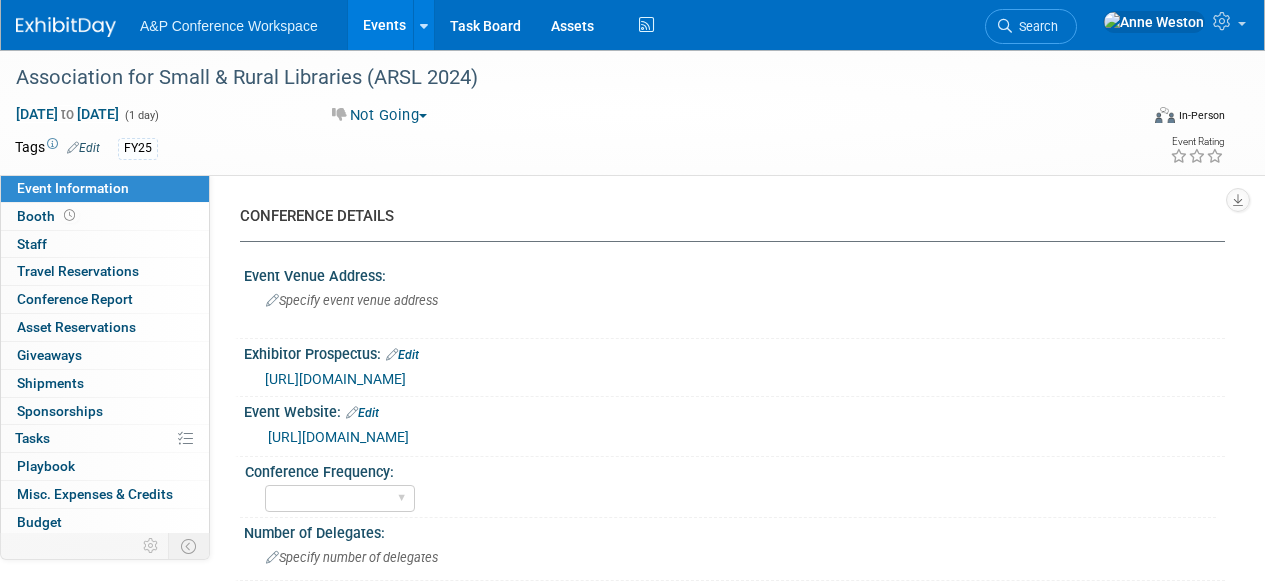 select on "Level 2" 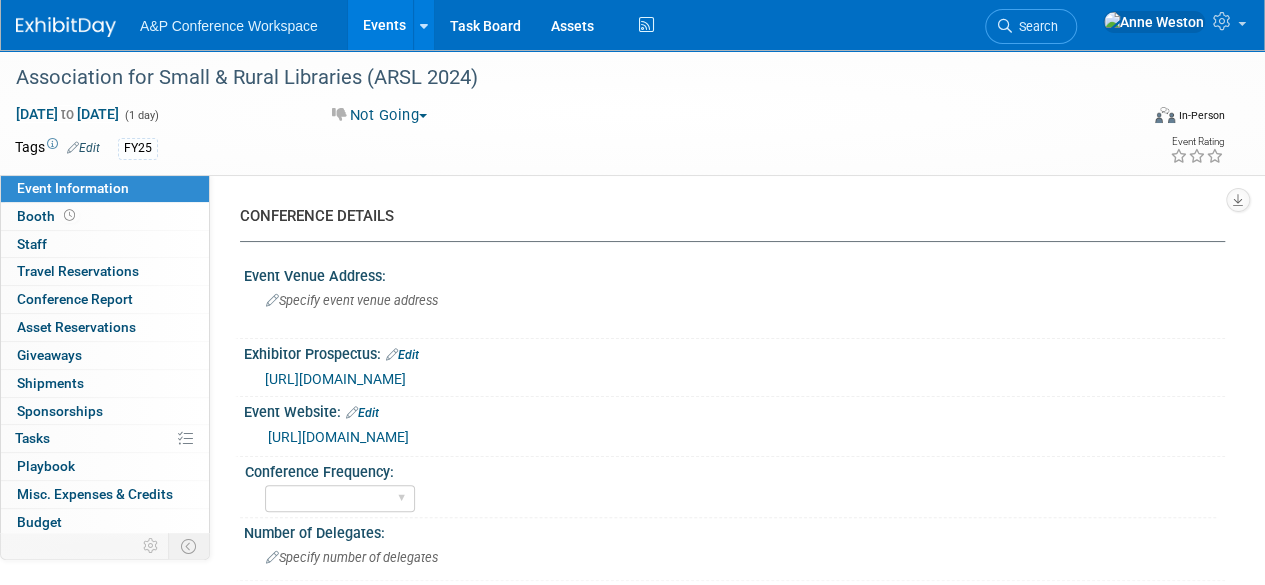 scroll, scrollTop: 0, scrollLeft: 0, axis: both 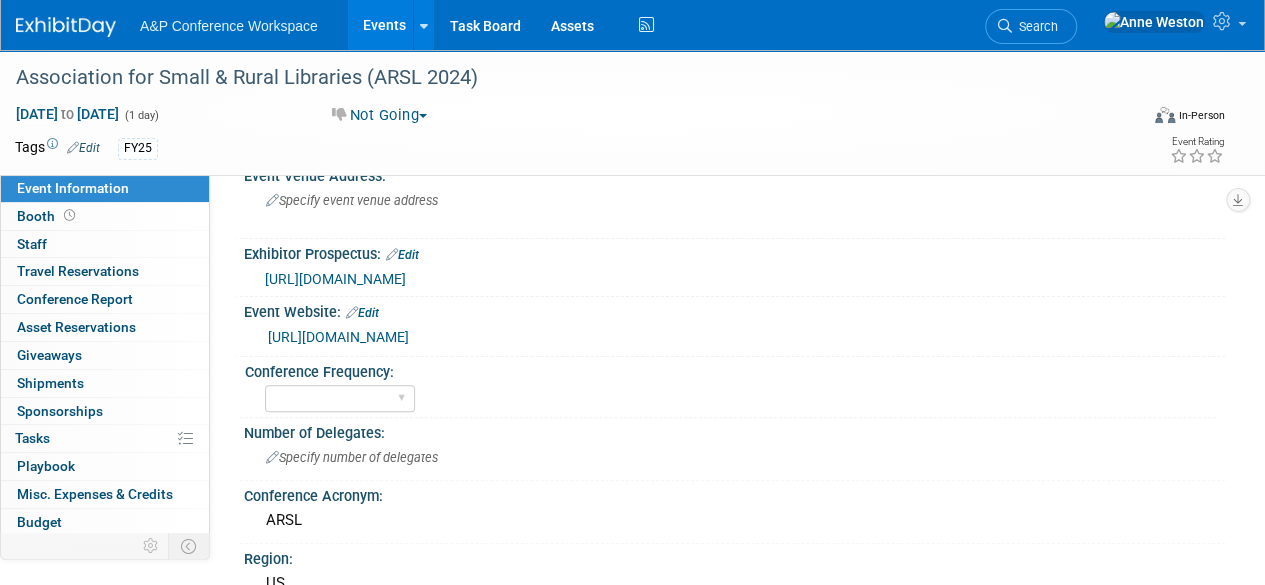 click on "https://www.arsl.org/" at bounding box center [338, 337] 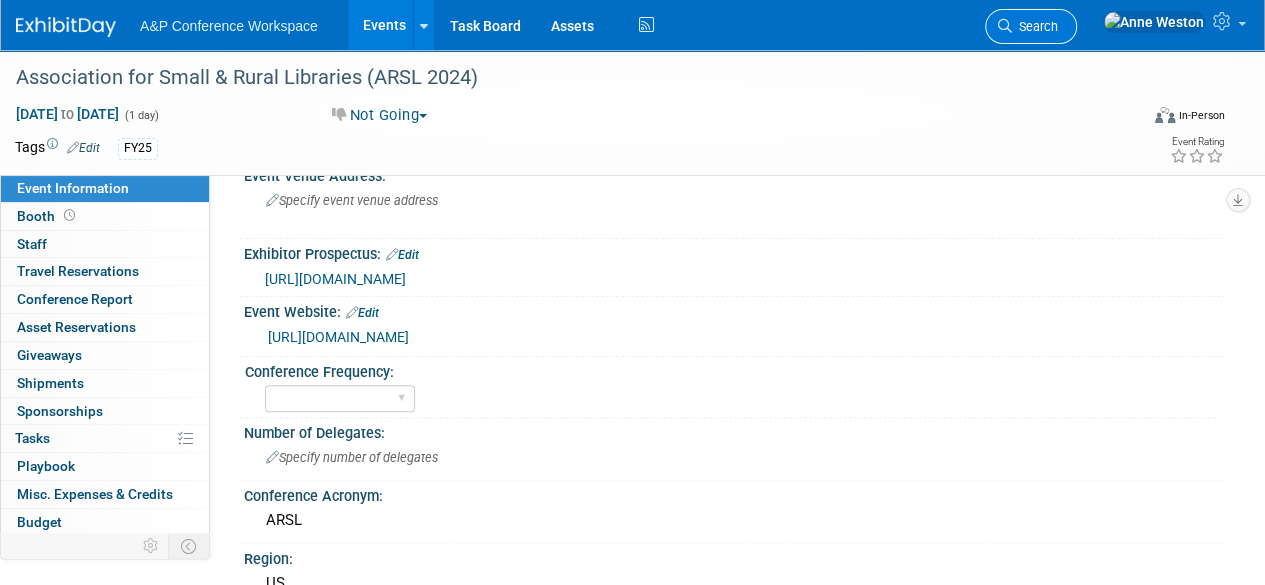 click on "Search" at bounding box center (1035, 26) 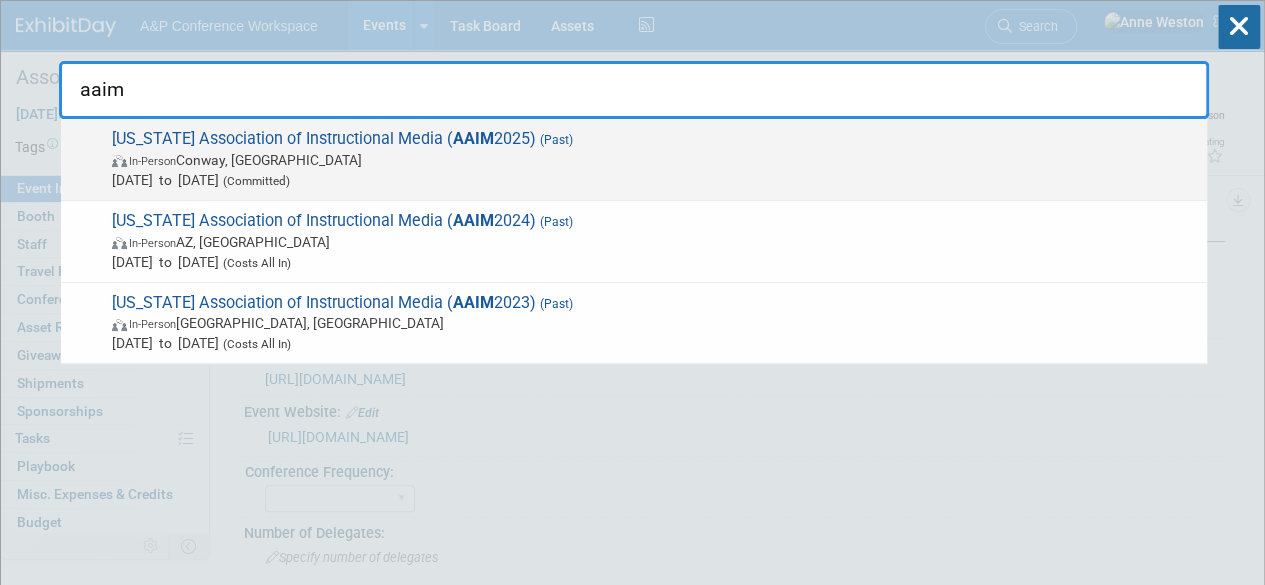 type on "aaim" 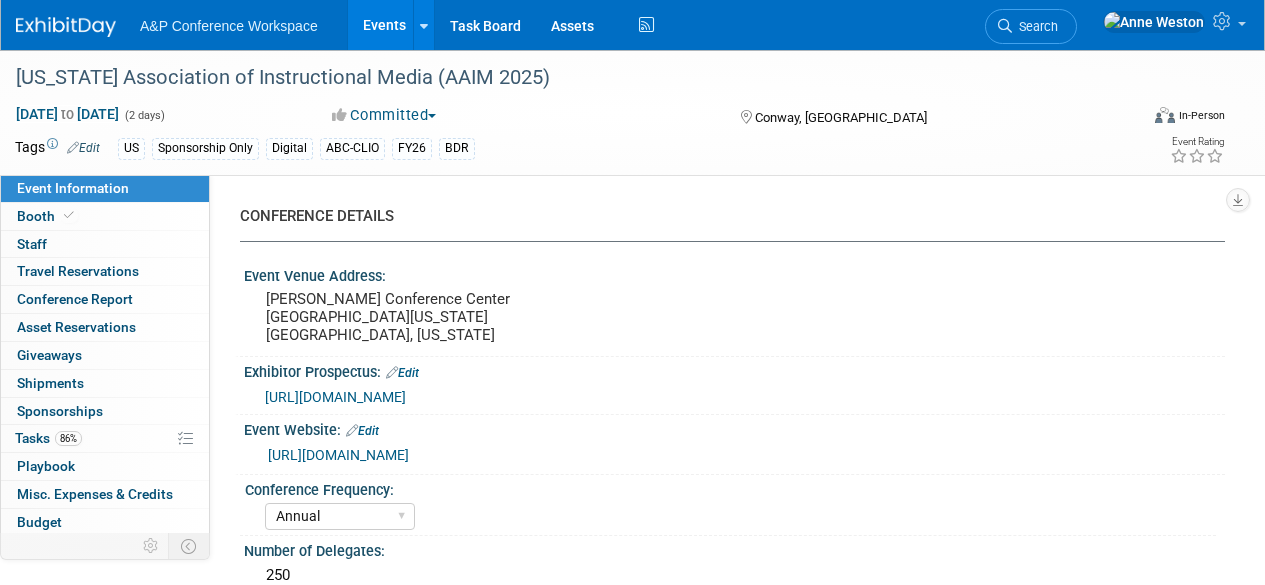 select on "Annual" 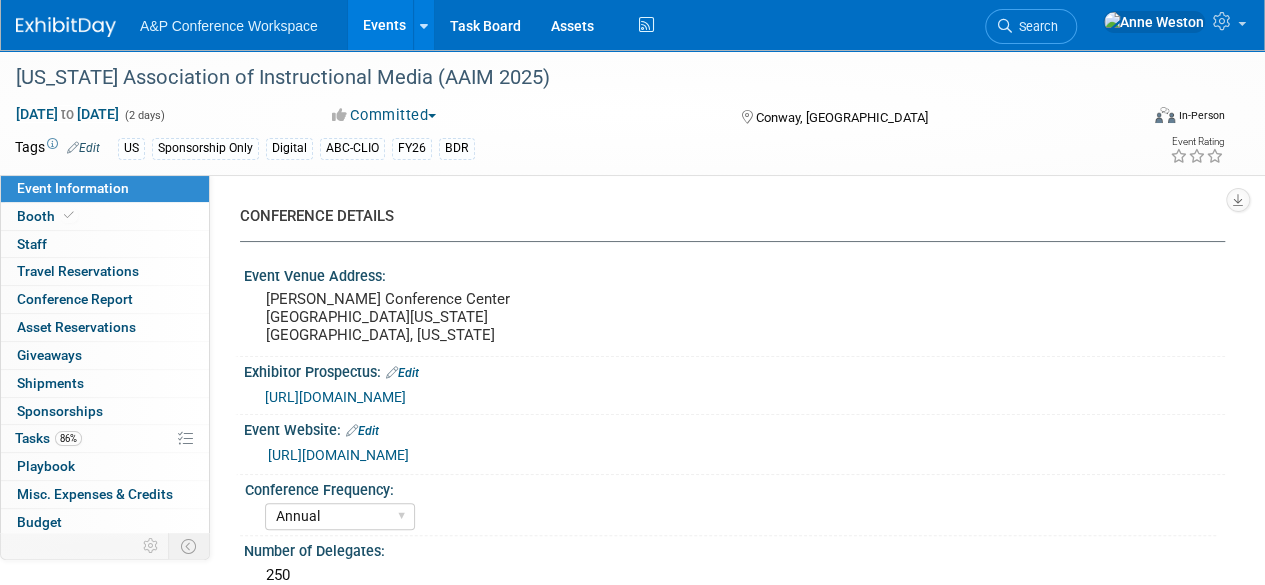 scroll, scrollTop: 0, scrollLeft: 0, axis: both 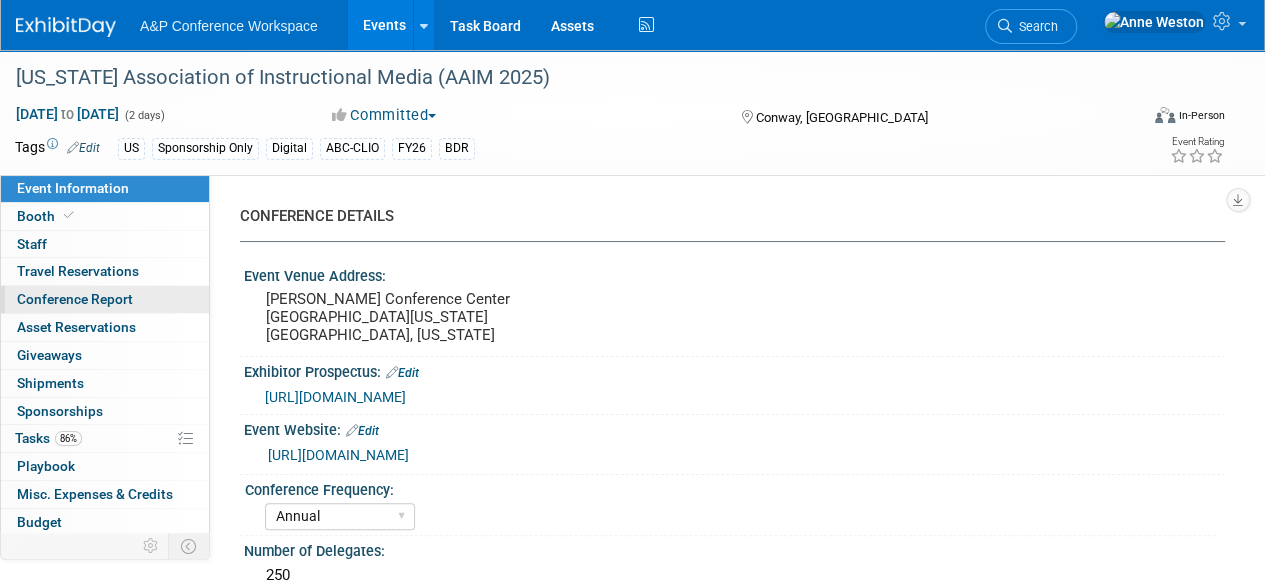 click on "Conference Report" at bounding box center (75, 299) 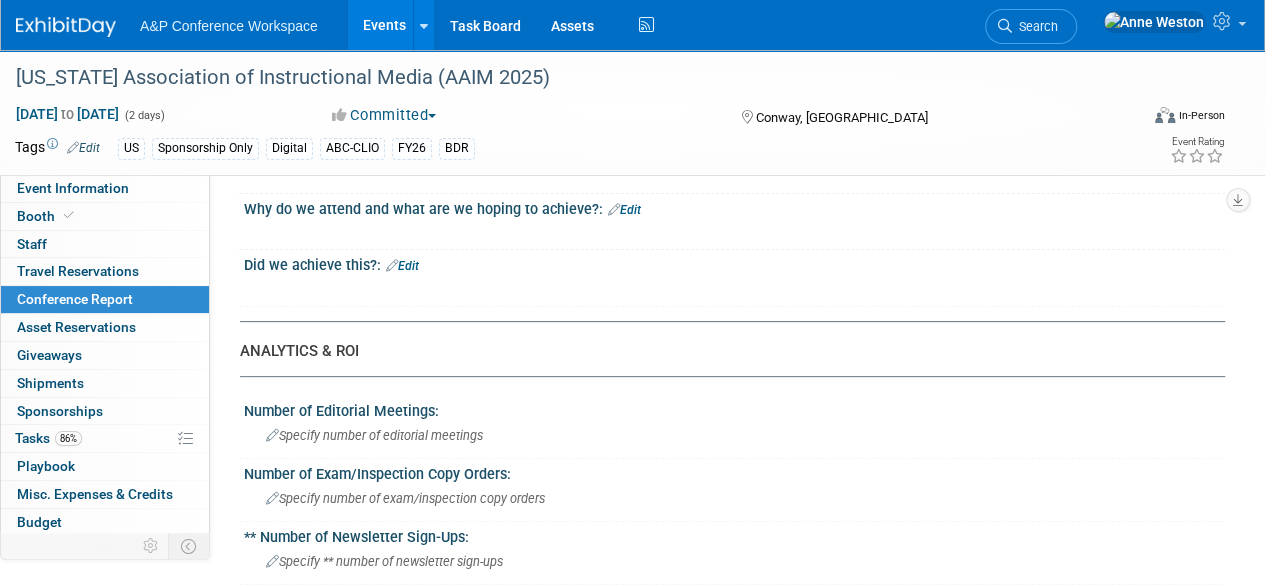 scroll, scrollTop: 0, scrollLeft: 0, axis: both 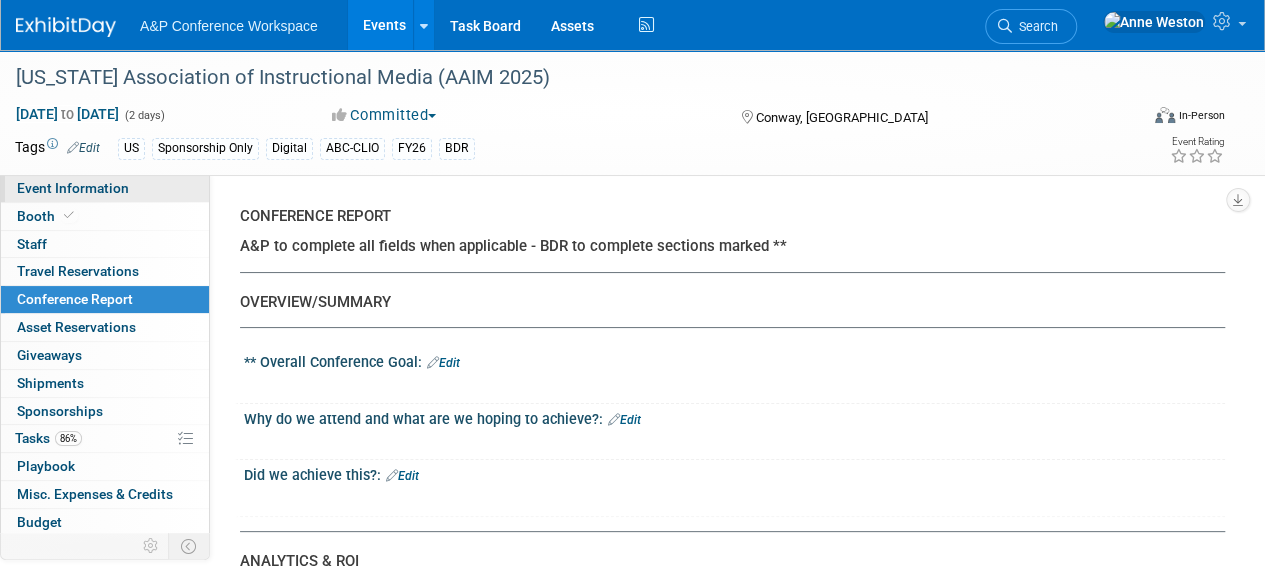 click on "Event Information" at bounding box center (73, 188) 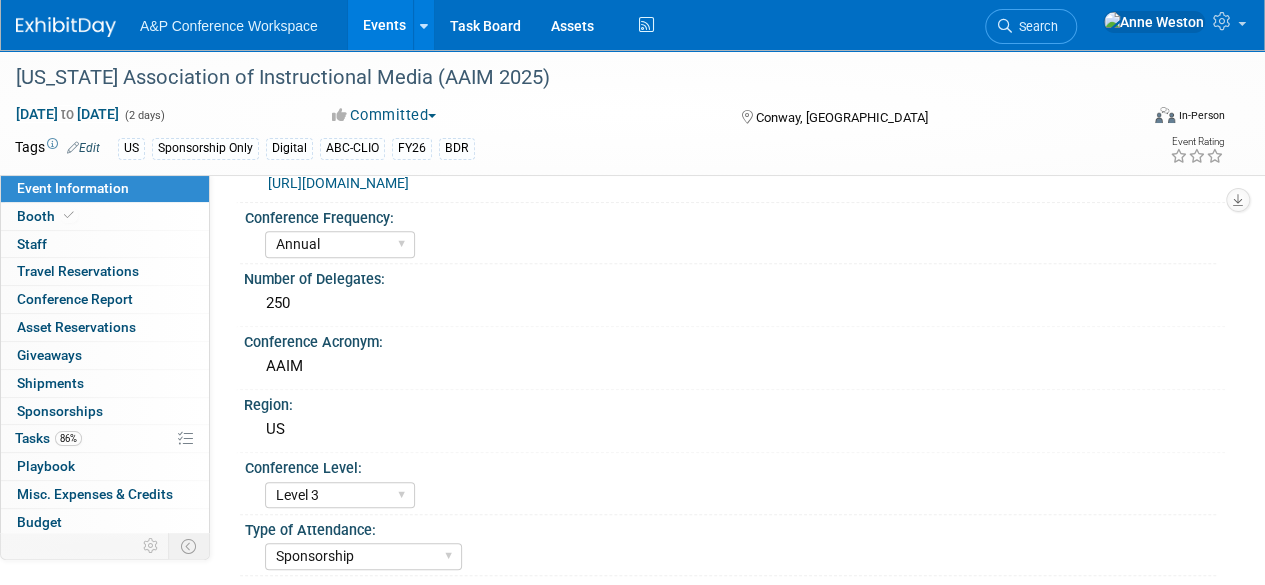 scroll, scrollTop: 400, scrollLeft: 0, axis: vertical 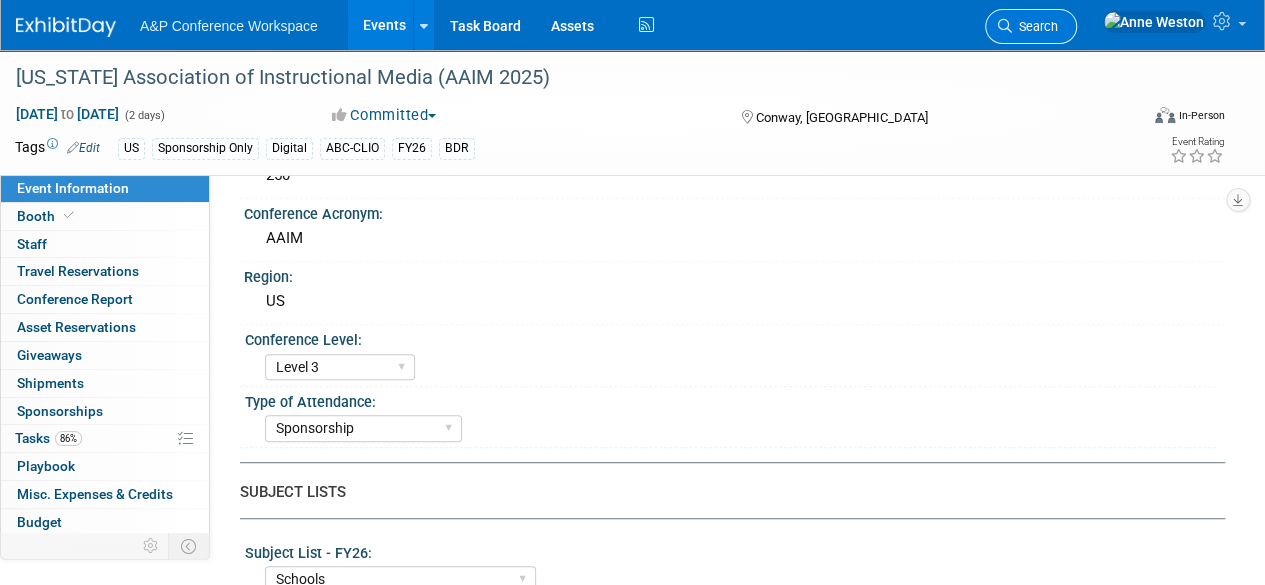 click on "Search" at bounding box center [1035, 26] 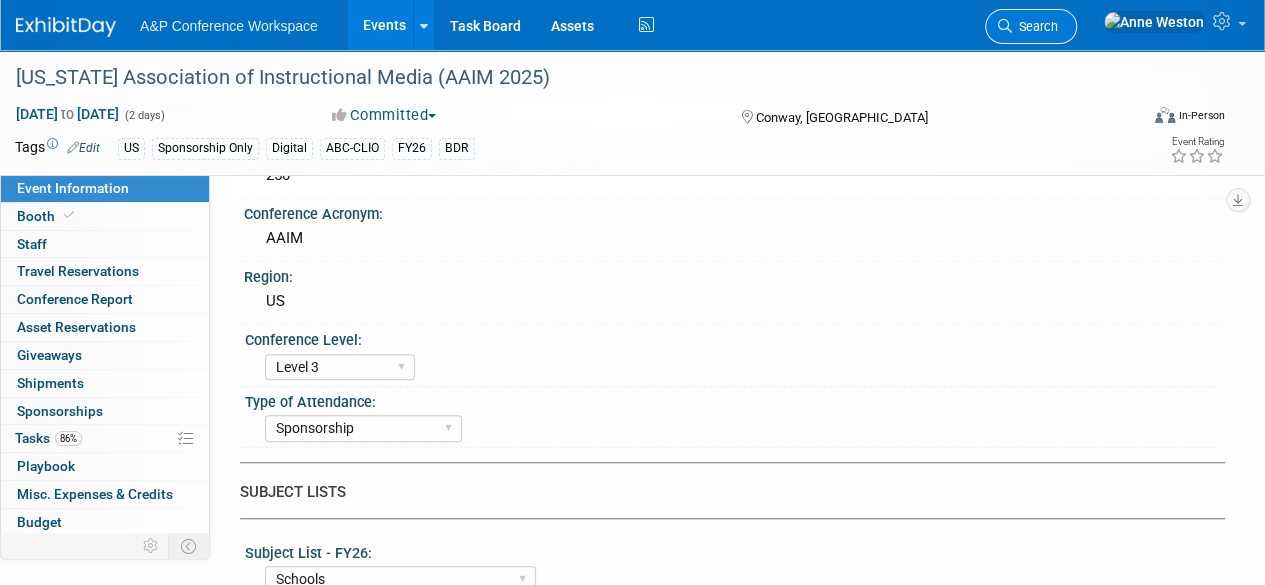 scroll, scrollTop: 0, scrollLeft: 0, axis: both 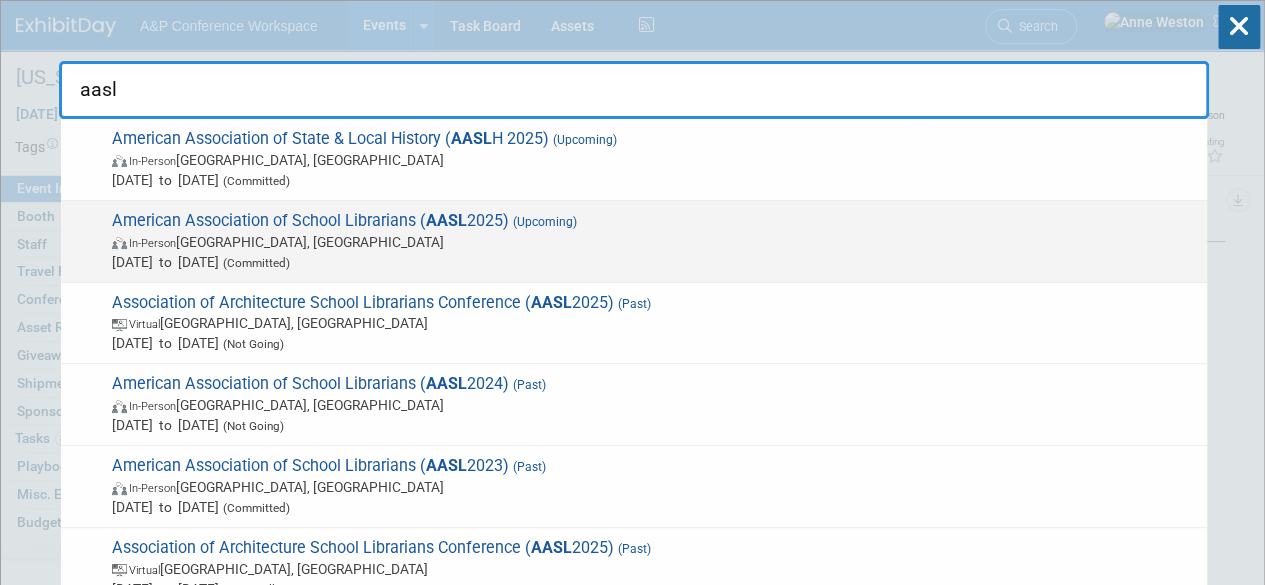 type on "aasl" 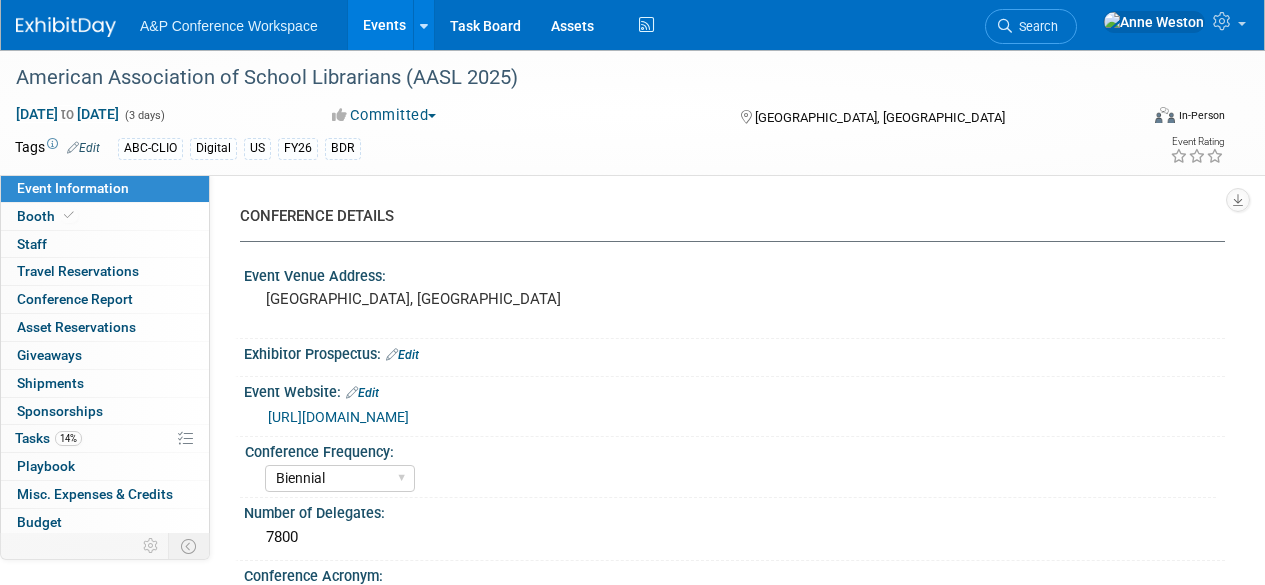 select on "Biennial" 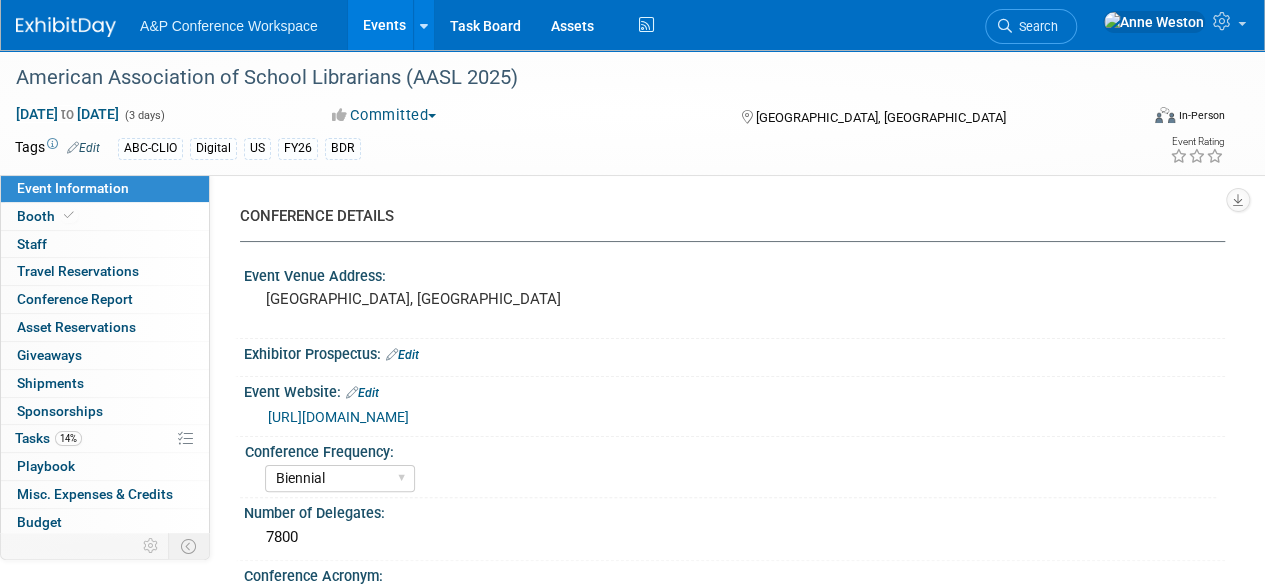 scroll, scrollTop: 0, scrollLeft: 0, axis: both 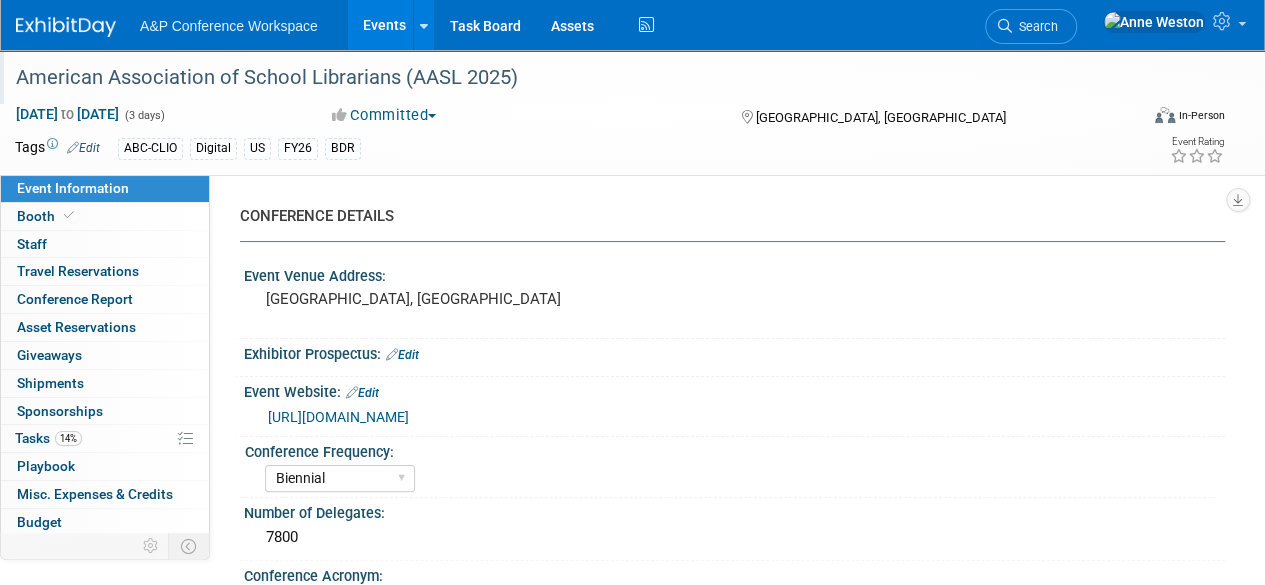 drag, startPoint x: 540, startPoint y: 75, endPoint x: 75, endPoint y: 59, distance: 465.27518 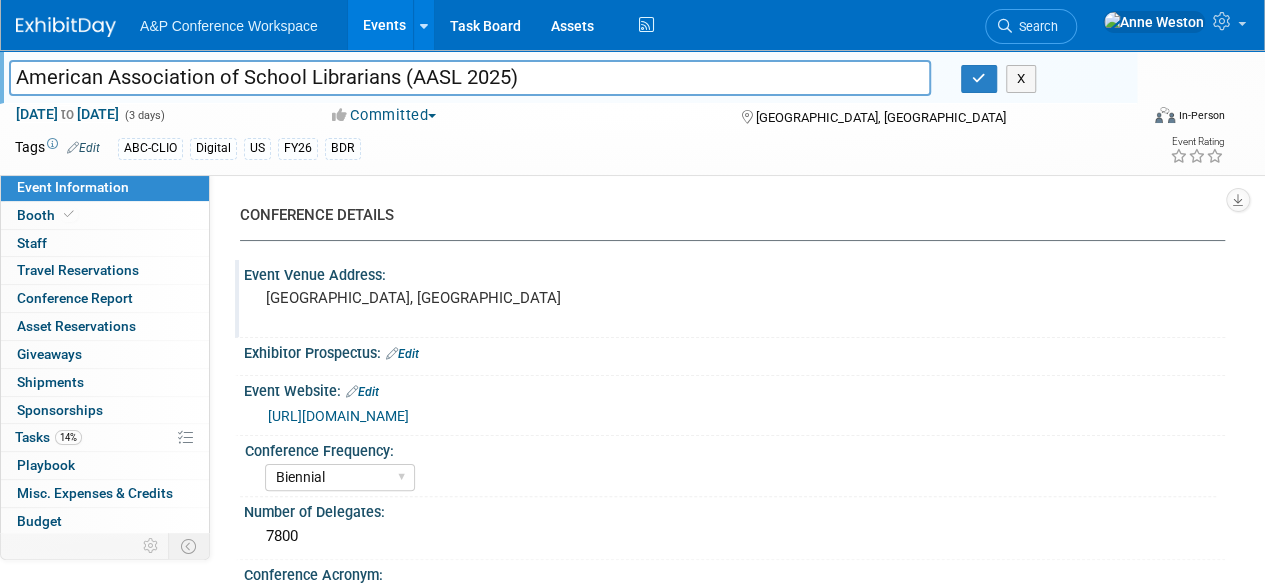 click on "St Louis, MI" at bounding box center (448, 308) 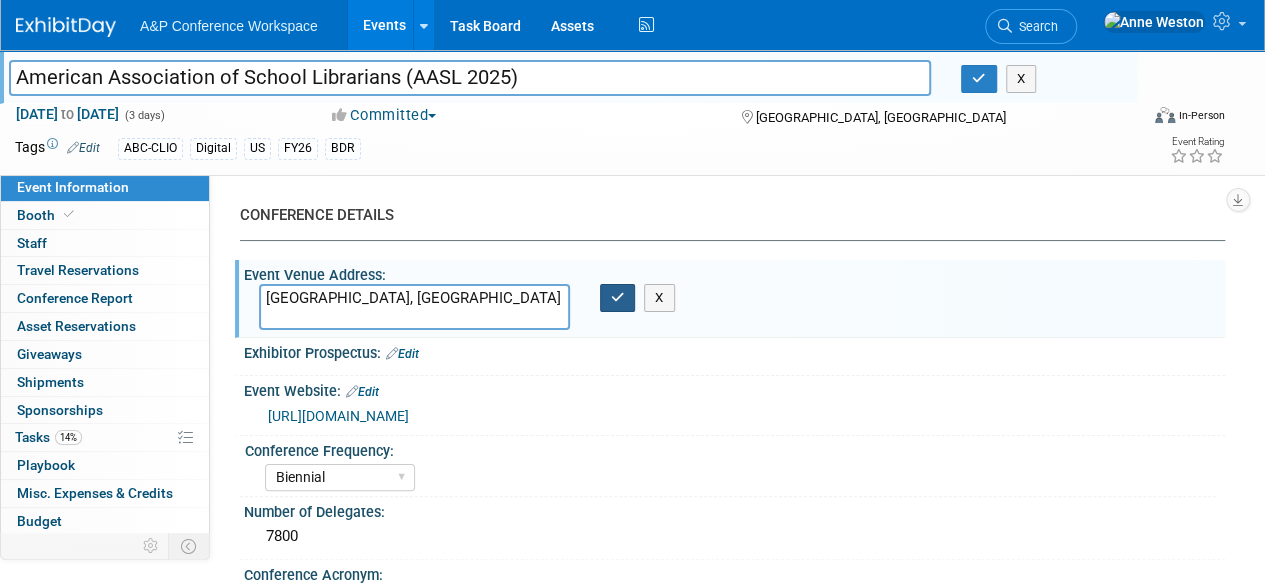 click at bounding box center (618, 298) 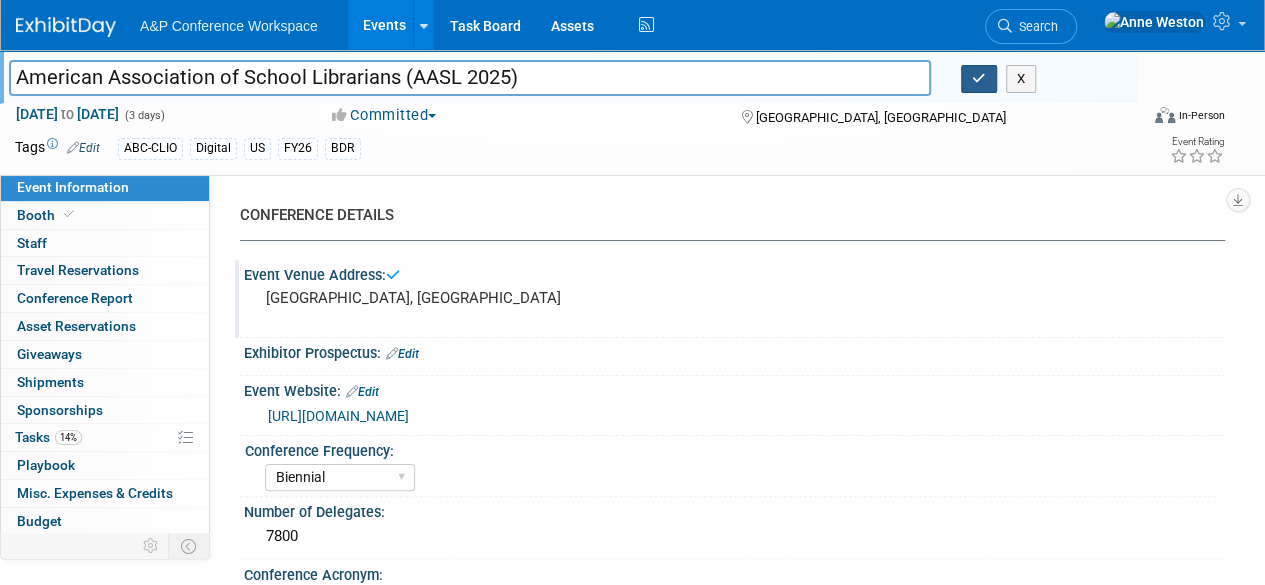 click at bounding box center (979, 79) 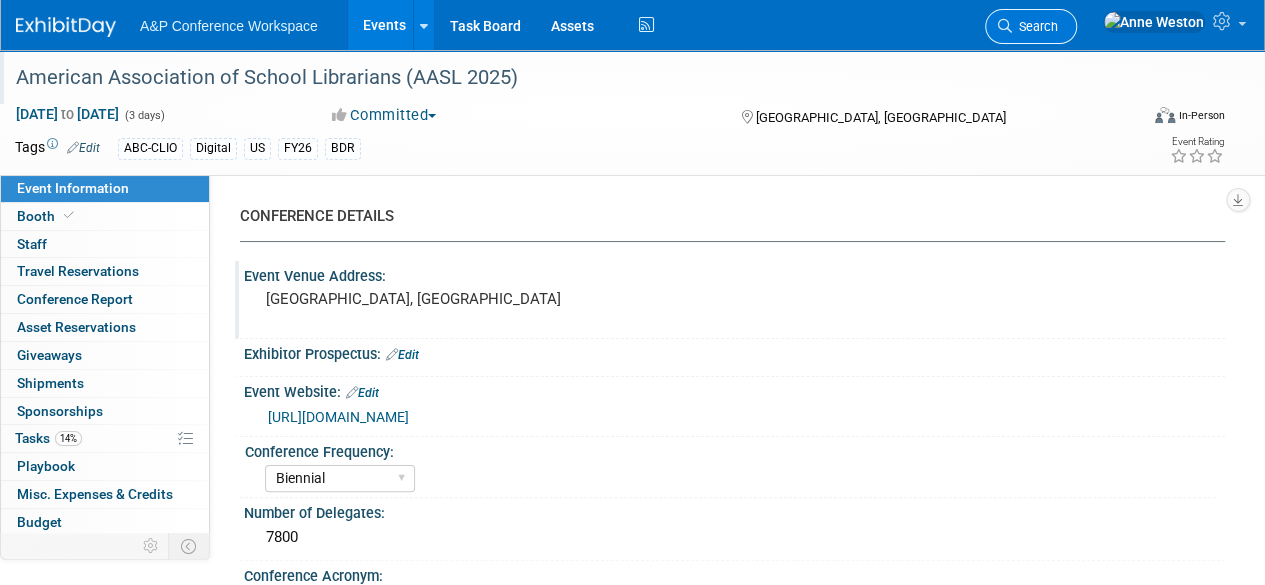 click on "Search" at bounding box center (1035, 26) 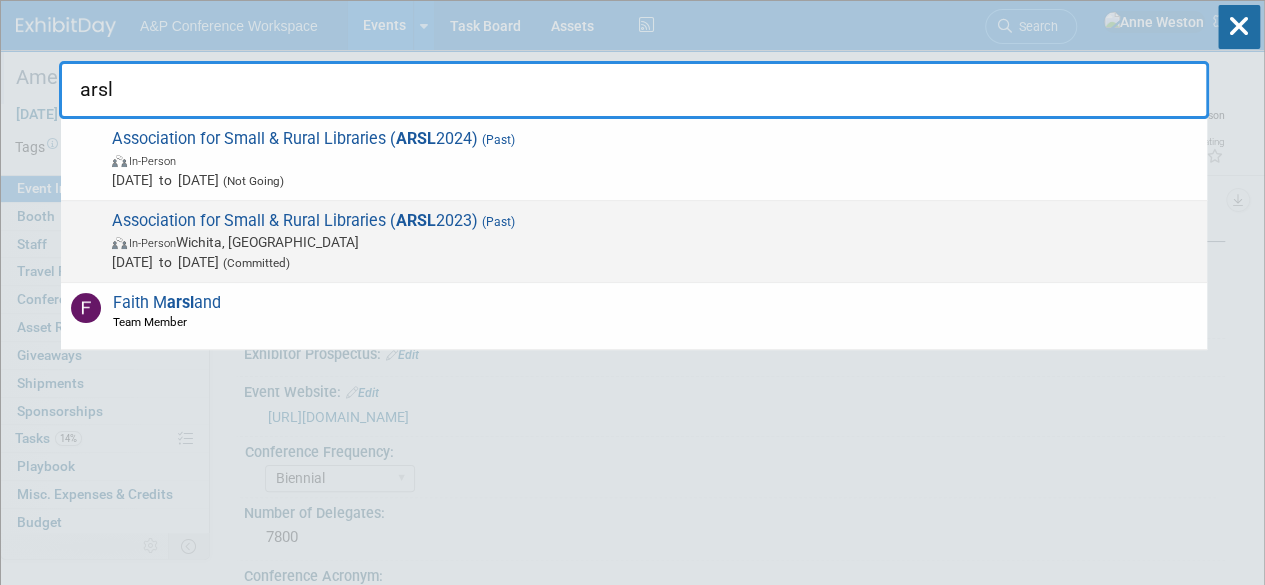 type on "arsl" 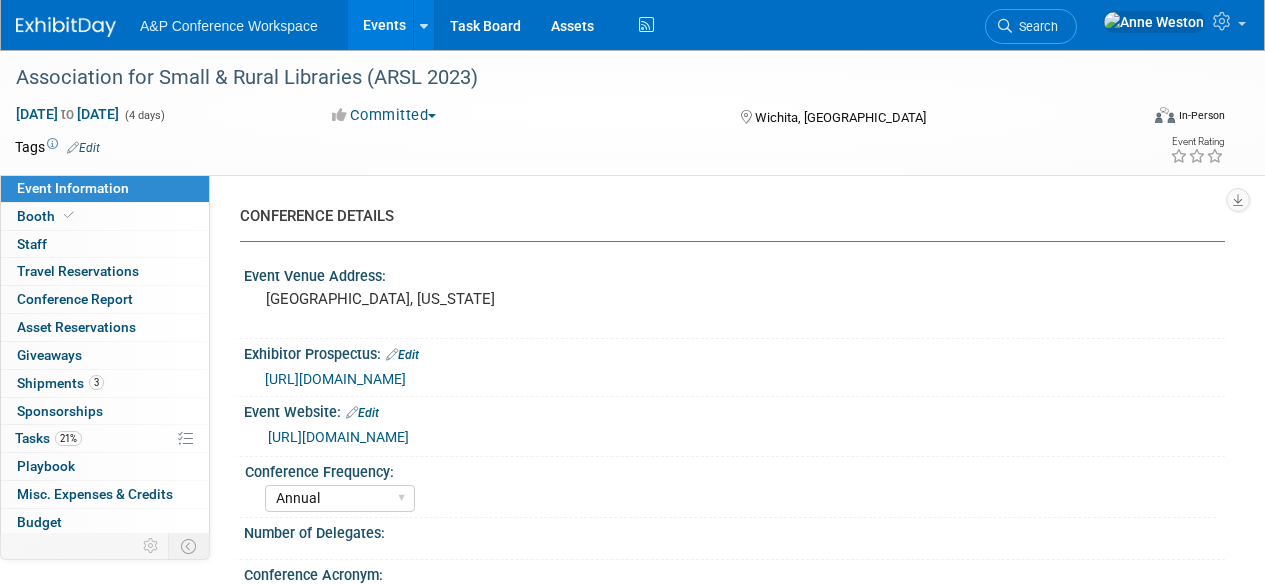 select on "Annual" 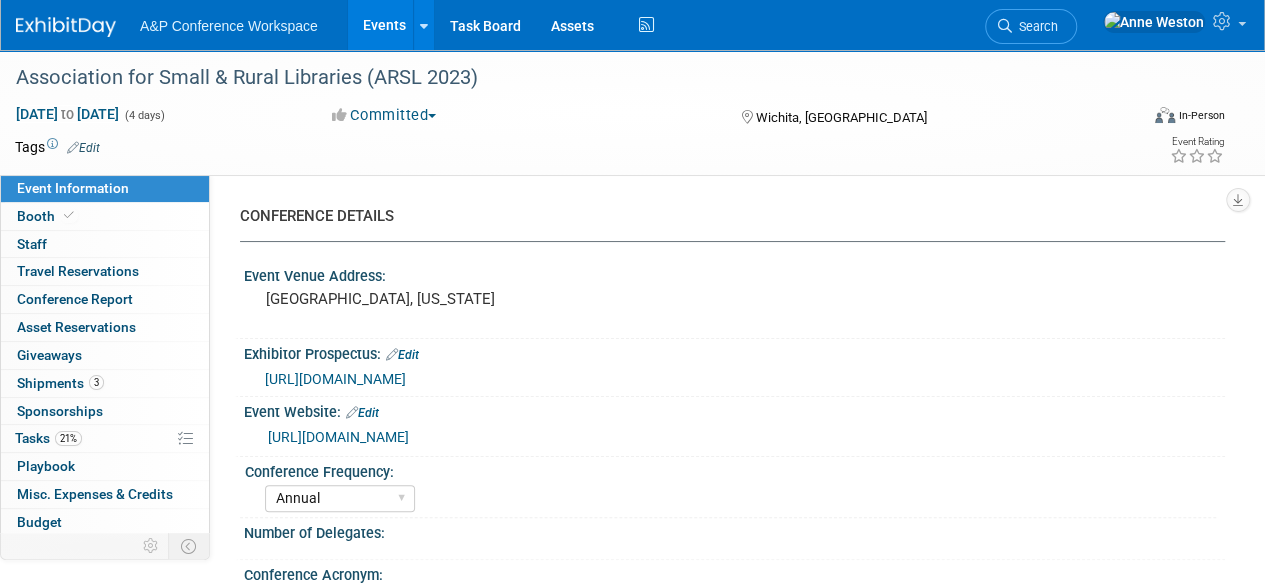 scroll, scrollTop: 0, scrollLeft: 0, axis: both 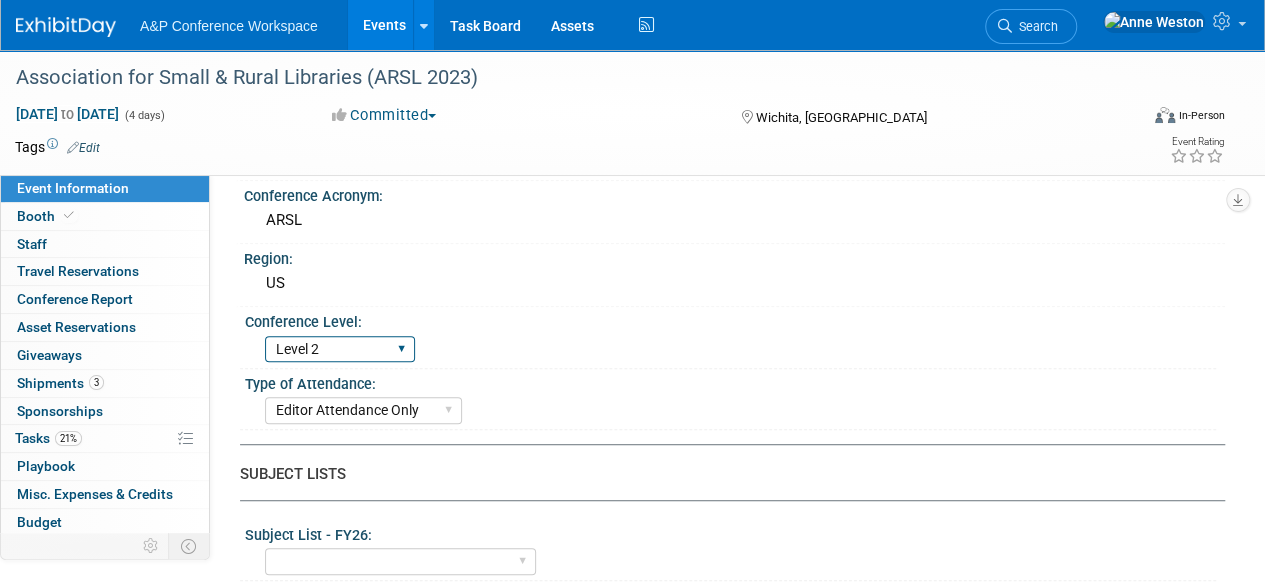 click on "Level 1
Level 2
Level 3
Level 4" at bounding box center [340, 349] 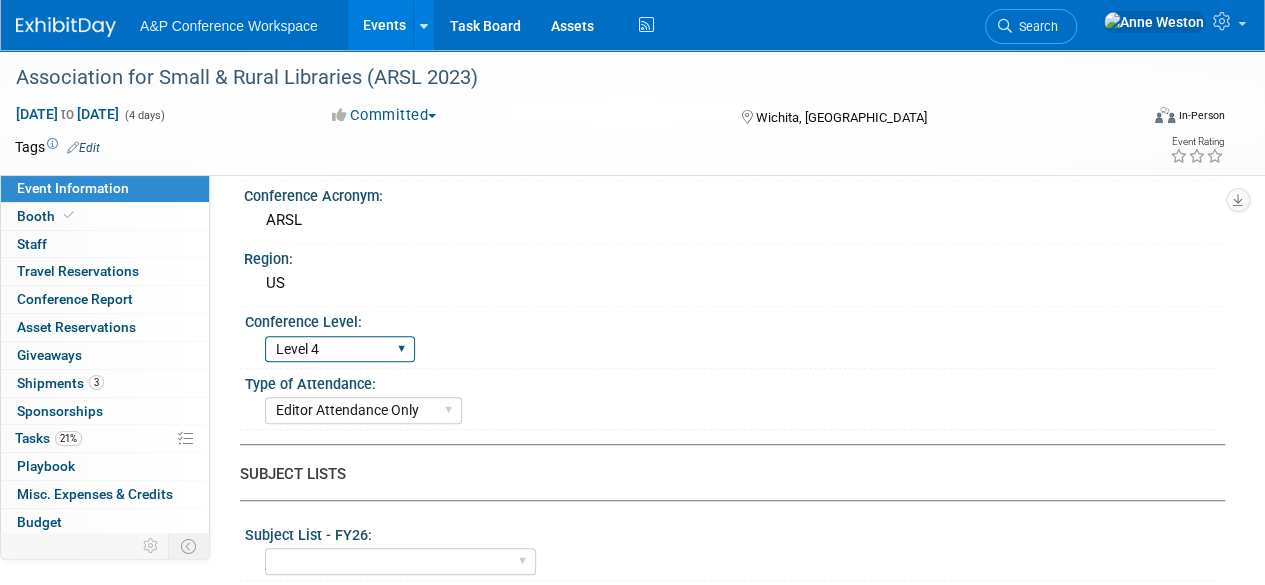 click on "Level 1
Level 2
Level 3
Level 4" at bounding box center (340, 349) 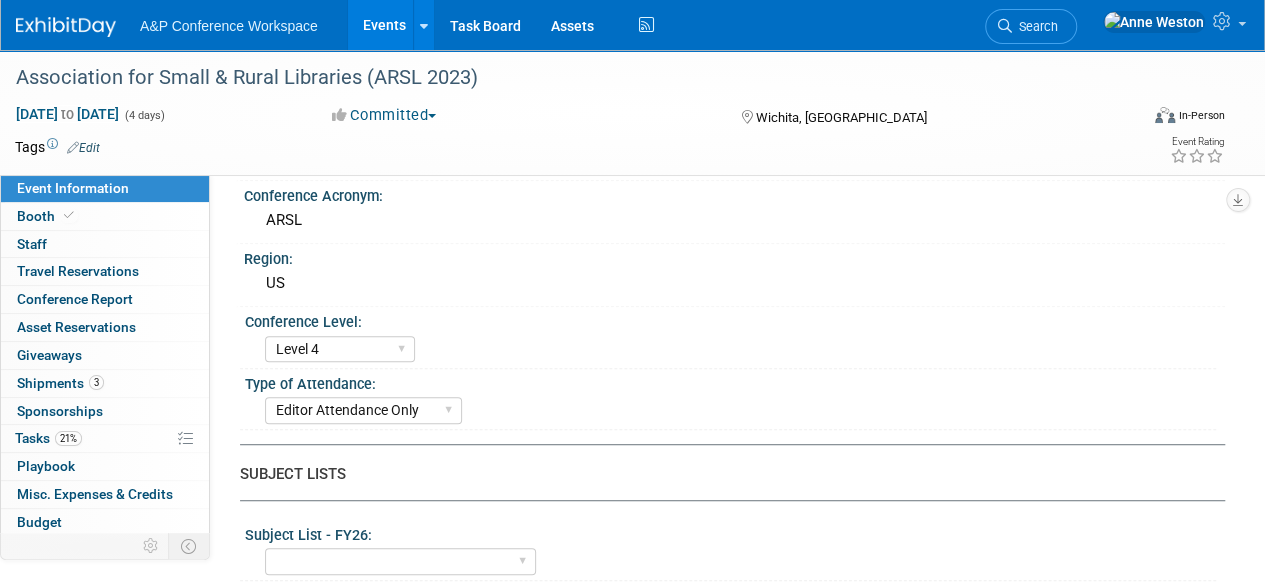 click on "Level 1
Level 2
Level 3
Level 4" at bounding box center (740, 347) 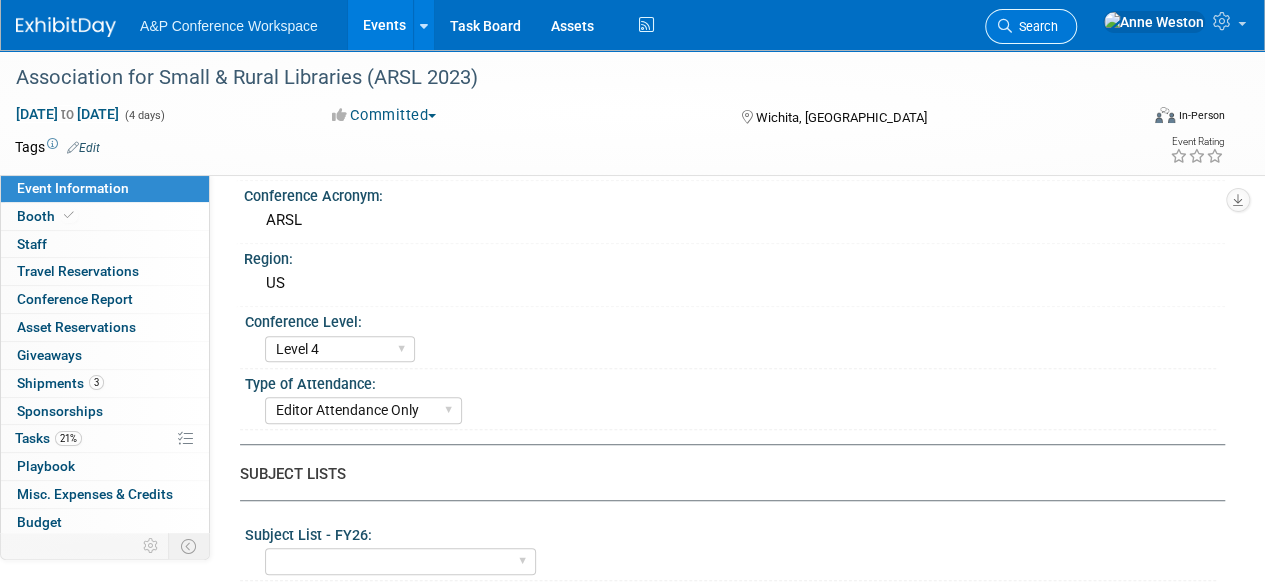 click on "Search" at bounding box center [1031, 26] 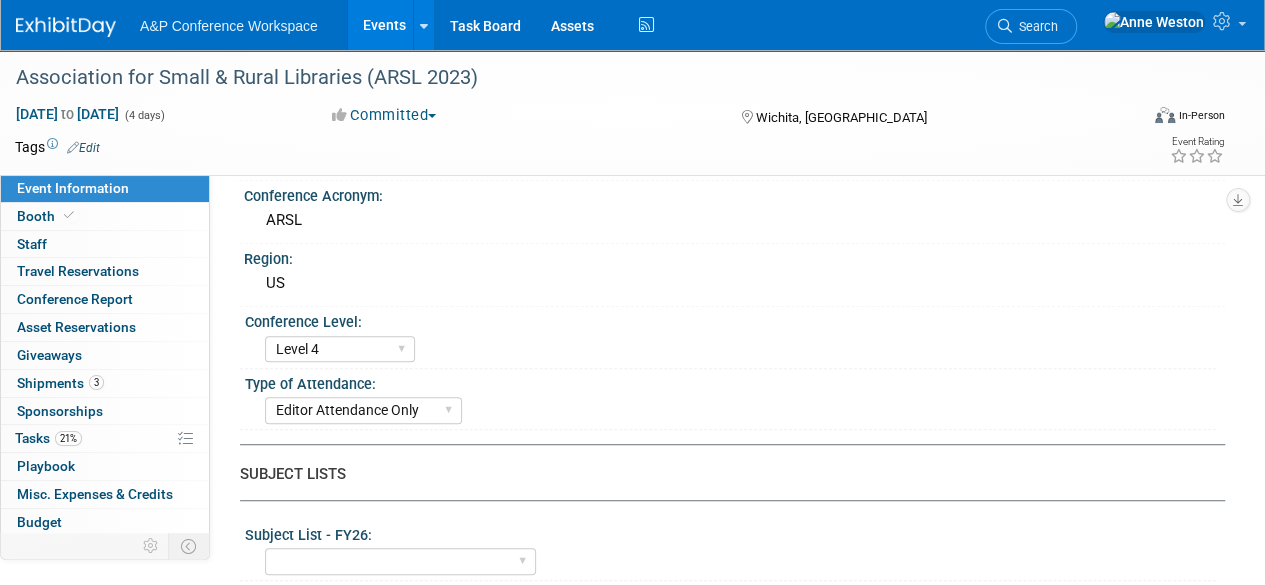 scroll, scrollTop: 0, scrollLeft: 0, axis: both 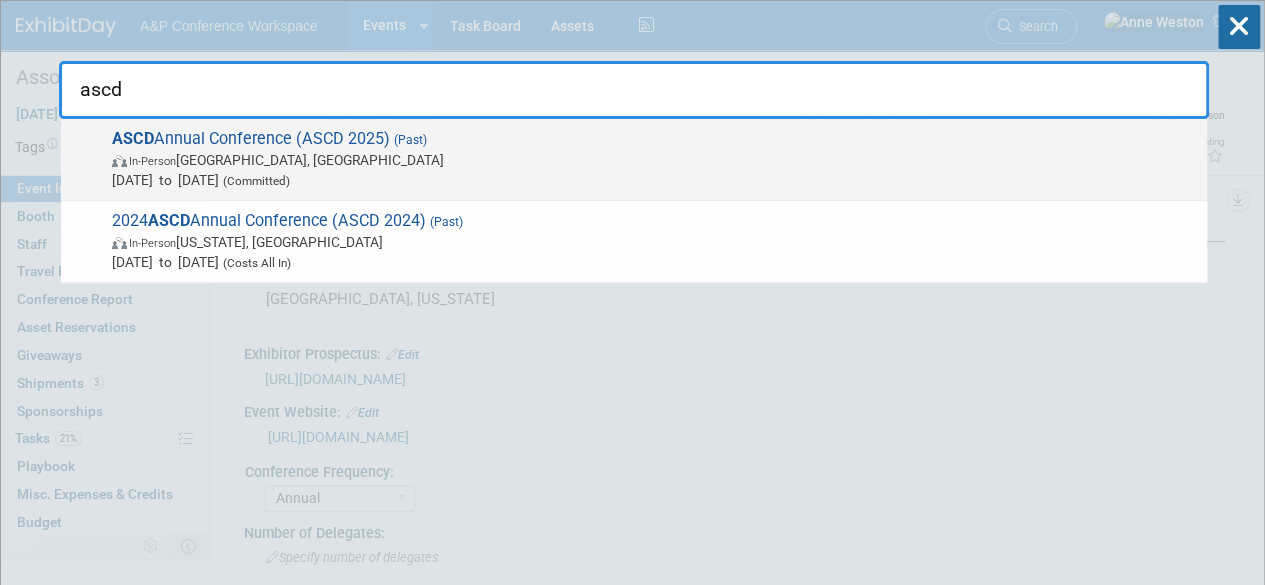 type on "ascd" 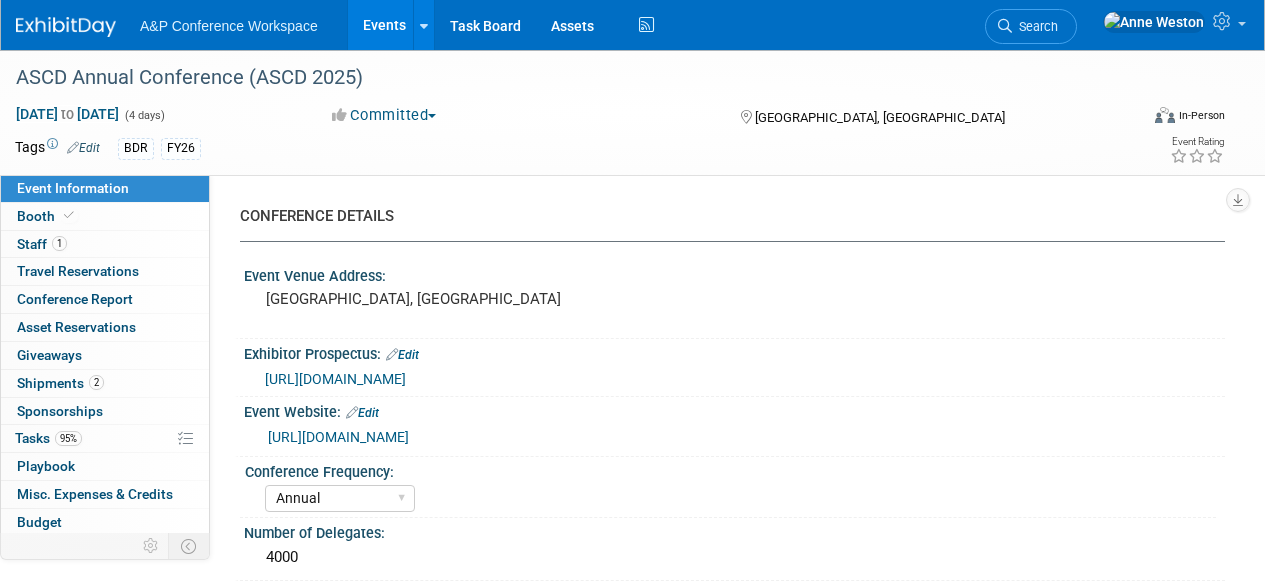 select on "Annual" 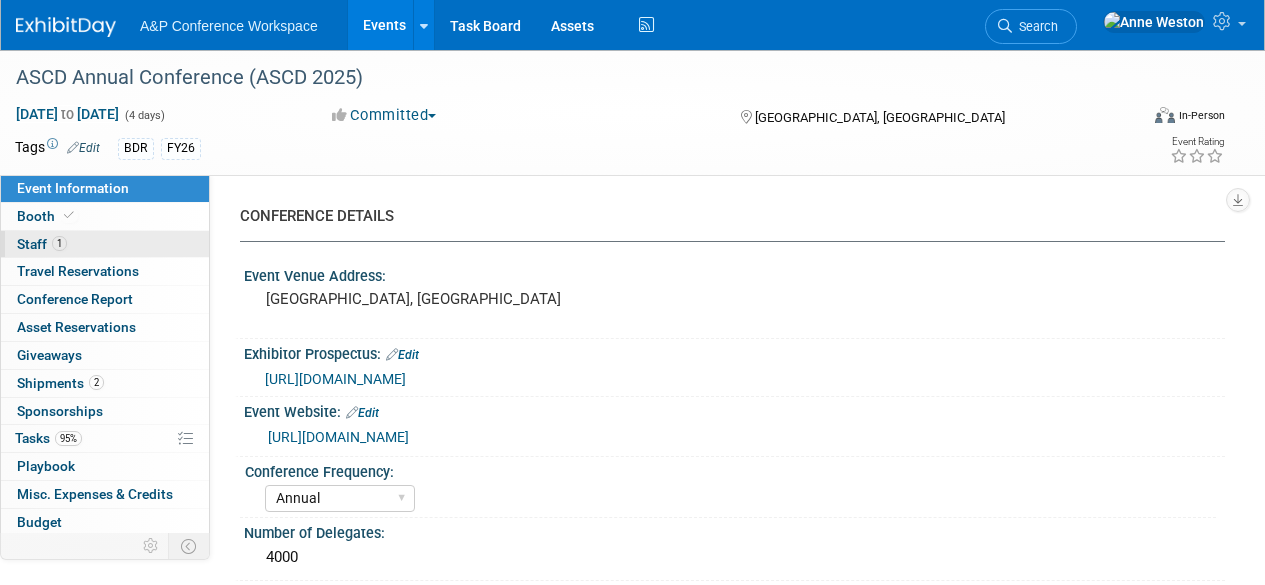 scroll, scrollTop: 0, scrollLeft: 0, axis: both 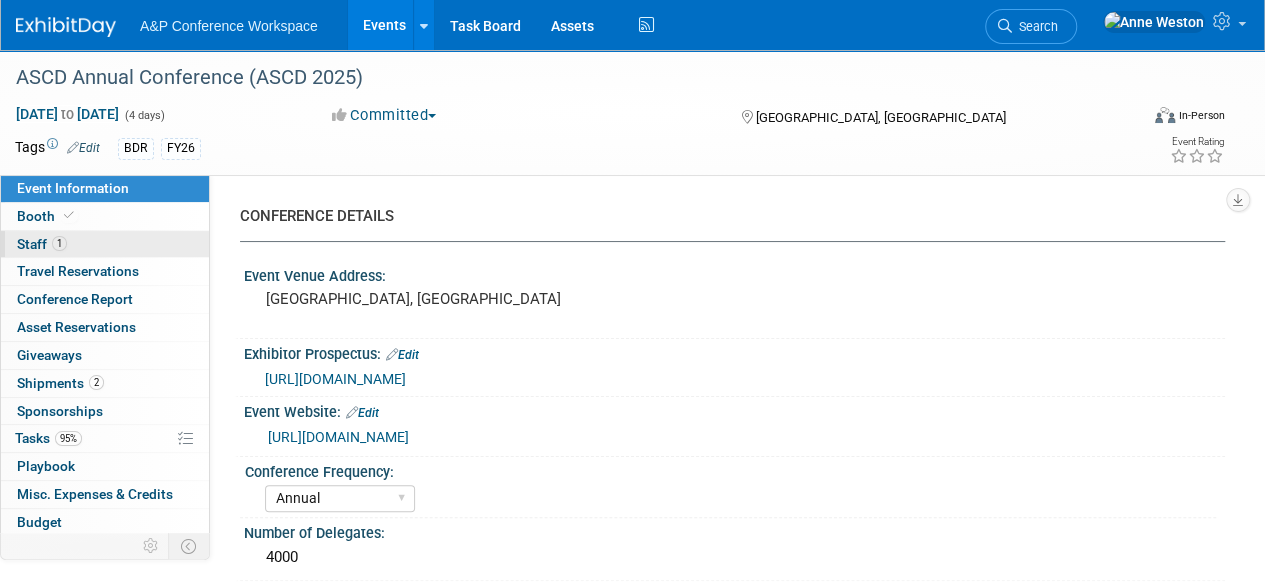 click on "Booth" at bounding box center [105, 216] 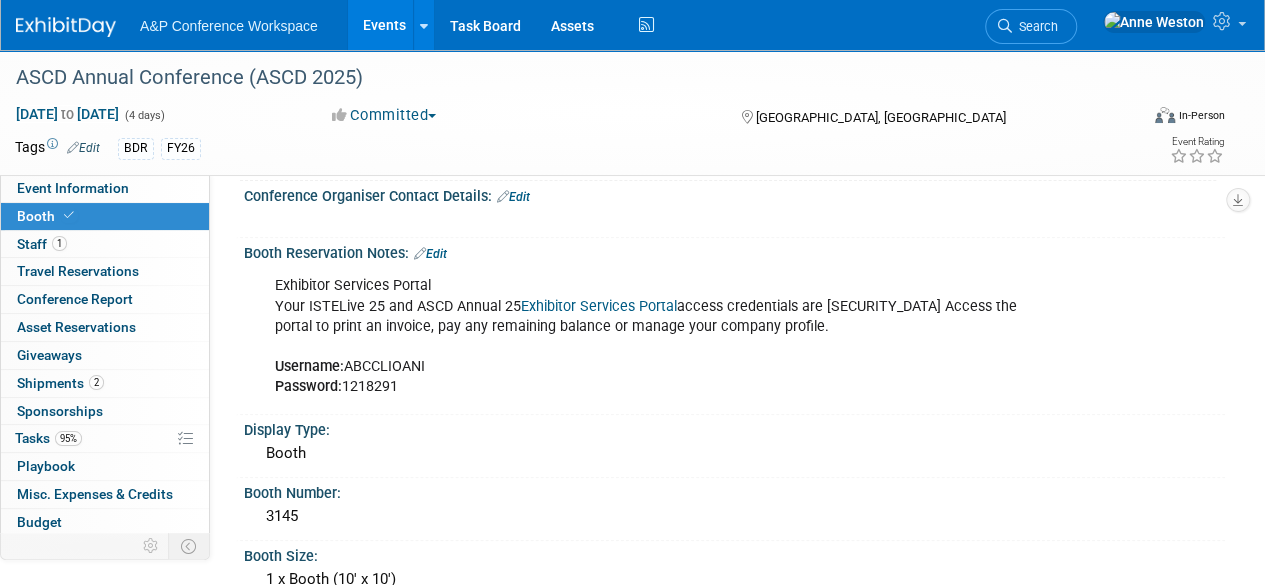 scroll, scrollTop: 0, scrollLeft: 0, axis: both 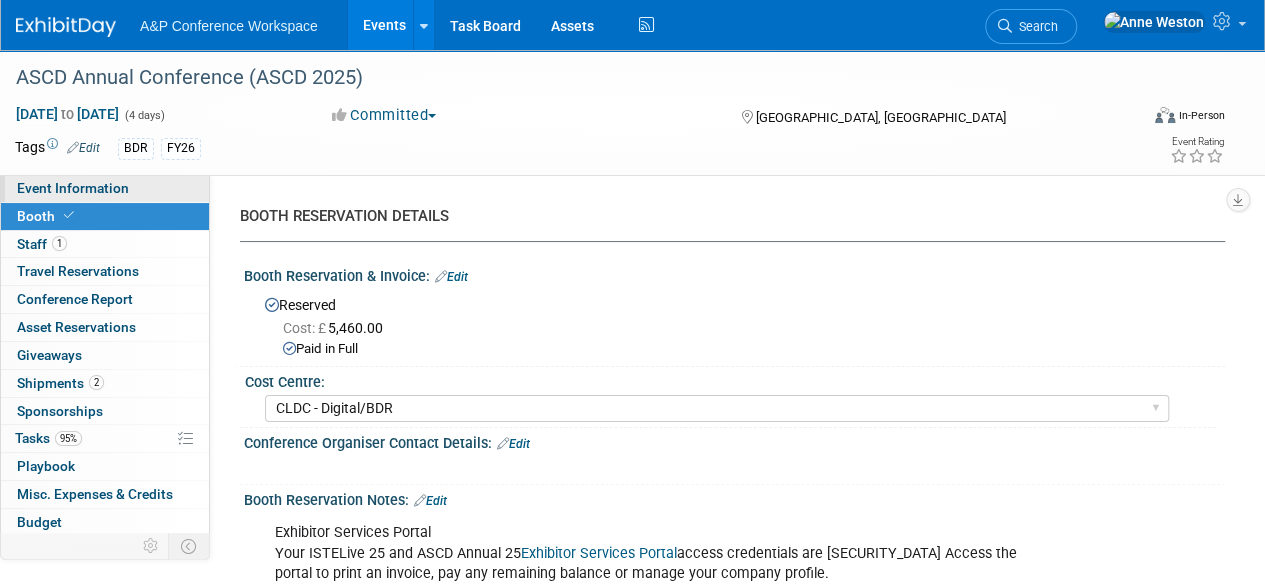 click on "Event Information" at bounding box center [73, 188] 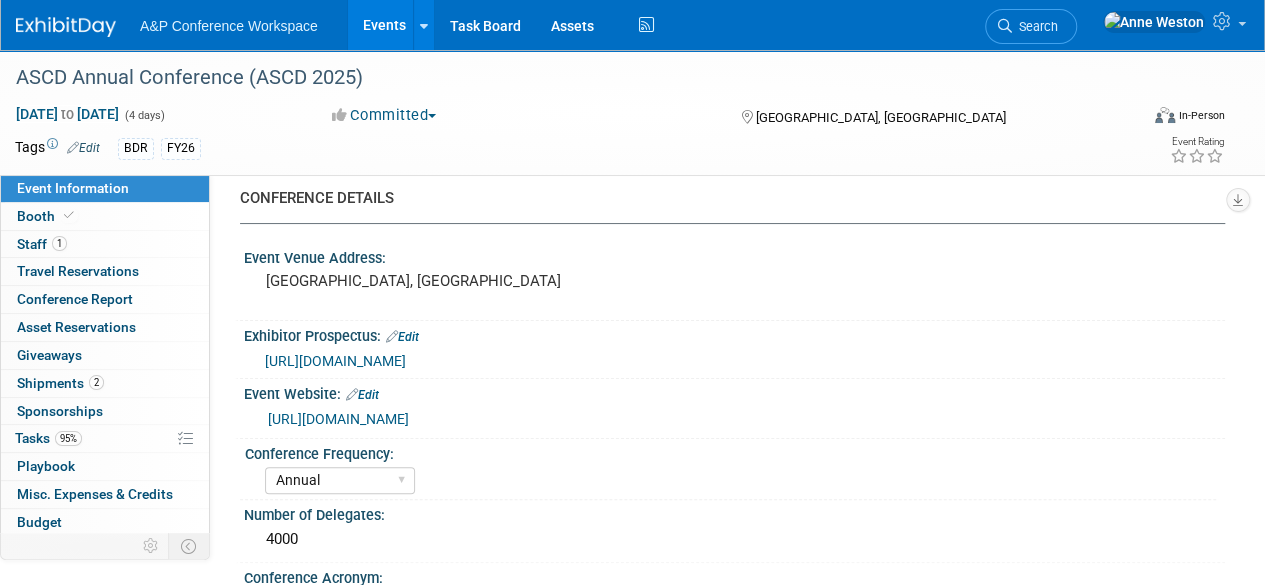 scroll, scrollTop: 0, scrollLeft: 0, axis: both 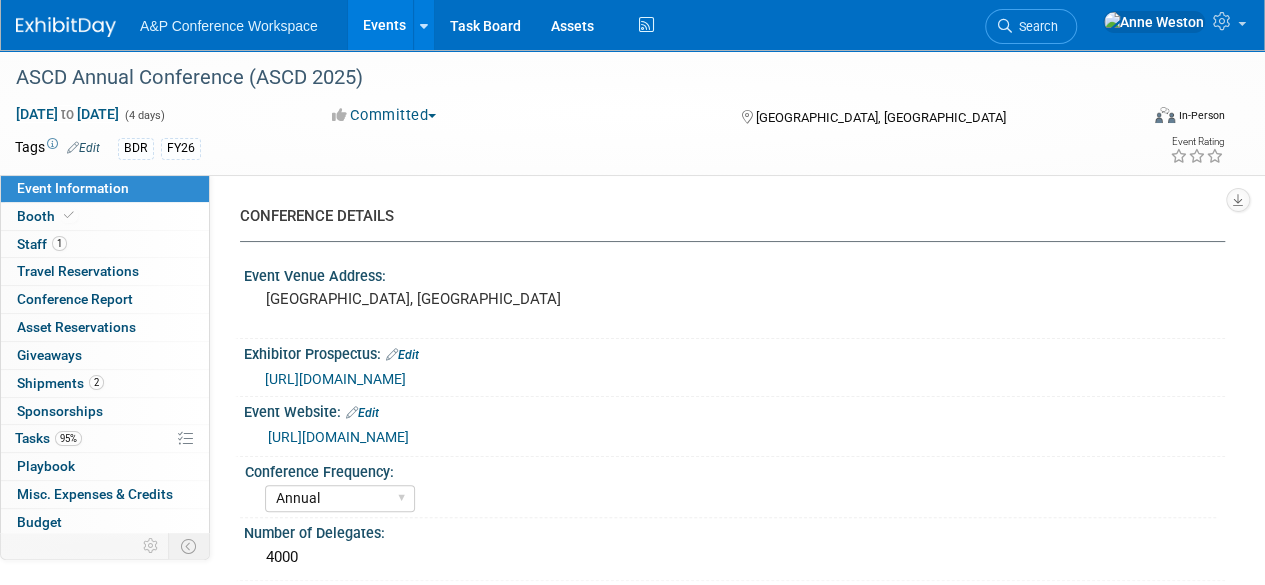 click on "https://event.ascd.org/2025/" at bounding box center (338, 437) 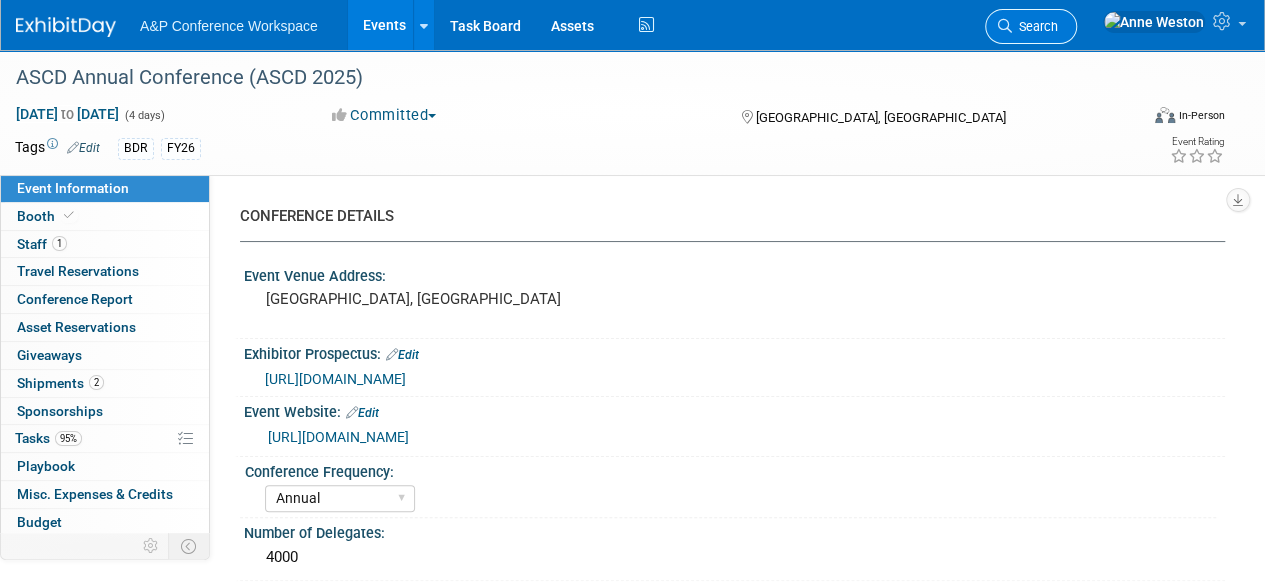click on "Search" at bounding box center [1035, 26] 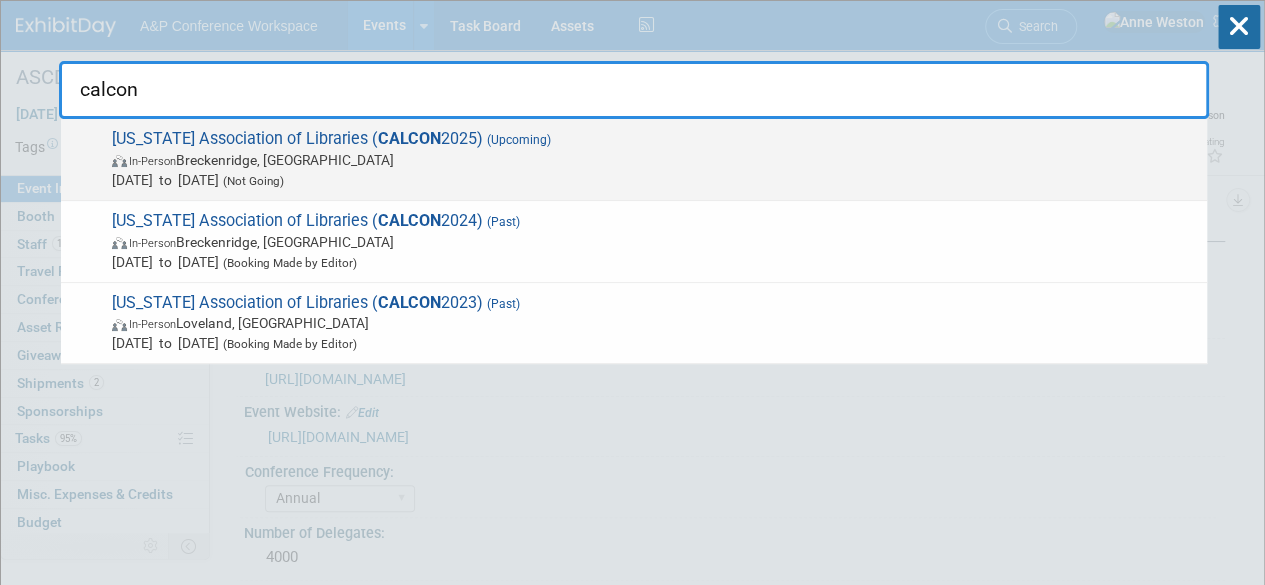 type on "calcon" 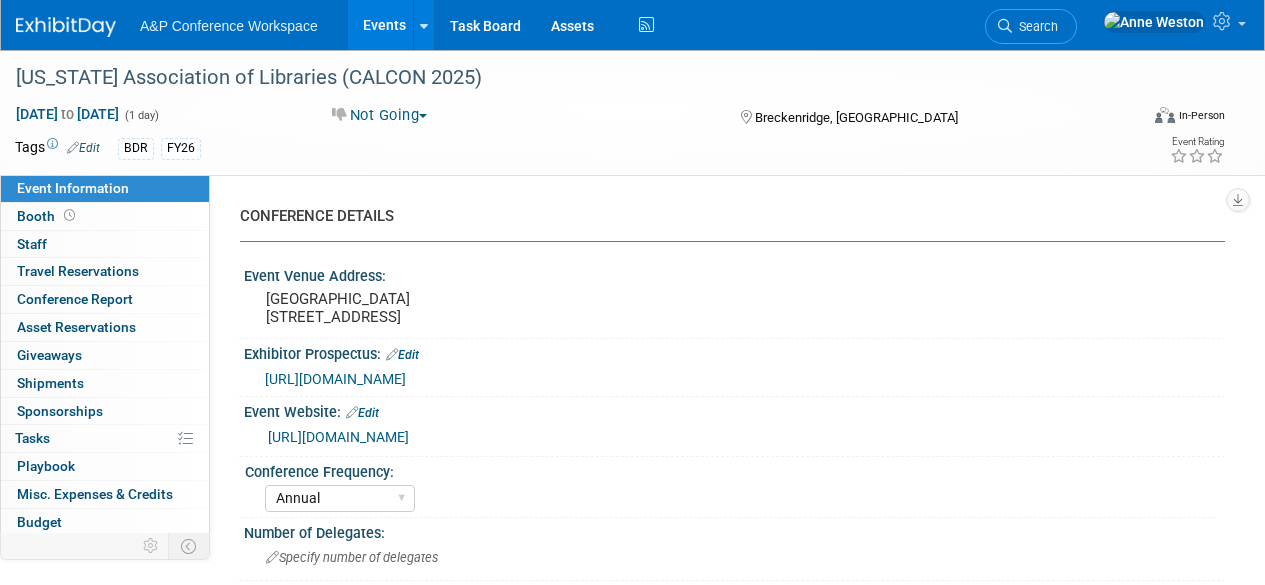 select on "Annual" 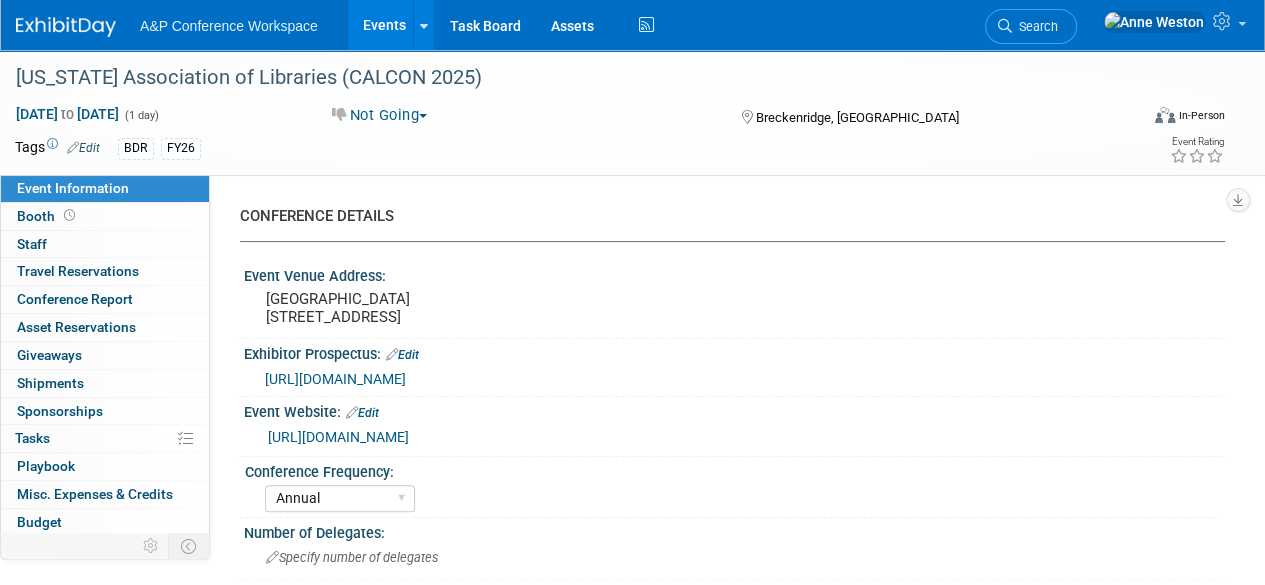 scroll, scrollTop: 0, scrollLeft: 0, axis: both 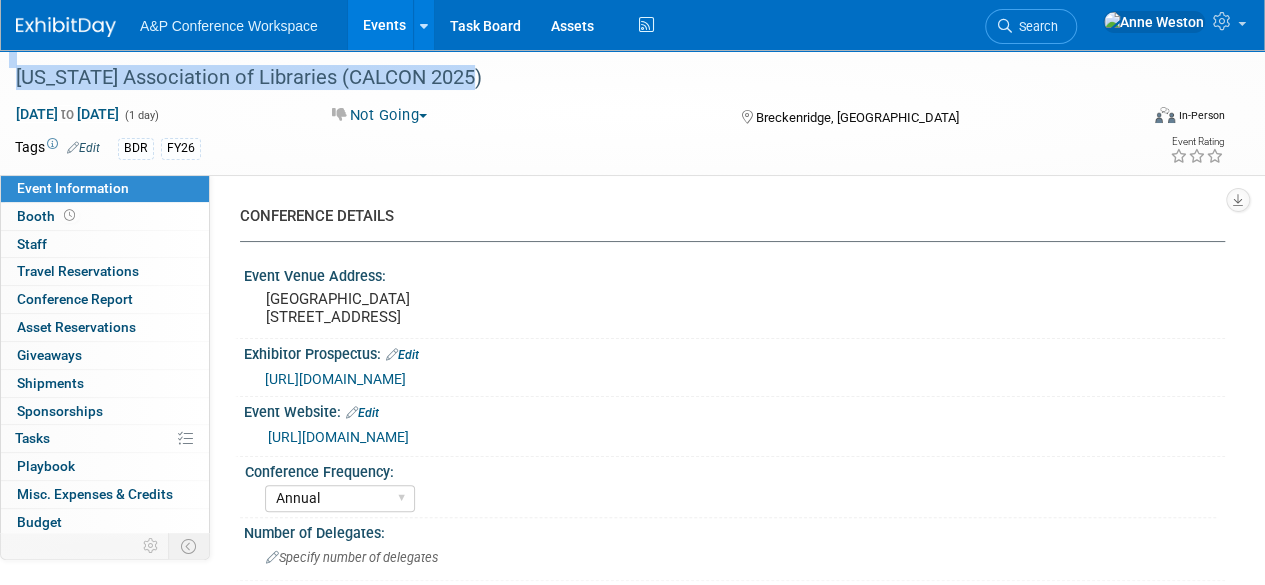 drag, startPoint x: 480, startPoint y: 78, endPoint x: 72, endPoint y: 50, distance: 408.95966 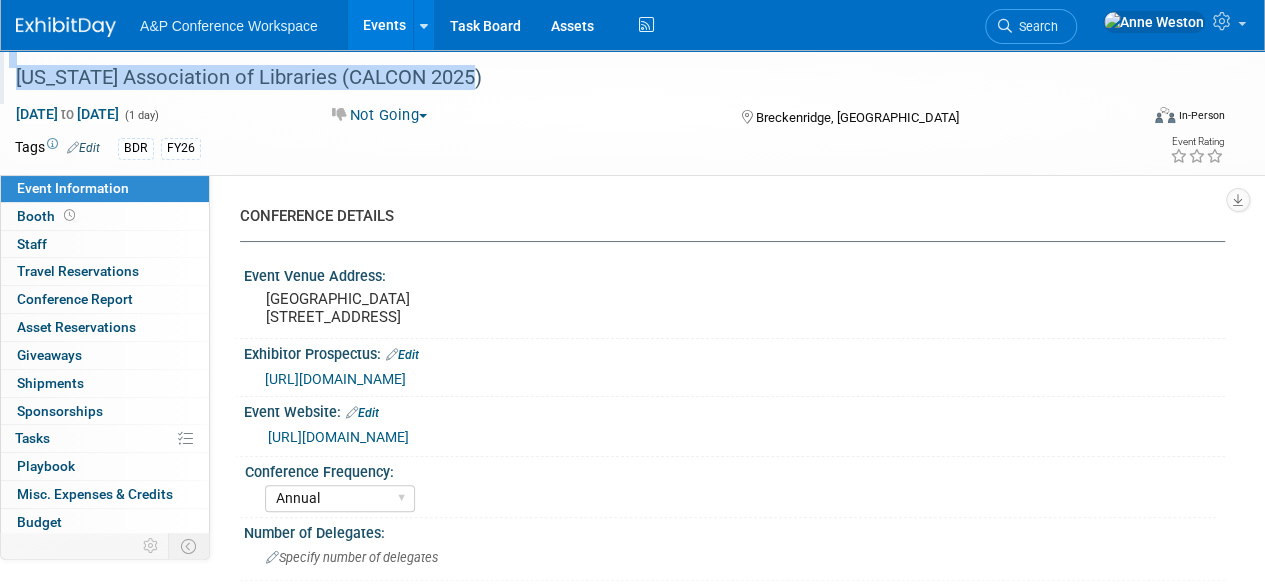copy on "Recently Viewed Events:
Colorado Association of Libraries (CALCON 2025)
In-Person
Breckenridge, CO
Sep 1, 2025  to  Sep 1, 2025
(Not Going)
ASCD Annual Conference (ASCD 2025)
In-Person
San Antonio, TX
Jun 29, 2025  to  Jul 2, 2025
(Committed)
Association for Small & Rural Libraries (ARSL 2023)
In-Person
Wichita, KS
Sep 20, 2023  to  Sep 23, 2023
(Committed)
American Association of School Librarians (AASL 2025)
In-Person
St. Louis, MI
Oct 16, 2025  to  Oct 18, 2025
(Committed)
Arkansas Association of Instructional Media (AAIM 2025)
In-Person
Conway, AR
Jul 8, 2025  to  Jul 9, 2025
(Committed)
Association for Small & Rural Libraries (ARSL 2024)
In-Person
Sep 1, 2024  to  Sep 1, 2024
(Not Going)
AP Conference 2025 (AP 2025)
In-Person
Boston, MA
Jul 16, 2025  to  Jul 18, 2025
(Committed)
No match found...
Colorado Association of Libraries (CALCON 2025)" 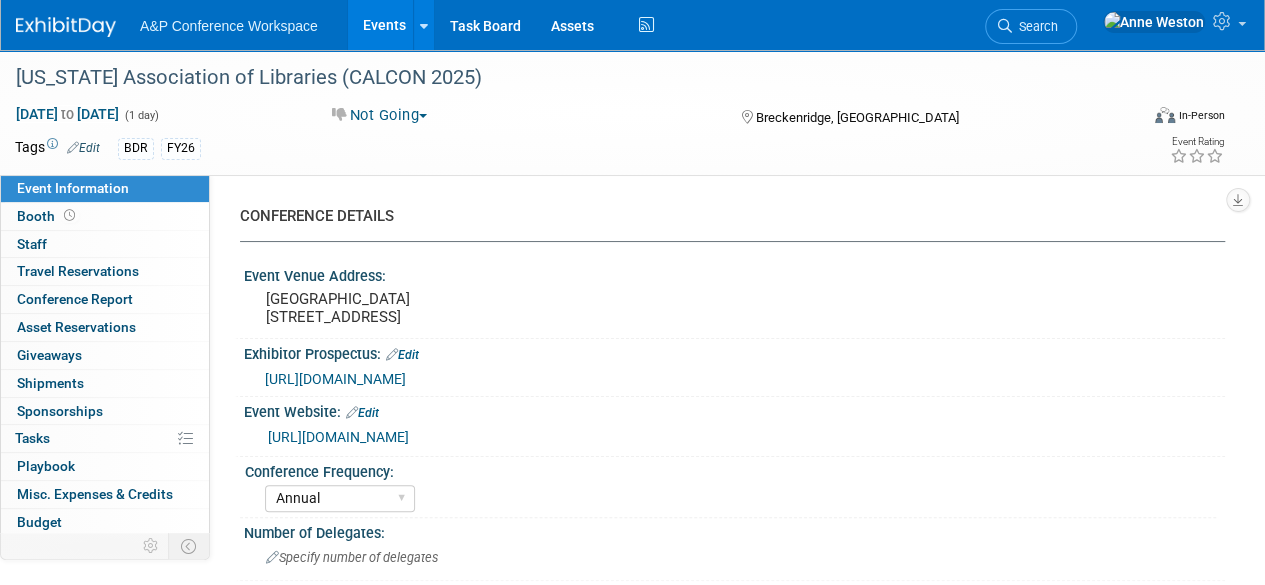 click on "Colorado Association of Libraries (CALCON 2025)
Sep 1, 2025  to  Sep 1, 2025
(1 day)
Sep 1, 2025 to Sep 1, 2025
Not Going
Committed
Considering
Not Going
Conference Cancelled
Conference Postponed
Waiting to book
Booking Made by Editor
Costs All In
Breckenridge, CO
Virtual
In-Person
Hybrid
<img src="https://www.exhibitday.com/Images/Format-Virtual.png" style="width: 22px; height: 18px; margin-top: 2px; margin-bottom: 2px; margin-left: 2px; filter: Grayscale(70%); opacity: 0.9;" />   Virtual
<img src="https://www.exhibitday.com/Images/Format-InPerson.png" style="width: 22px; height: 18px; margin-top: 2px; margin-bottom: 2px; margin-left: 2px; filter: Grayscale(70%); opacity: 0.9;" />   In-Person
Tags
Edit
BDR
FY26
Event Rating" at bounding box center [632, 112] 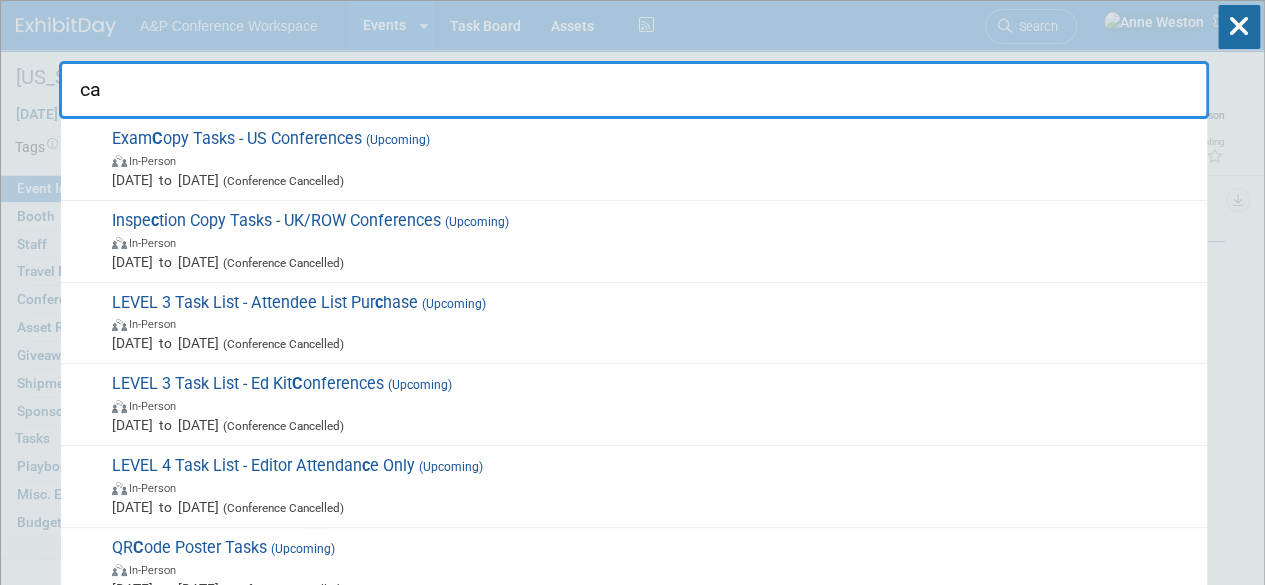type on "c" 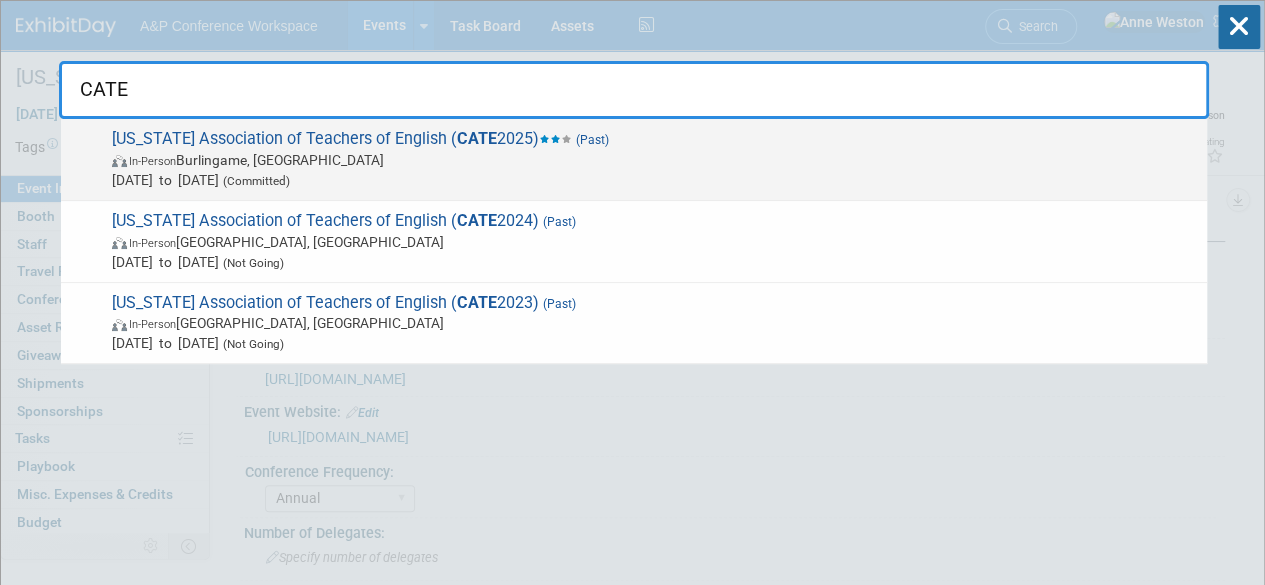 type on "CATE" 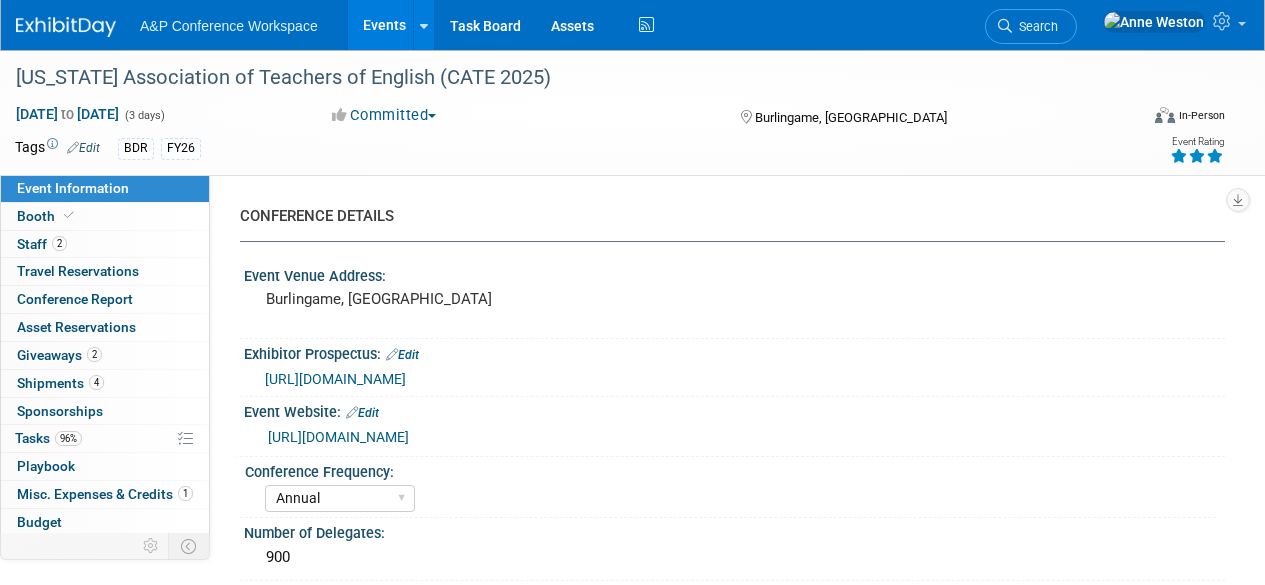 select on "Annual" 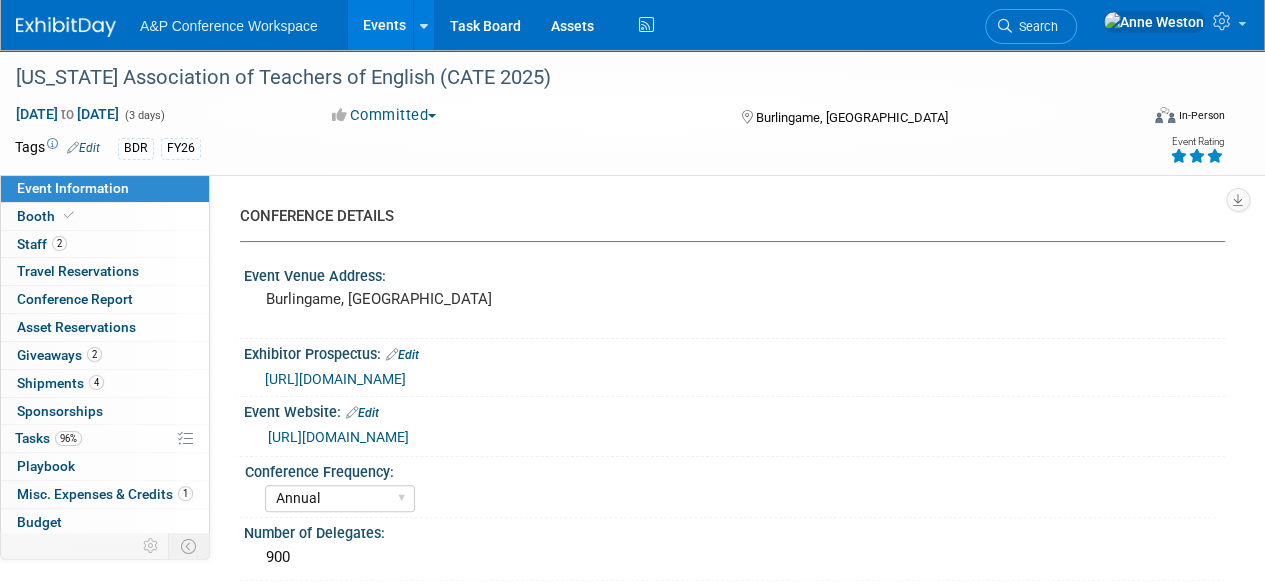 scroll, scrollTop: 0, scrollLeft: 0, axis: both 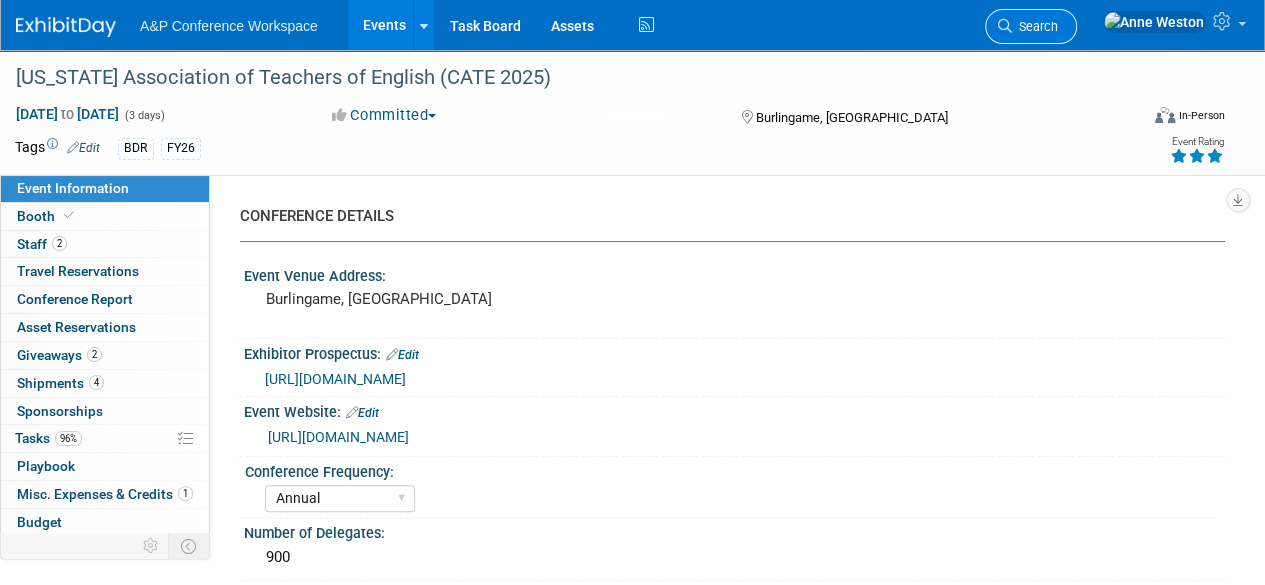 click on "Search" at bounding box center (1035, 26) 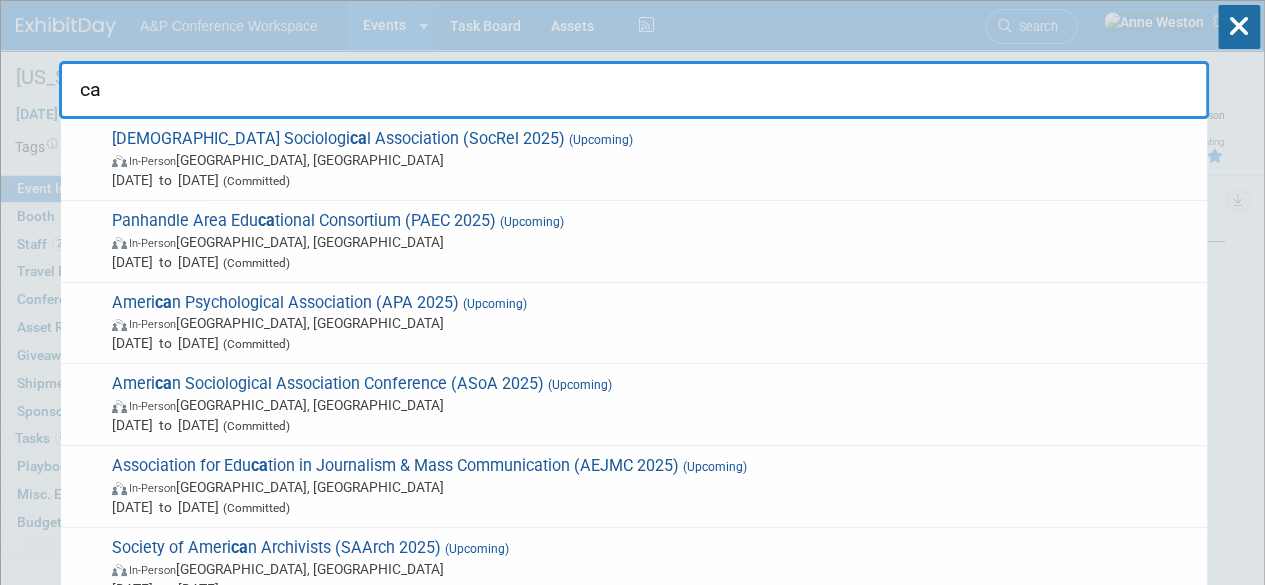 type on "c" 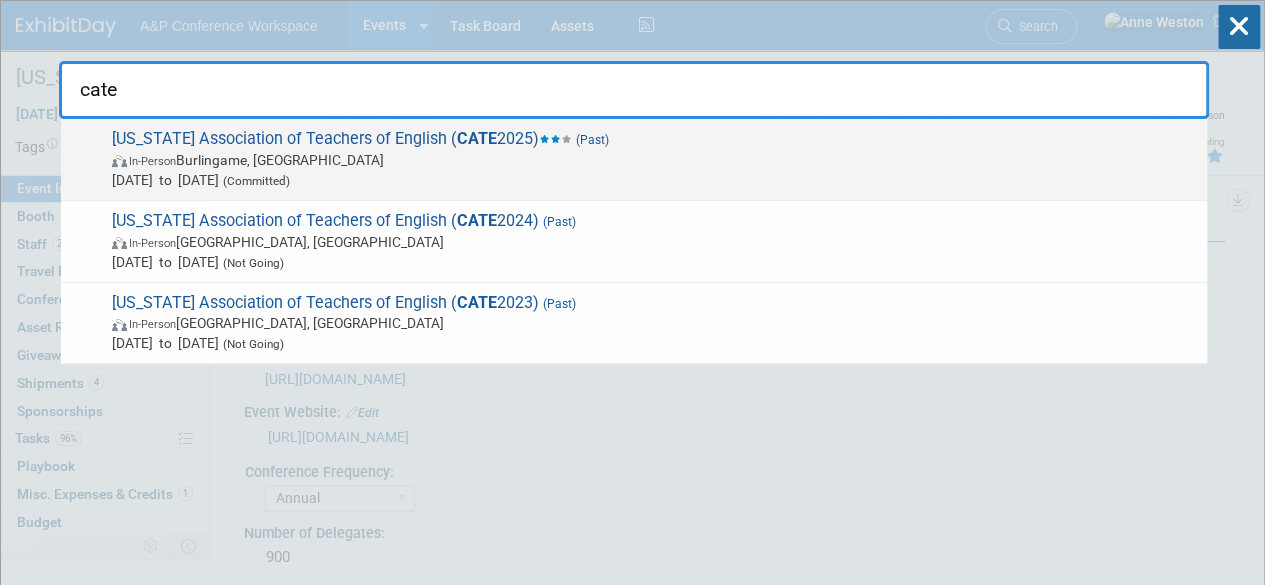 type on "cate" 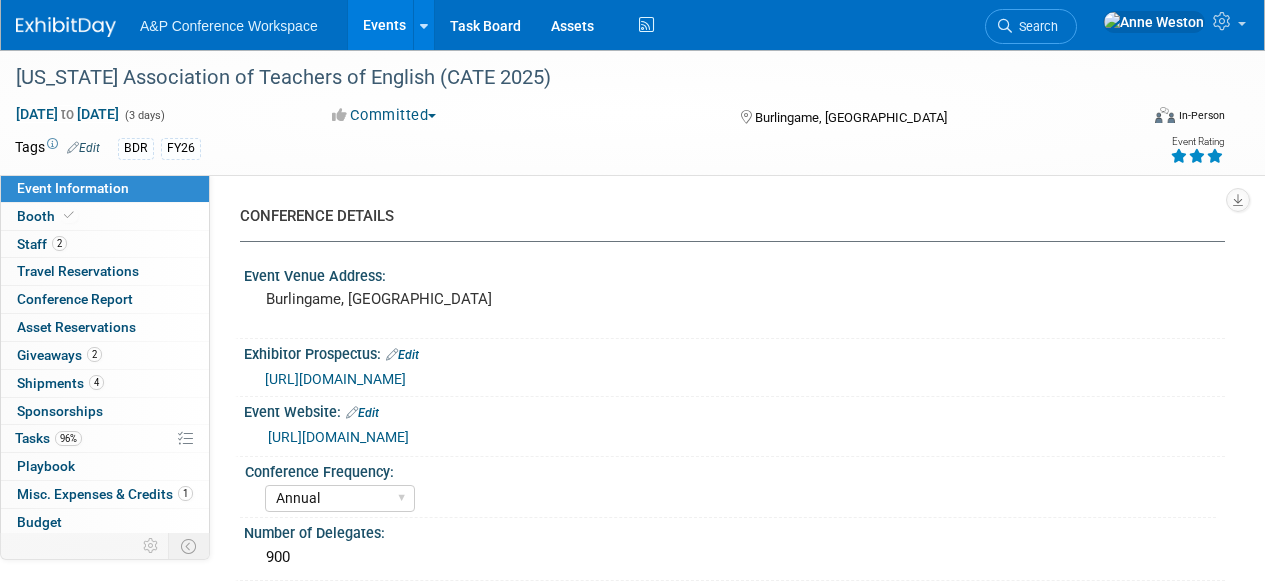 select on "Annual" 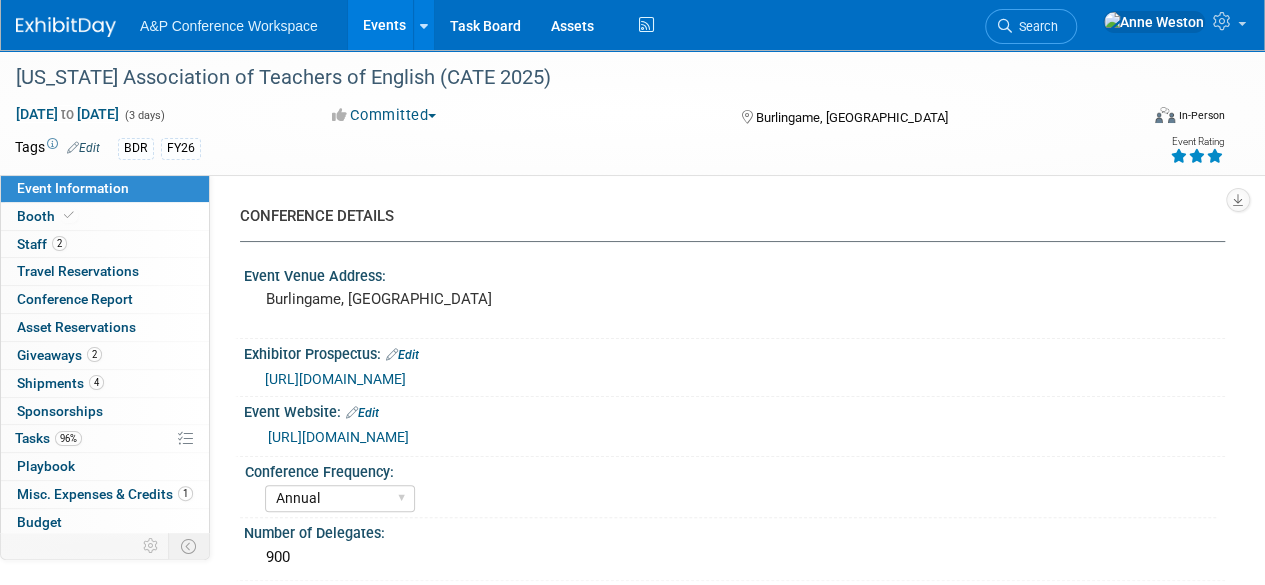 scroll, scrollTop: 0, scrollLeft: 0, axis: both 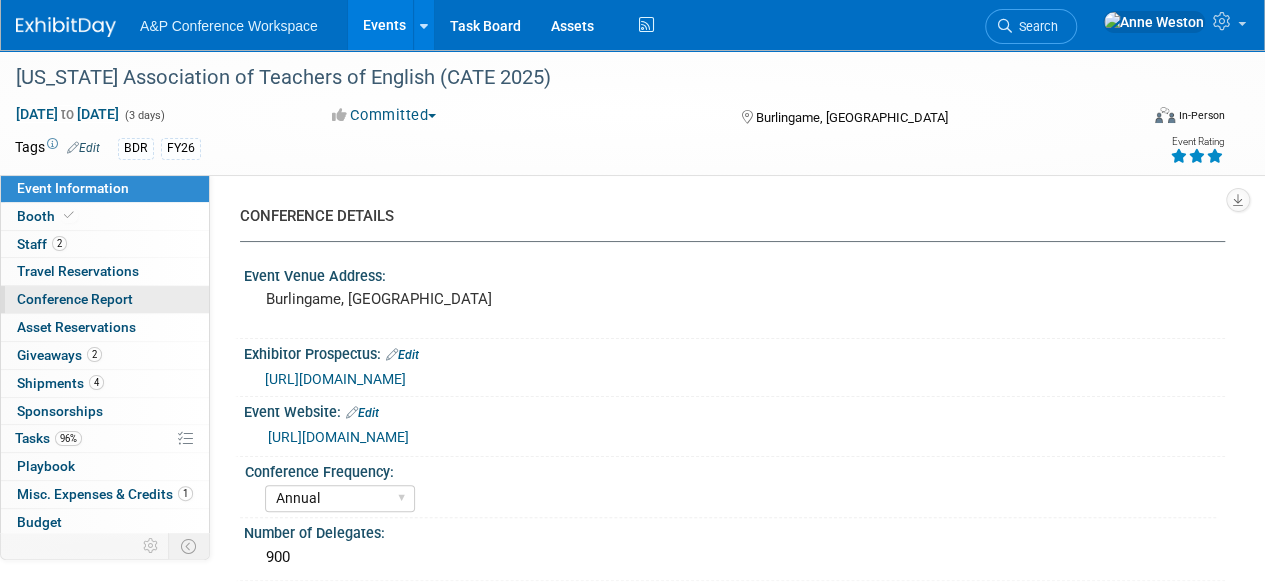 click on "Conference Report" at bounding box center [75, 299] 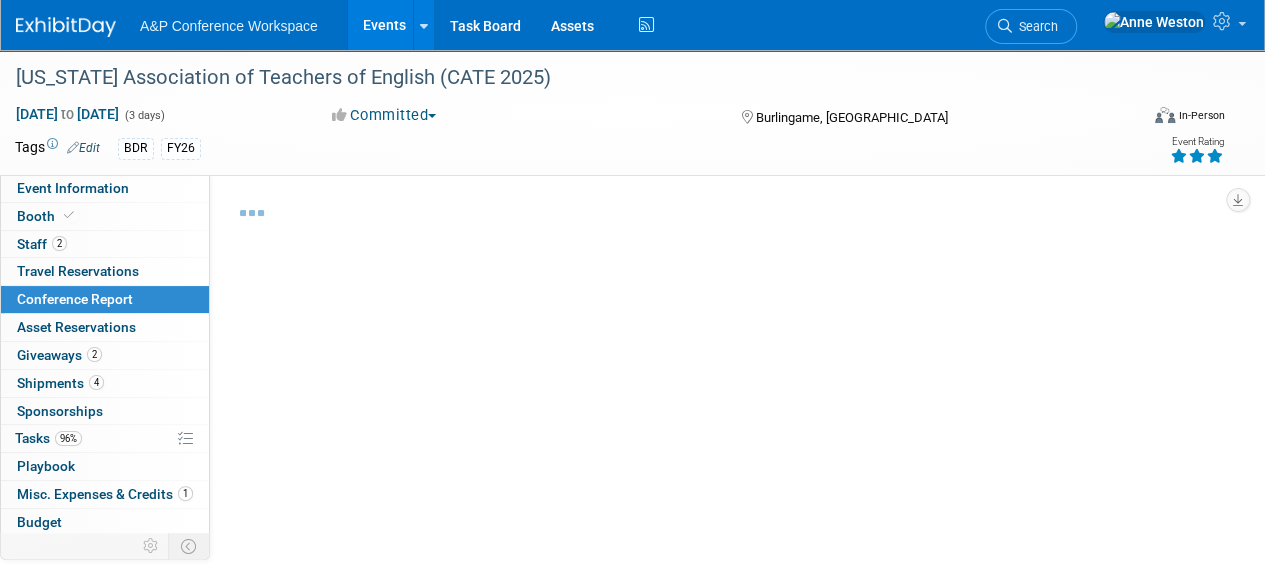 select on "NO" 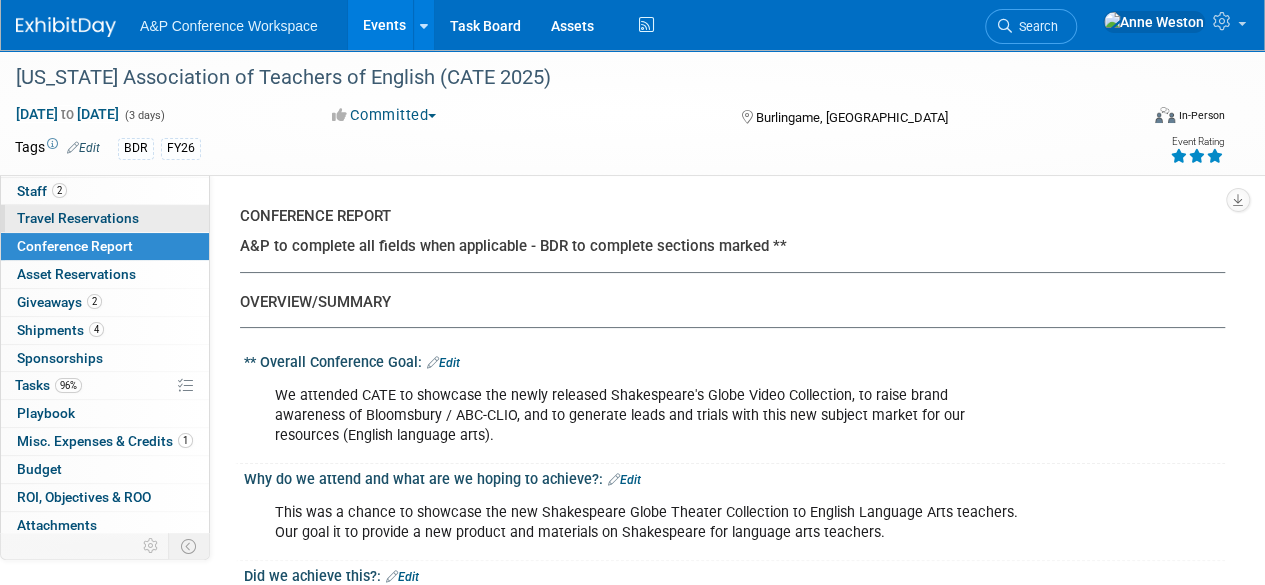 scroll, scrollTop: 82, scrollLeft: 0, axis: vertical 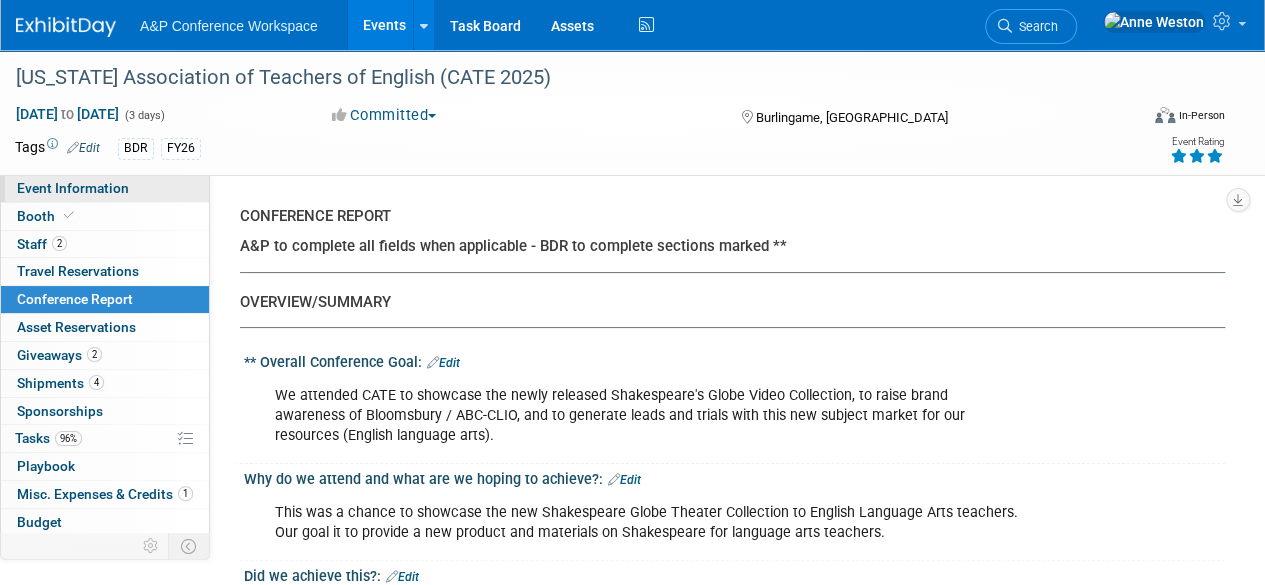 click on "Event Information" at bounding box center (73, 188) 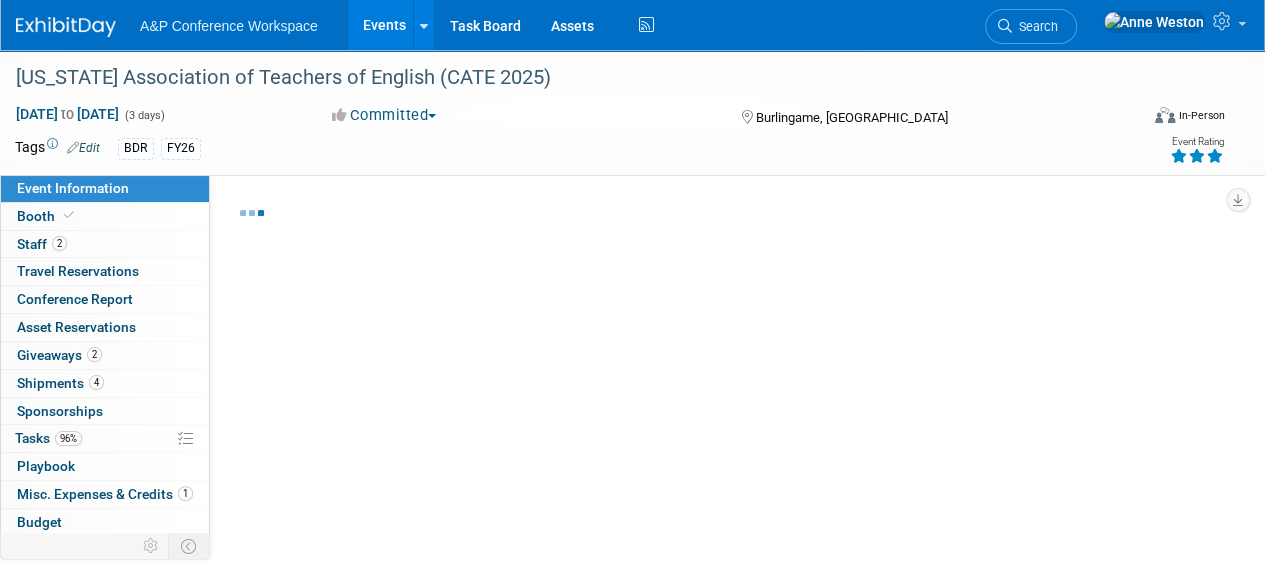 select on "Annual" 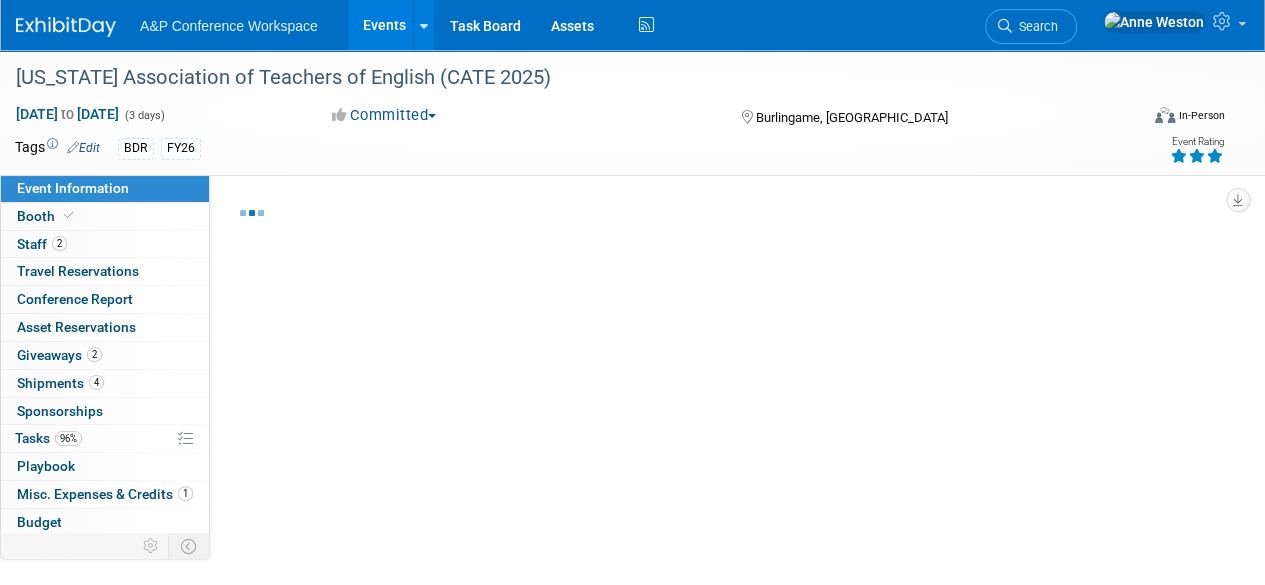select on "Level 2" 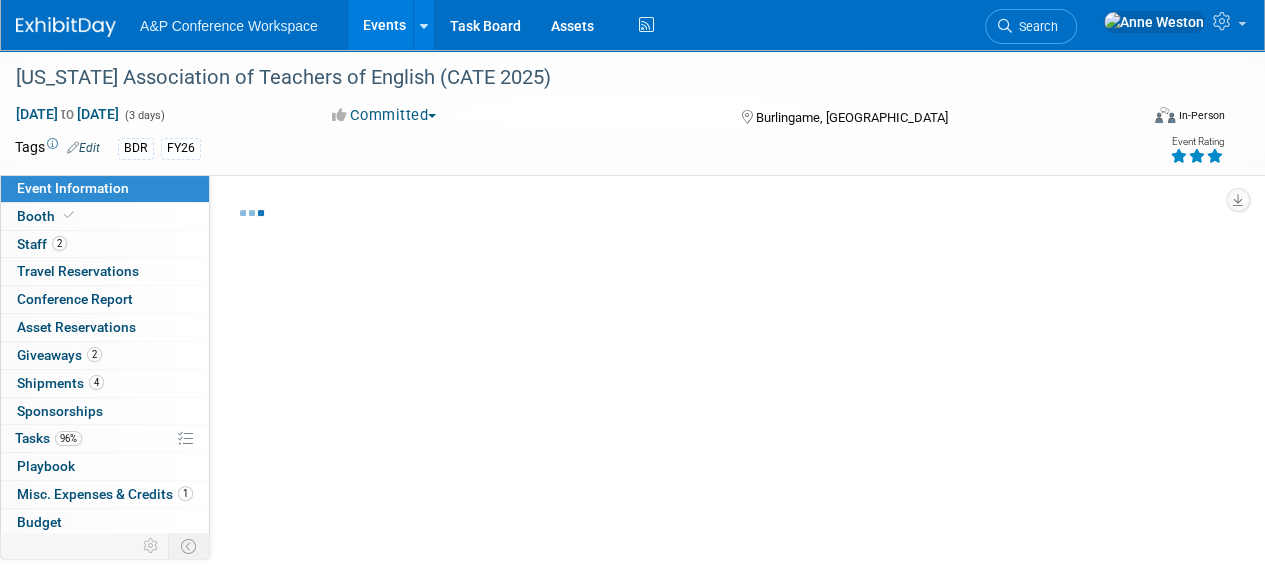 select on "In-Person Booth" 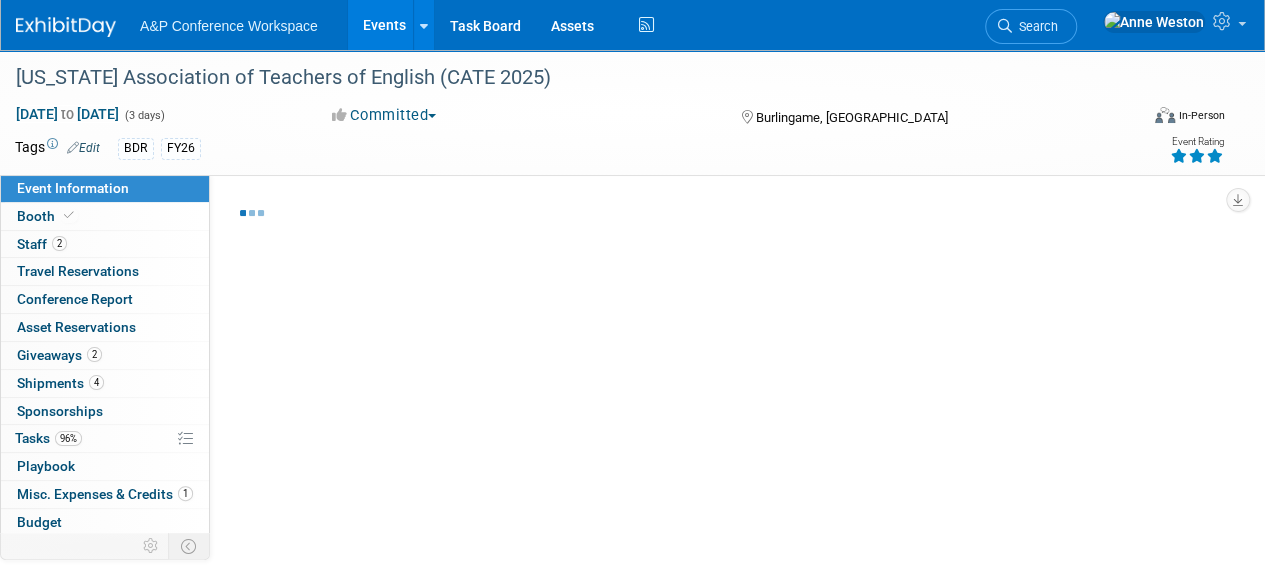 select on "Schools" 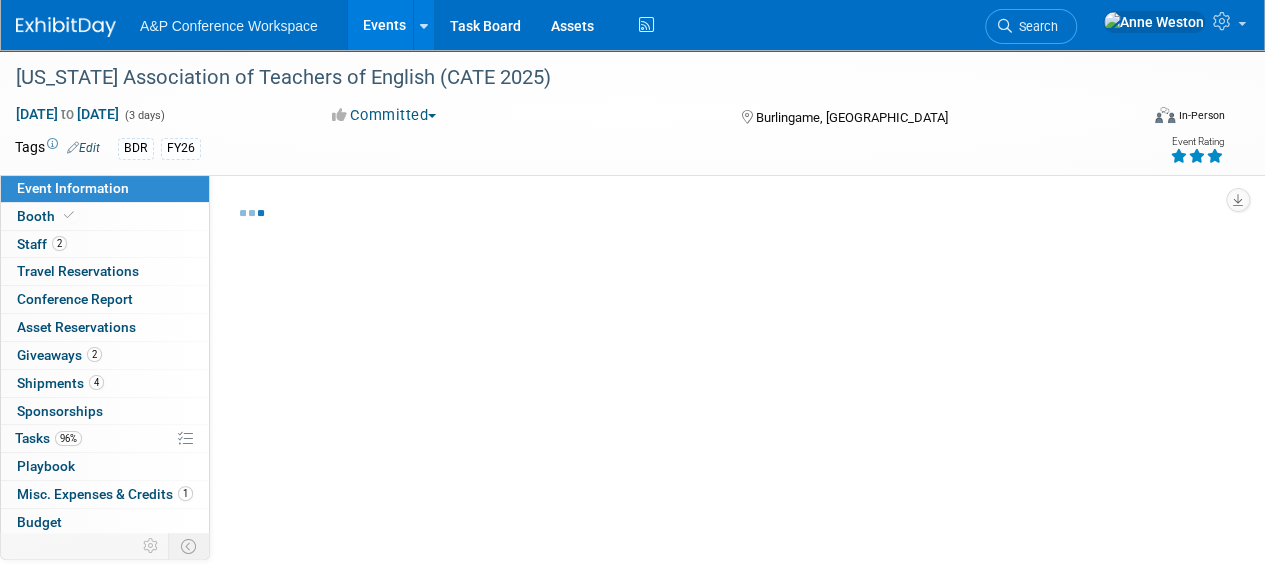 select on "Bloomsbury Digital Resources" 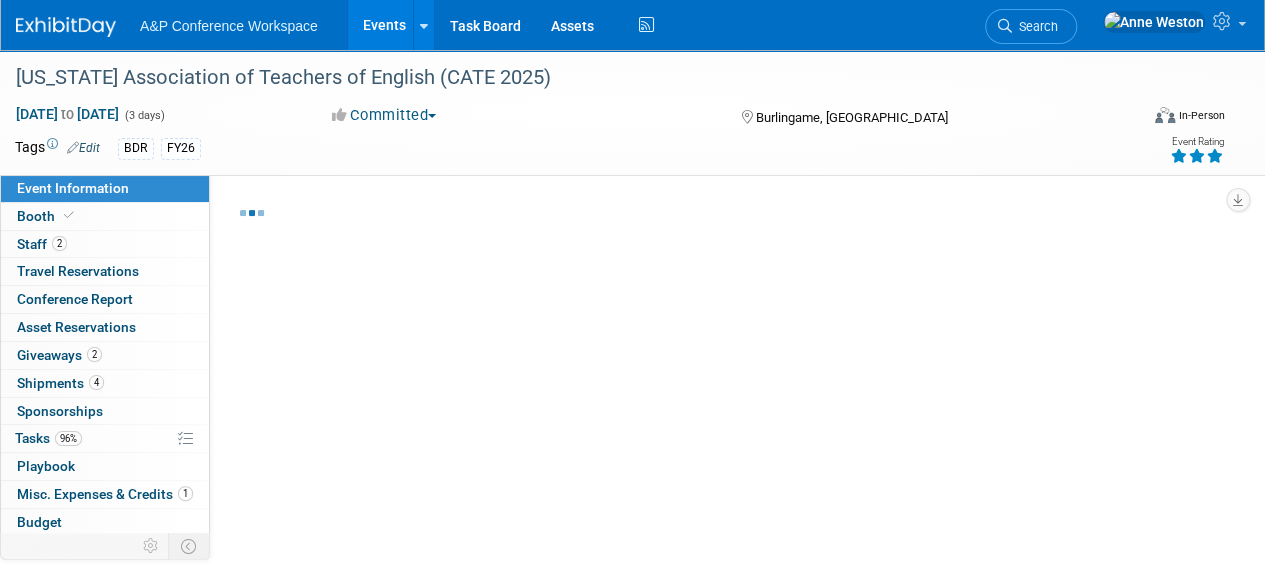 select on "BDR Product Awareness and Trial Generation​" 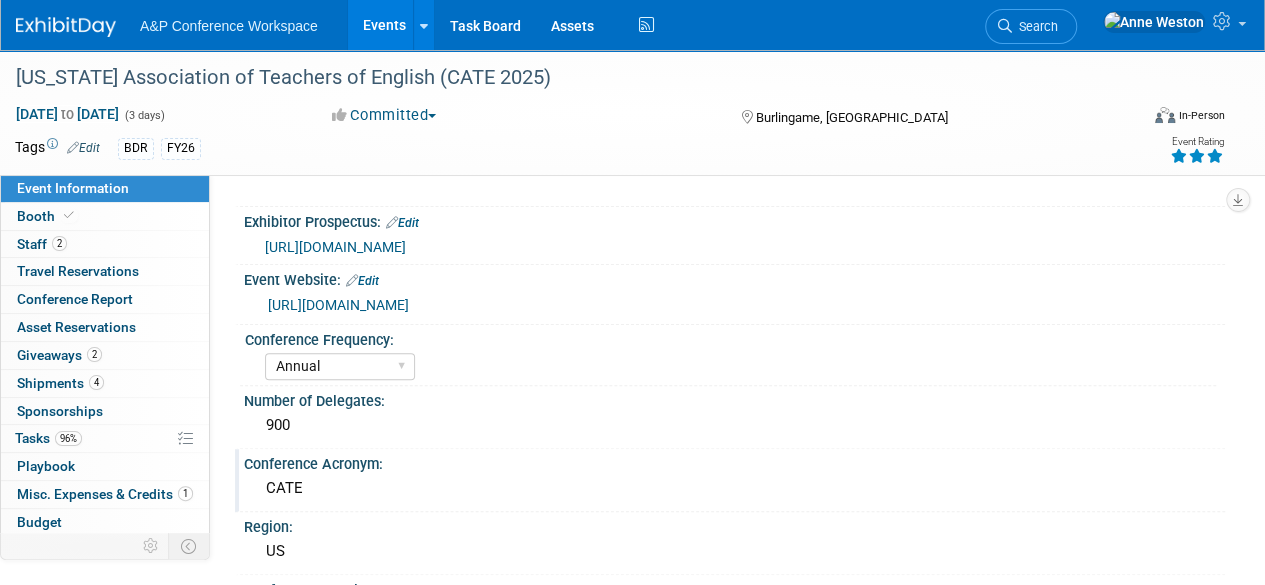 scroll, scrollTop: 0, scrollLeft: 0, axis: both 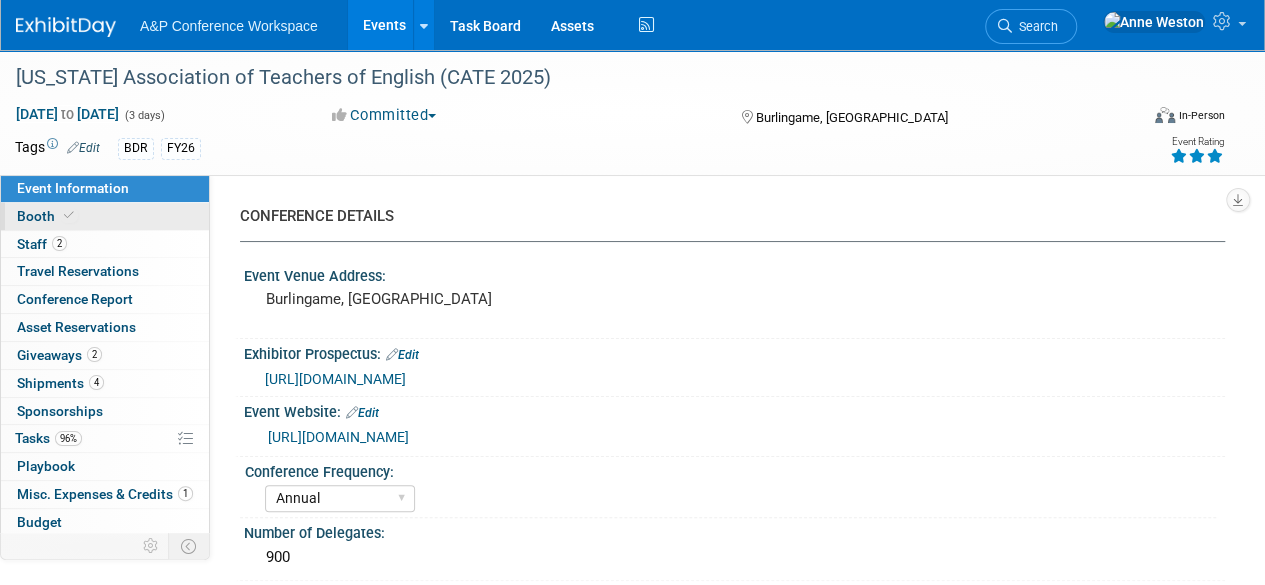 click on "Booth" at bounding box center [105, 216] 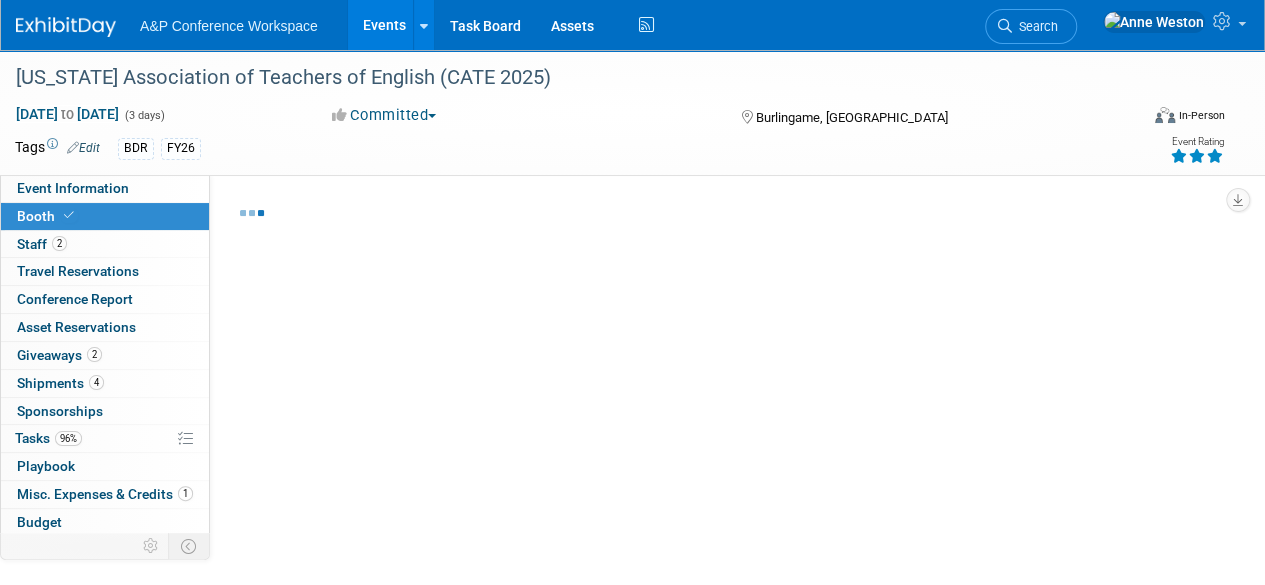 select on "CLDC - Digital/BDR" 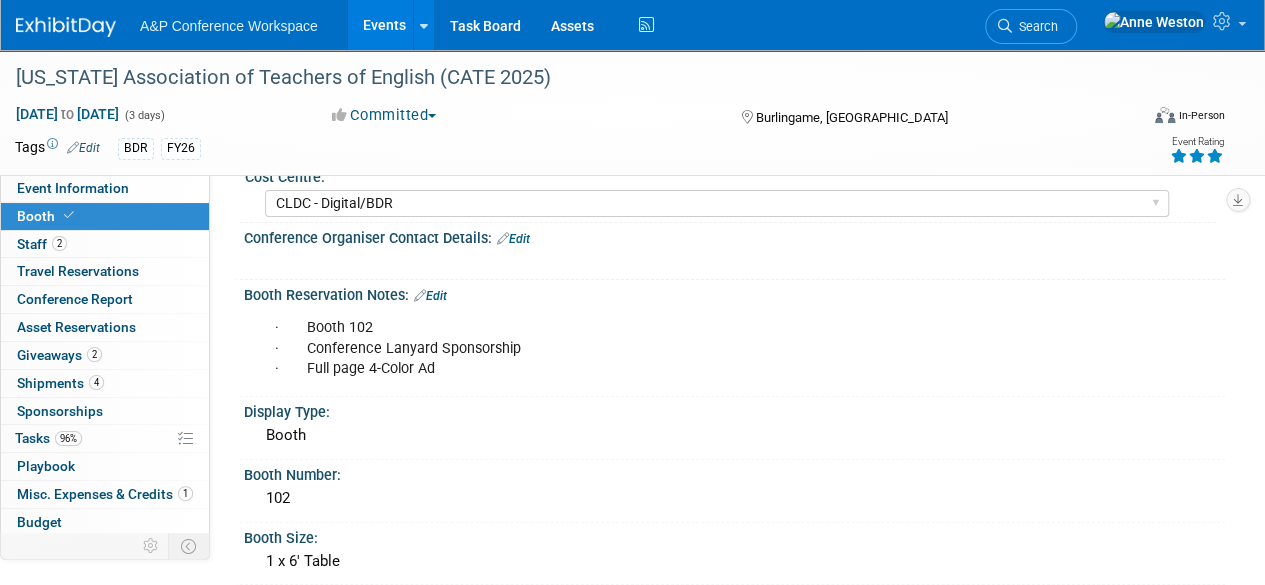 scroll, scrollTop: 100, scrollLeft: 0, axis: vertical 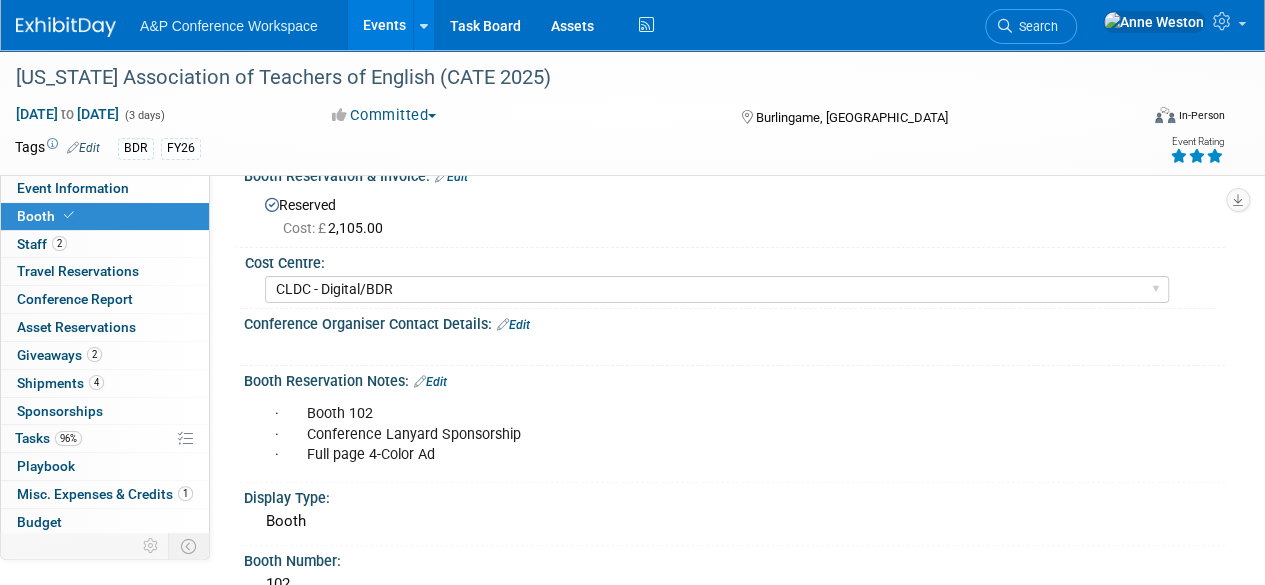 click on "Booth Reservation & Invoice:
Edit
Reserved
Cost: £  2,105.00" at bounding box center (730, 204) 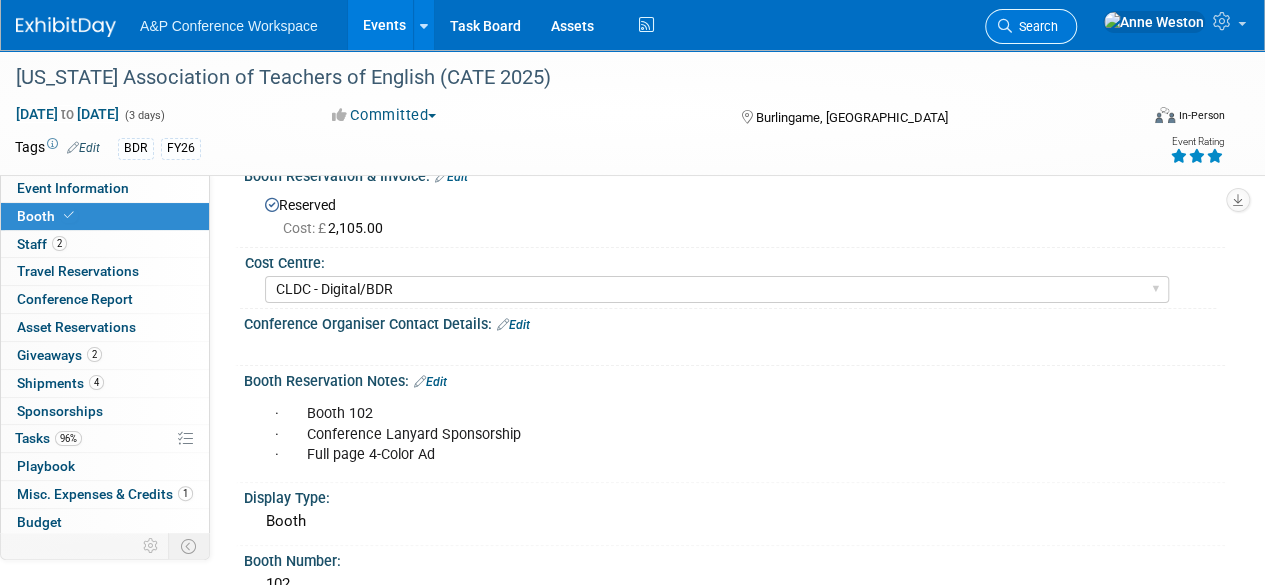 click on "Search" at bounding box center [1035, 26] 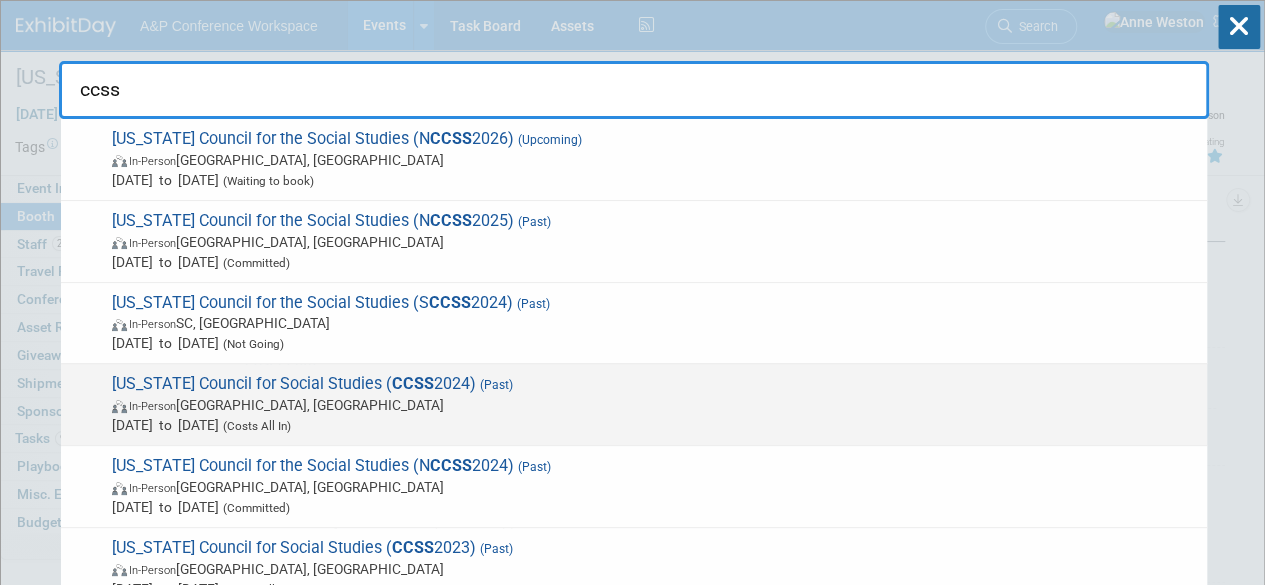 type on "ccss" 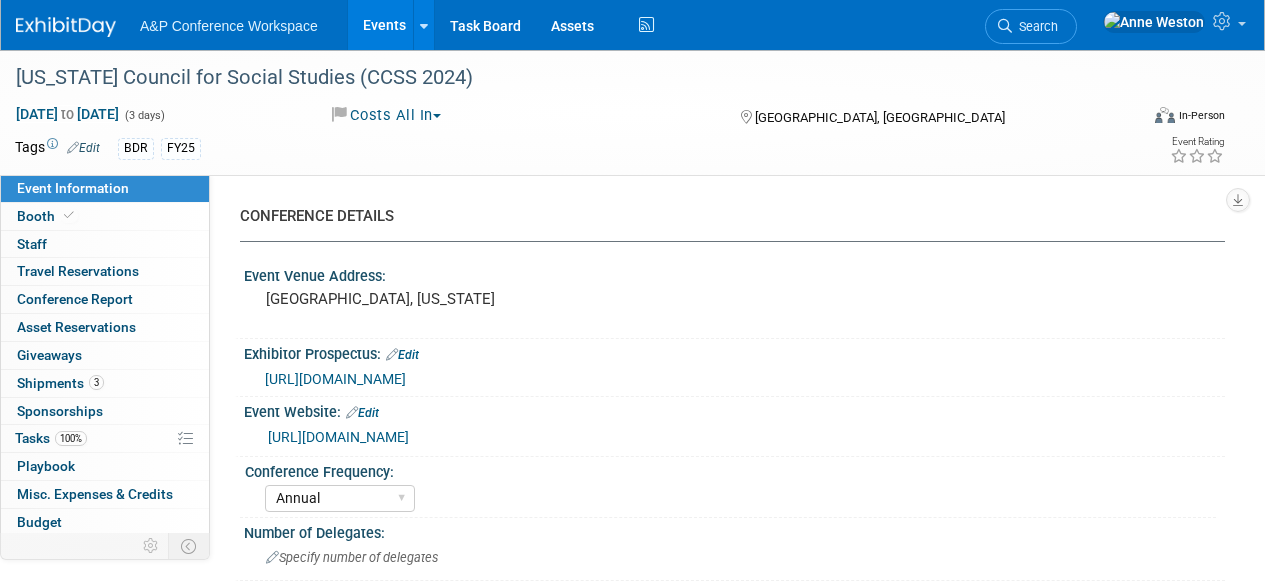 select on "Annual" 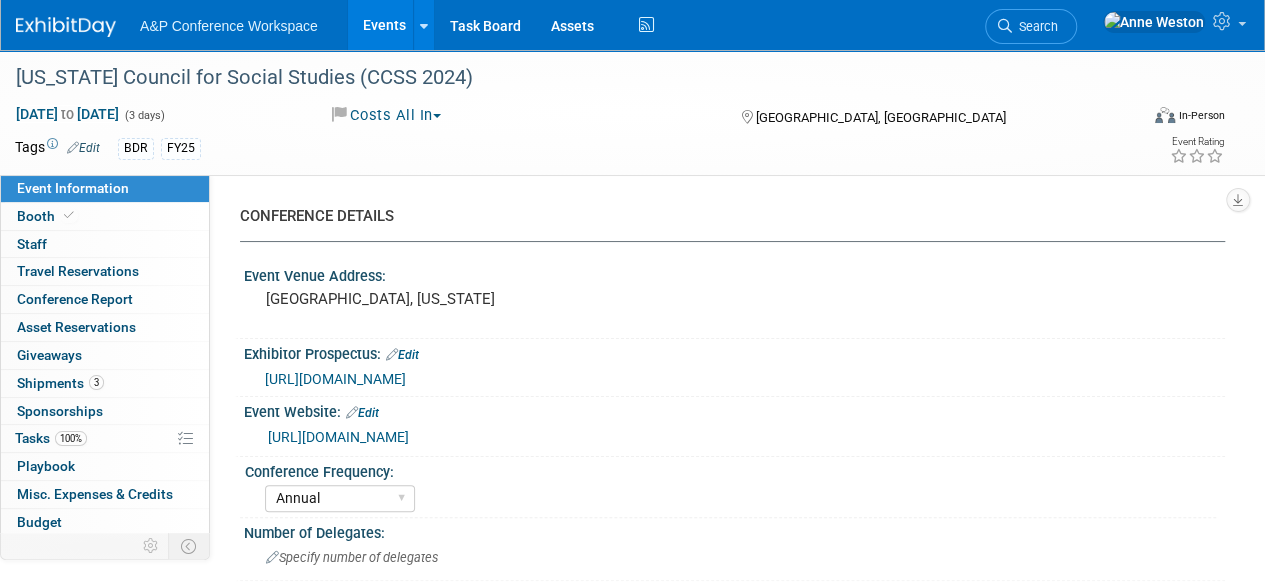 scroll, scrollTop: 0, scrollLeft: 0, axis: both 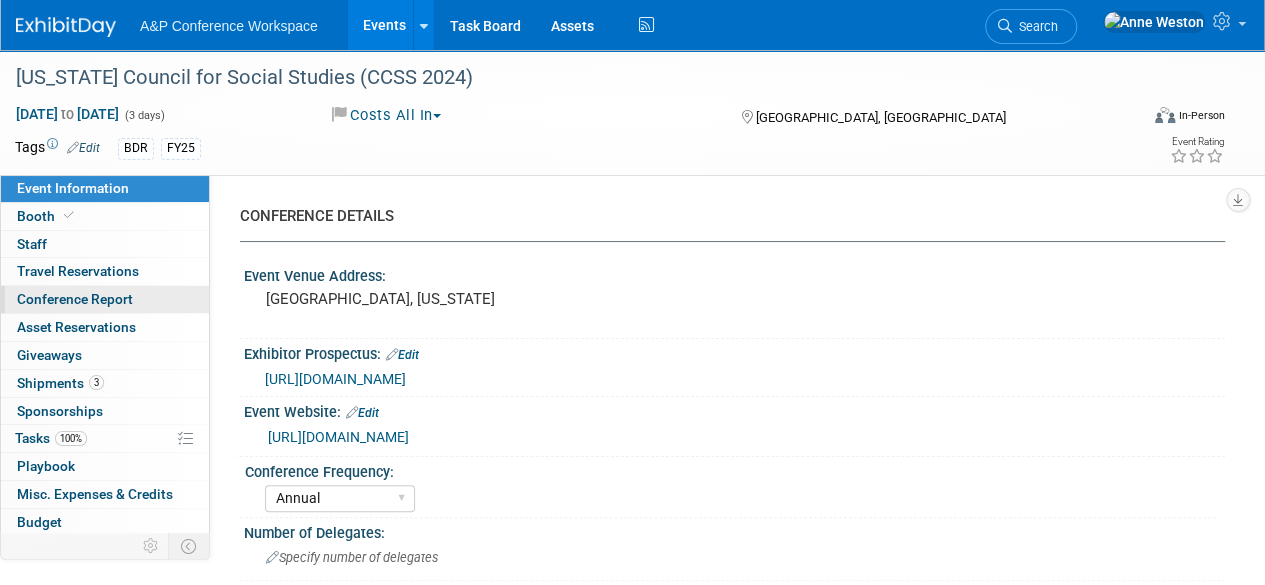 click on "Conference Report" at bounding box center [105, 299] 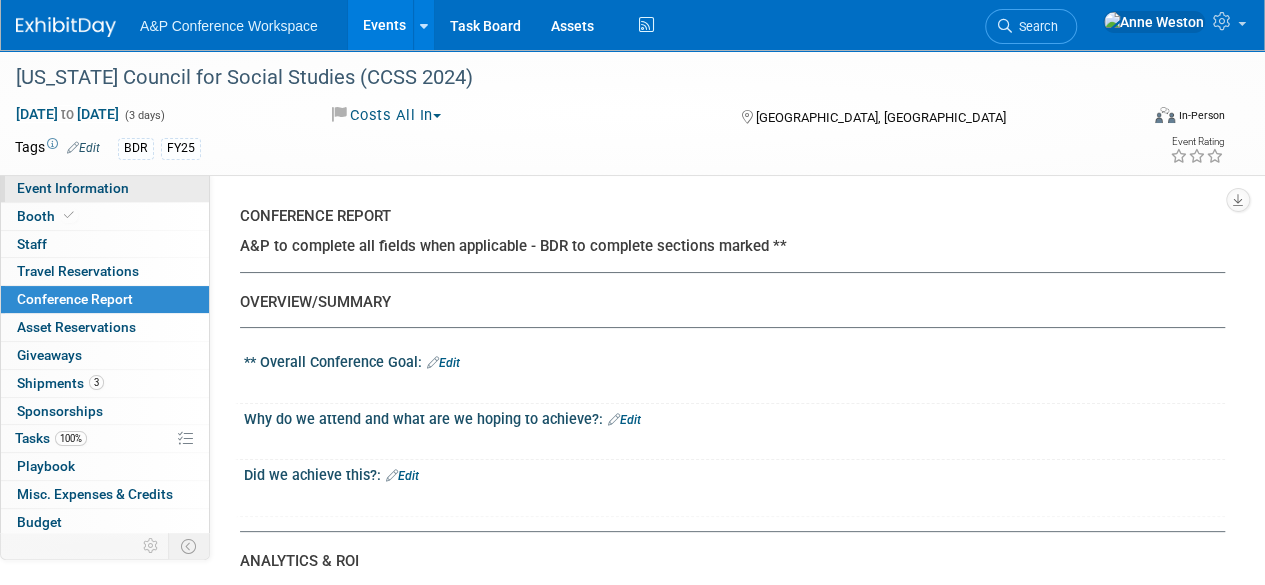 click on "Event Information" at bounding box center (105, 188) 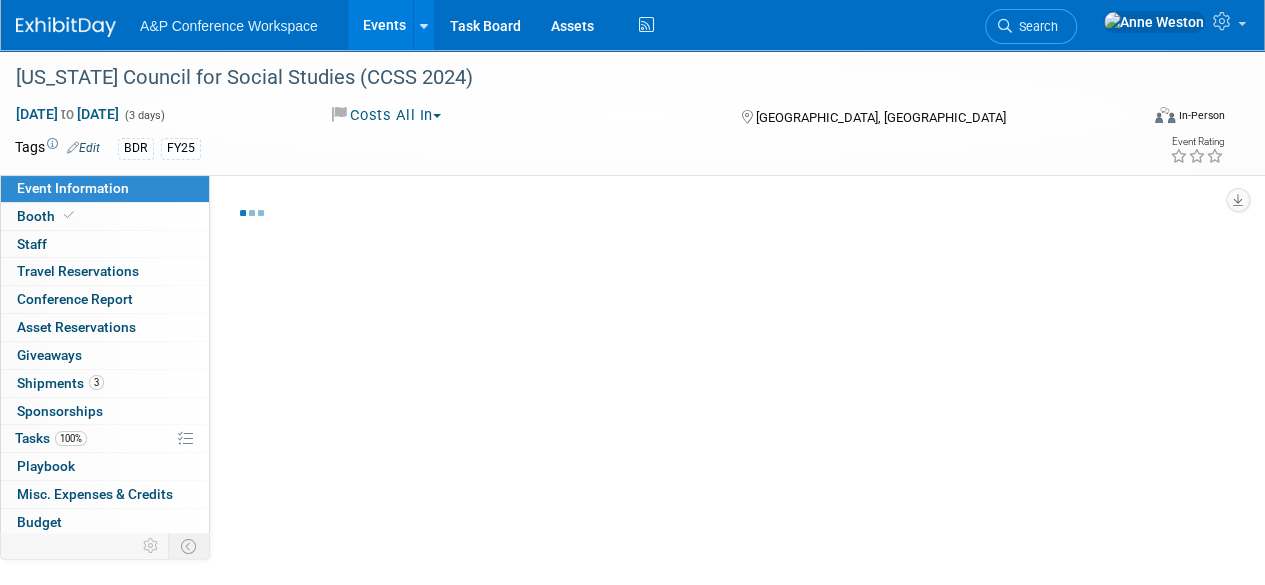 select on "Annual" 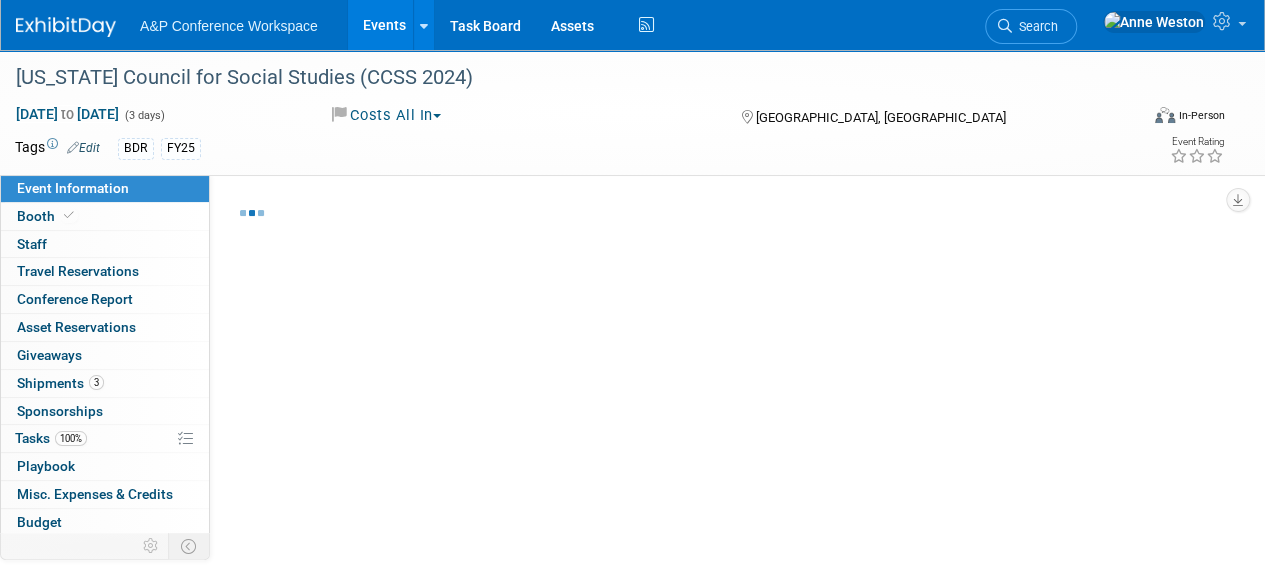 select on "Level 2" 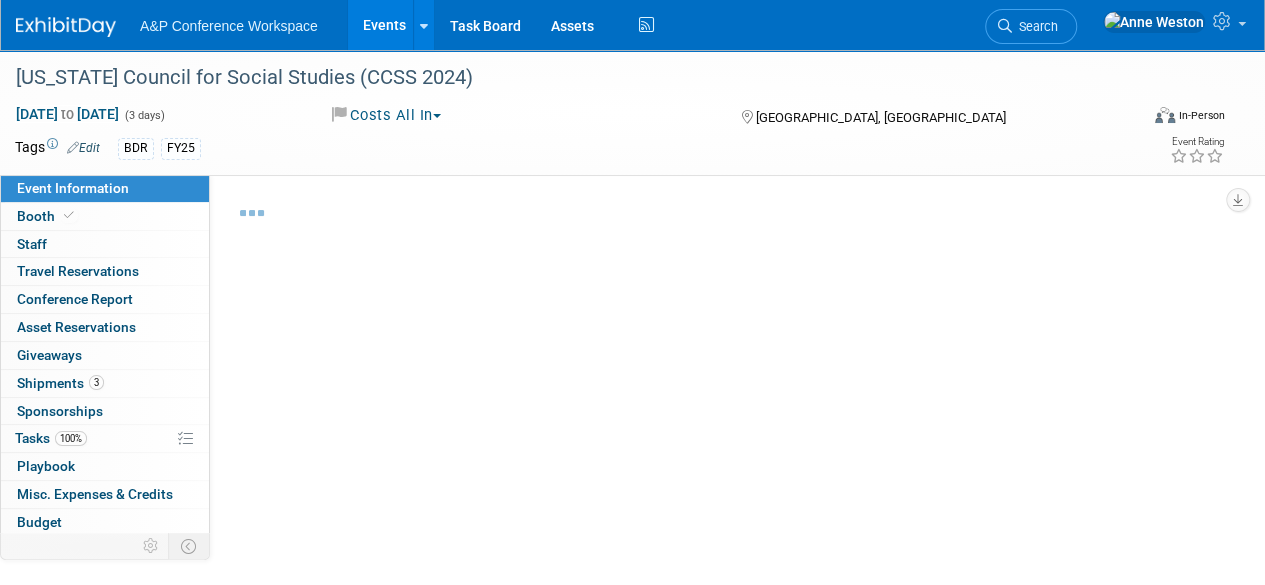 select on "In-Person Booth" 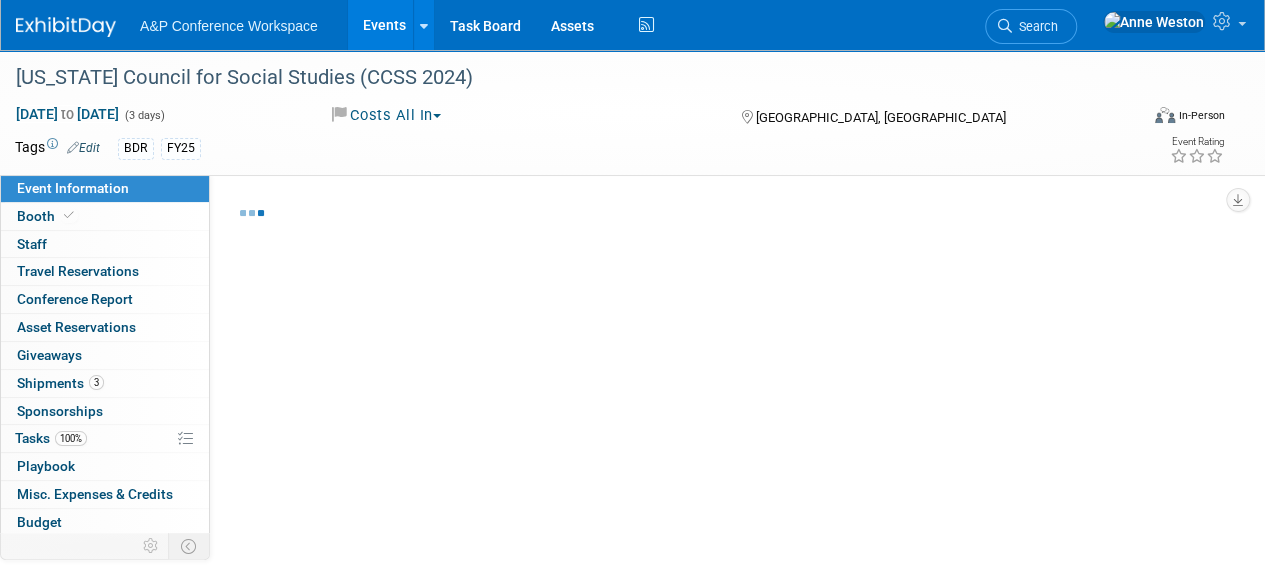 select on "[PERSON_NAME]" 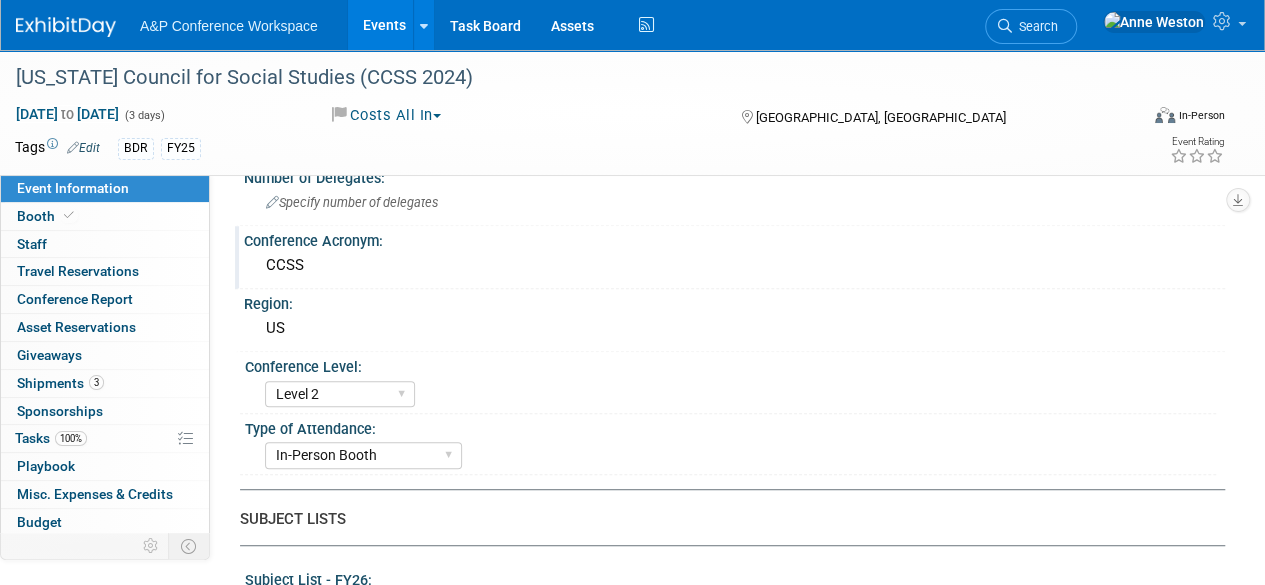 scroll, scrollTop: 400, scrollLeft: 0, axis: vertical 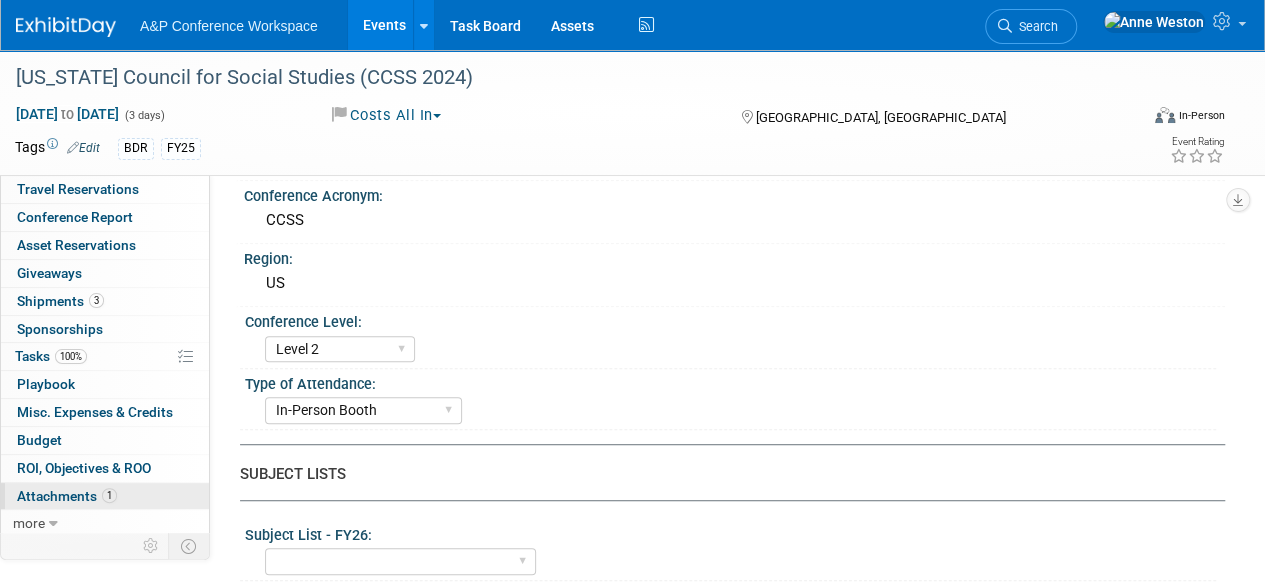 click on "1" at bounding box center [109, 495] 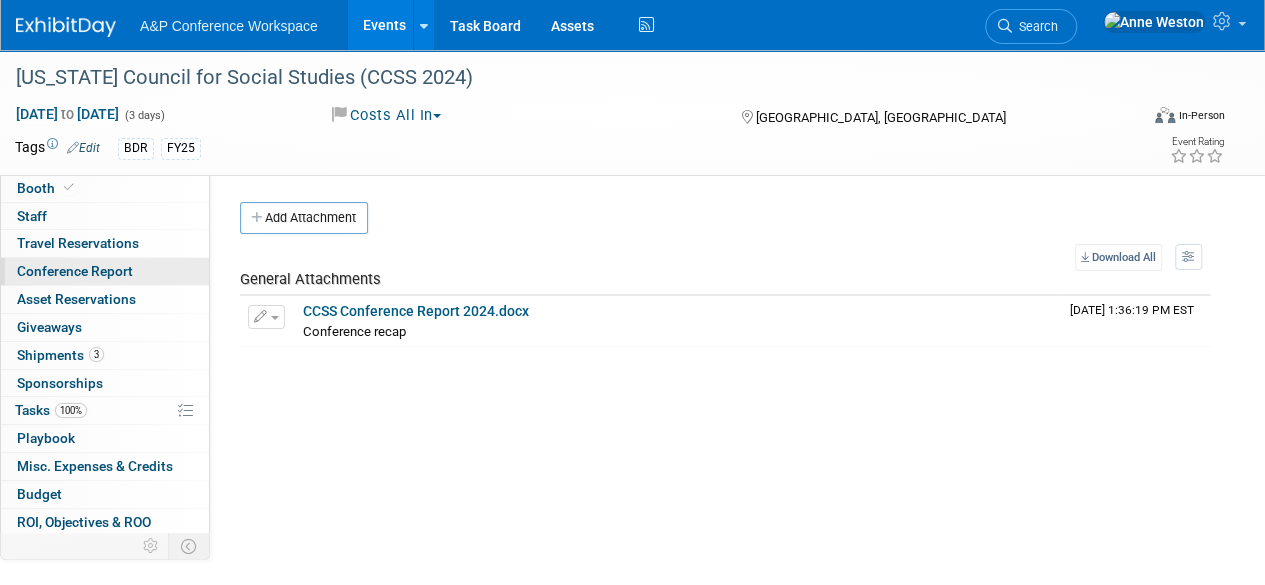 scroll, scrollTop: 0, scrollLeft: 0, axis: both 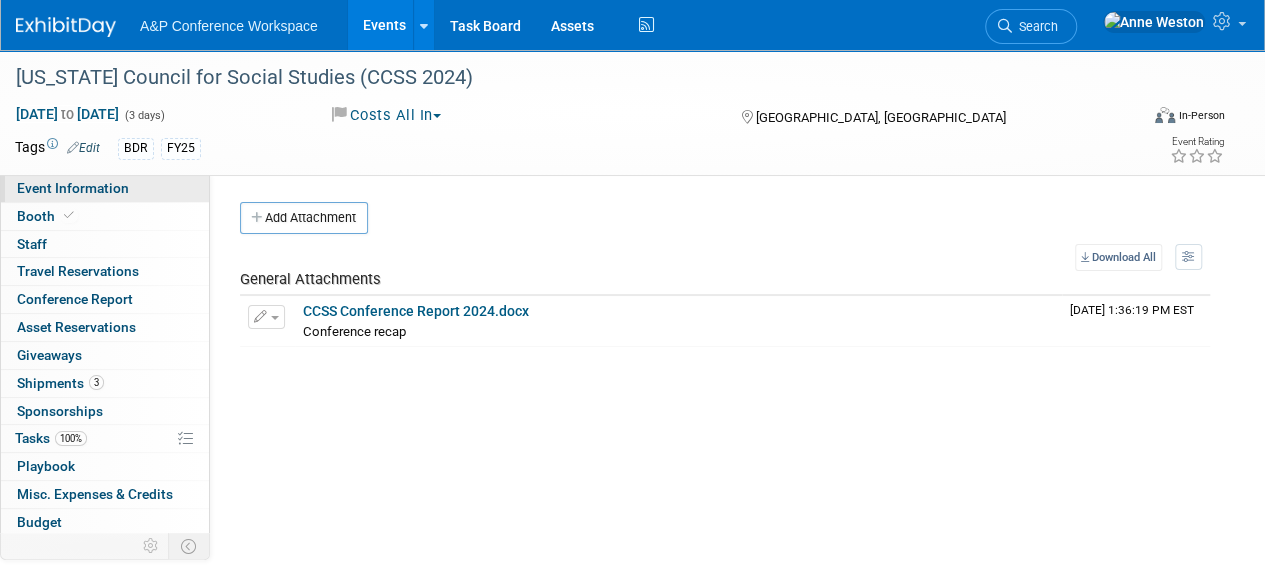 click on "Event Information" at bounding box center (73, 188) 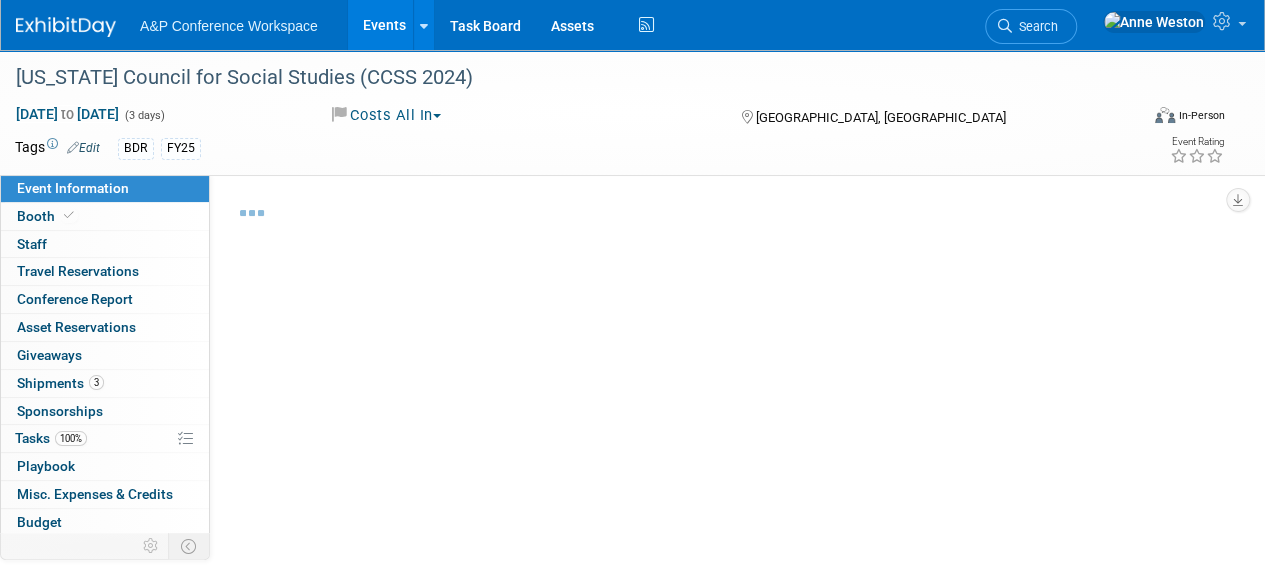 select on "Annual" 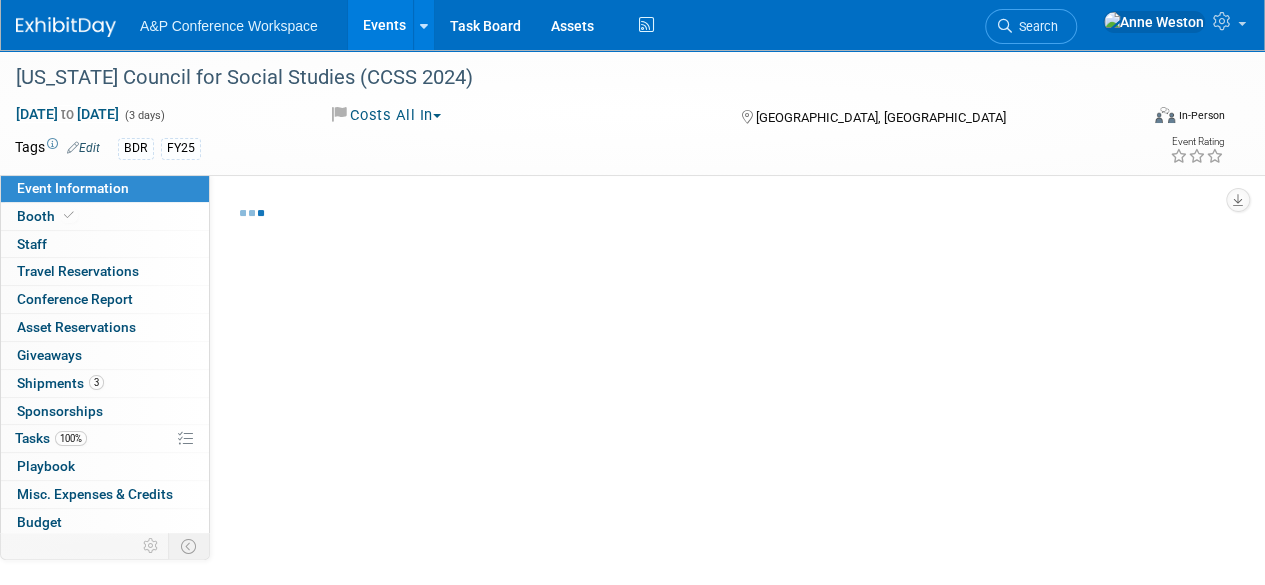 select on "Level 2" 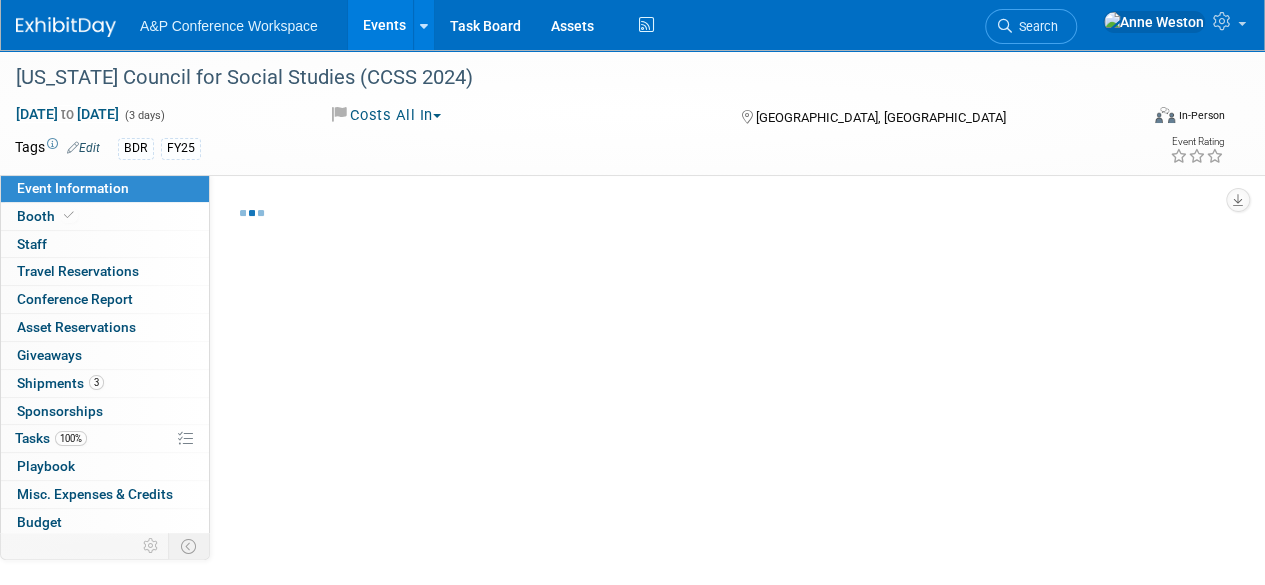 select on "In-Person Booth" 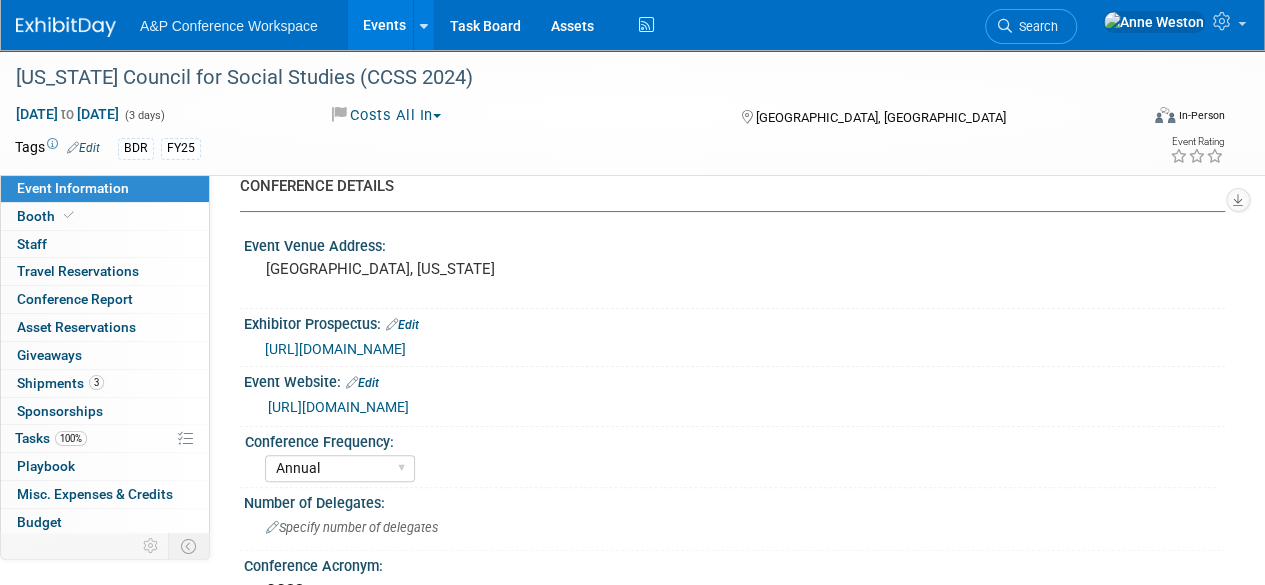 scroll, scrollTop: 0, scrollLeft: 0, axis: both 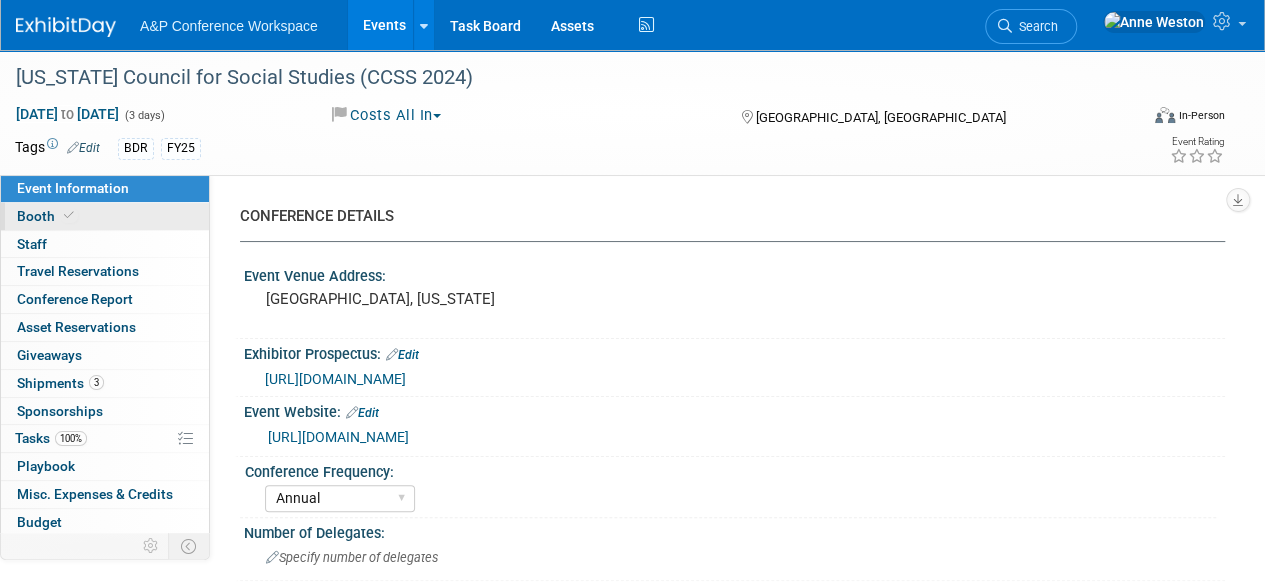 click on "Booth" at bounding box center (47, 216) 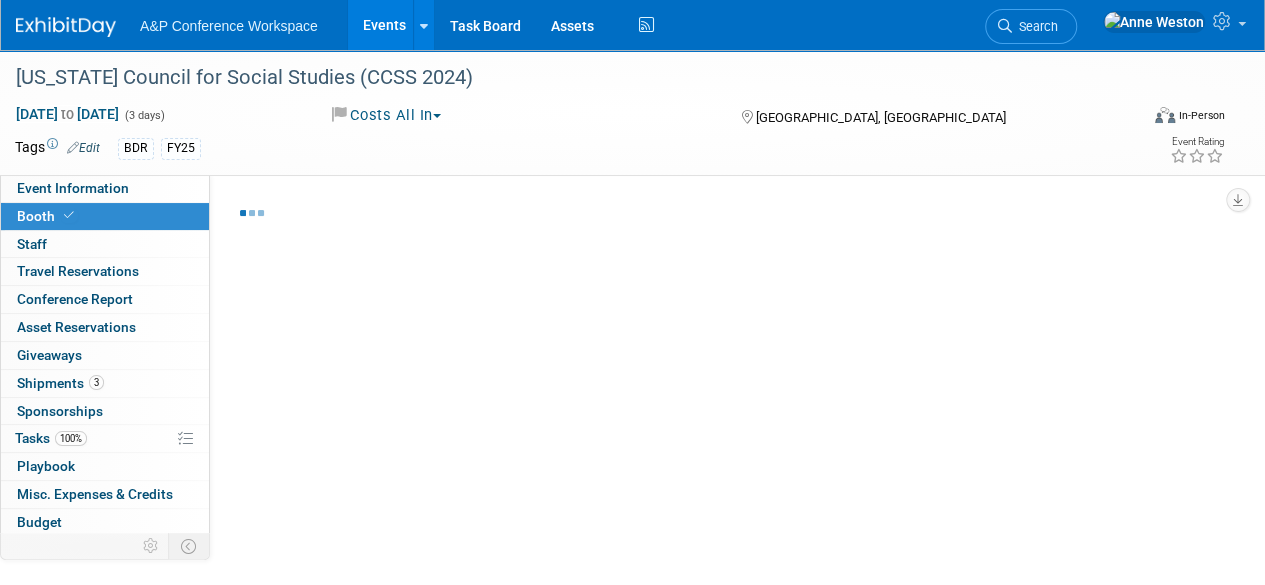 select on "CLDC - Digital/BDR" 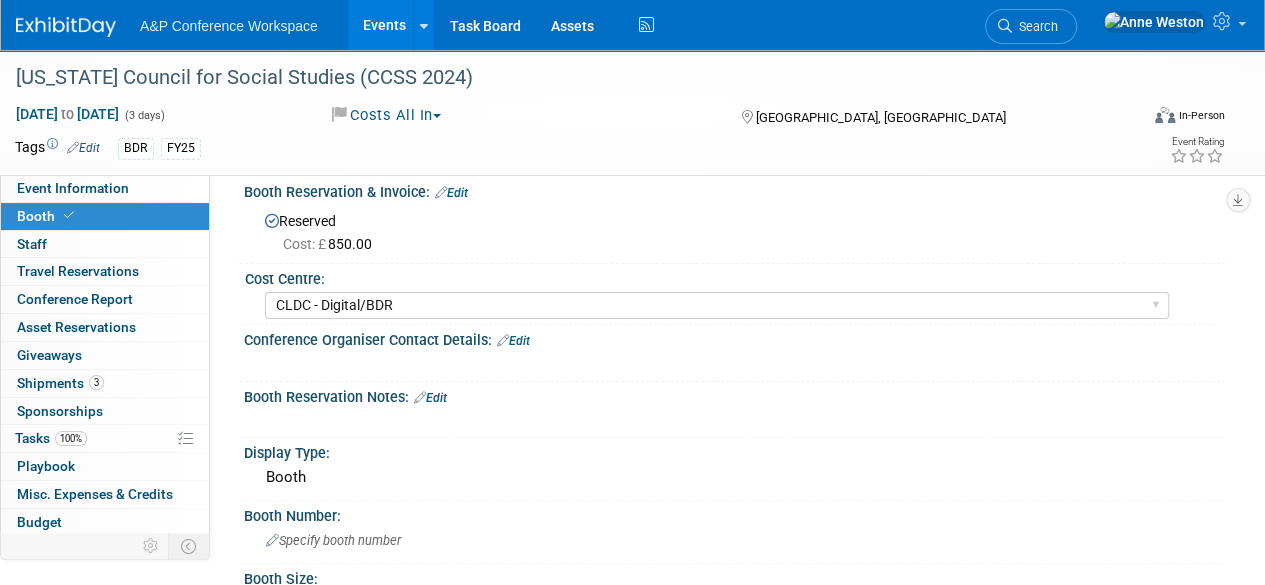 scroll, scrollTop: 200, scrollLeft: 0, axis: vertical 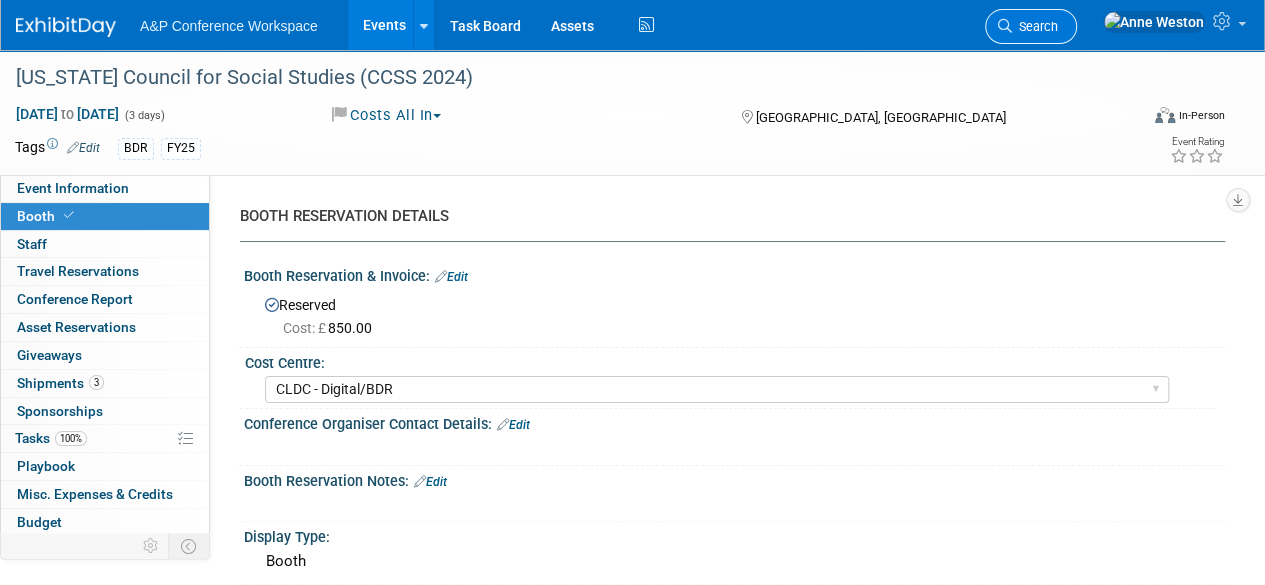 click on "Search" at bounding box center [1035, 26] 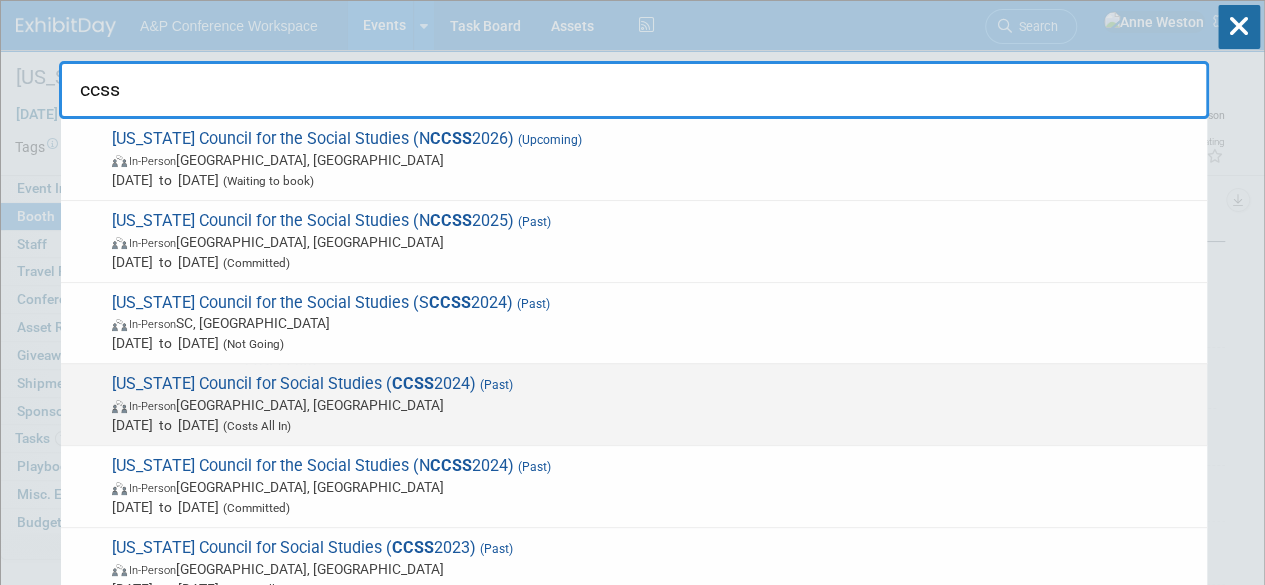 type on "ccss" 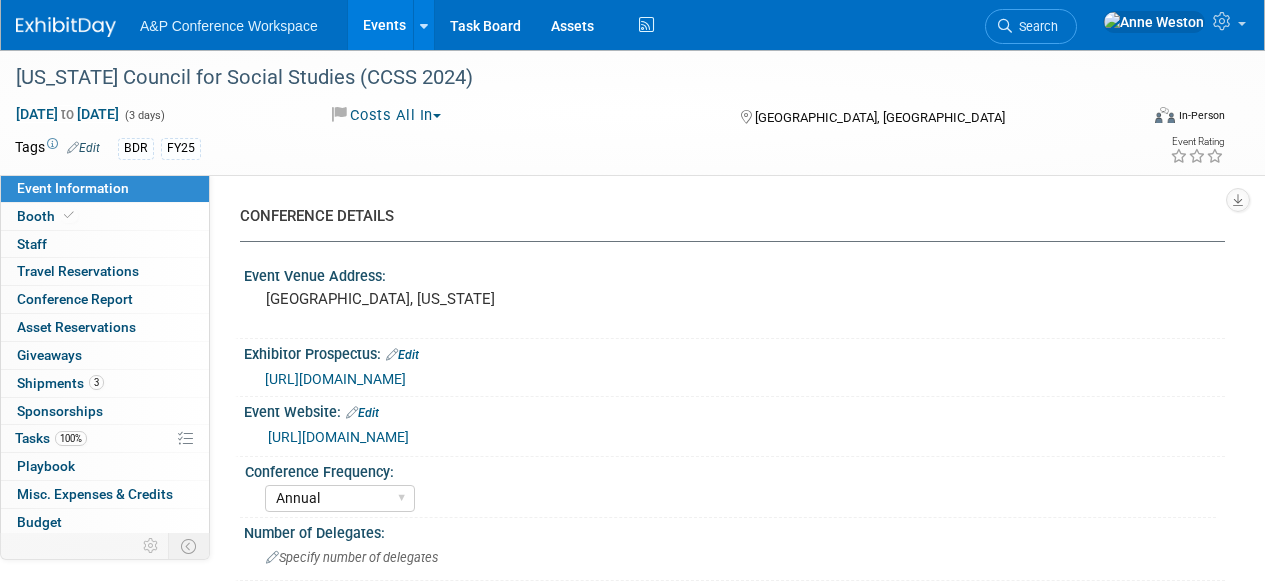 select on "Annual" 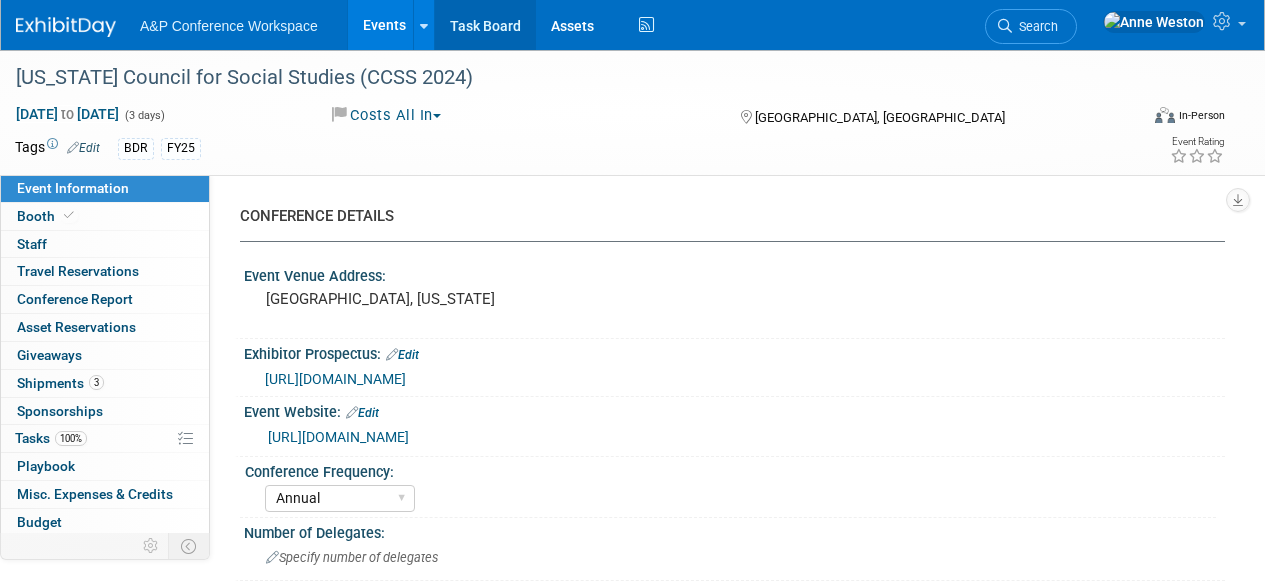 scroll, scrollTop: 0, scrollLeft: 0, axis: both 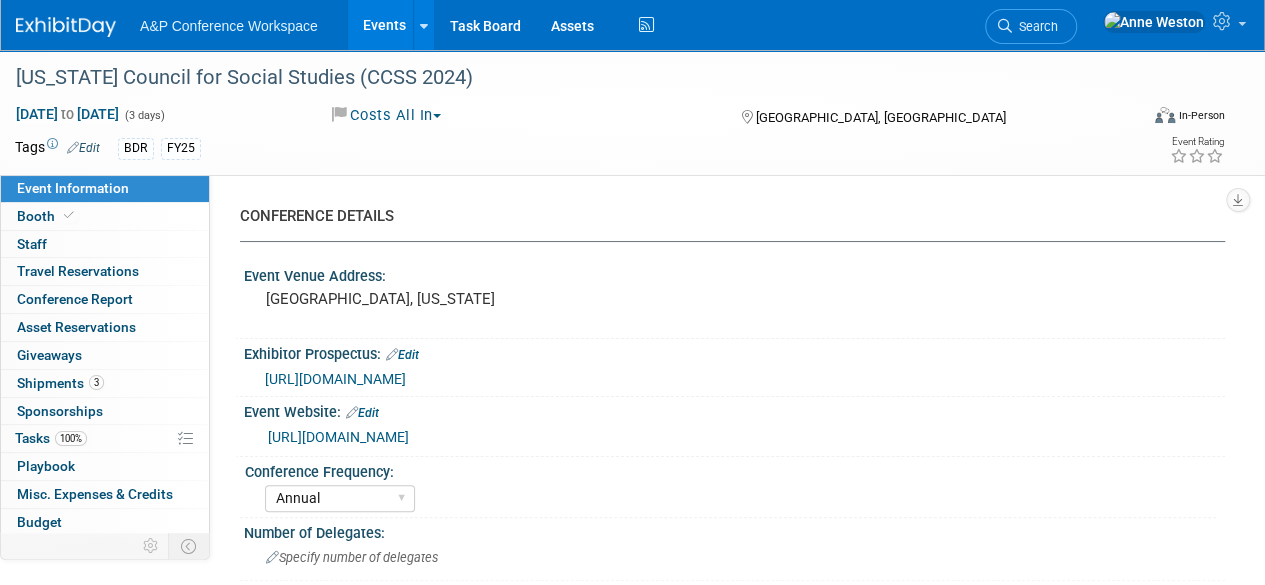 click on "CONFERENCE DETAILS" at bounding box center [725, 216] 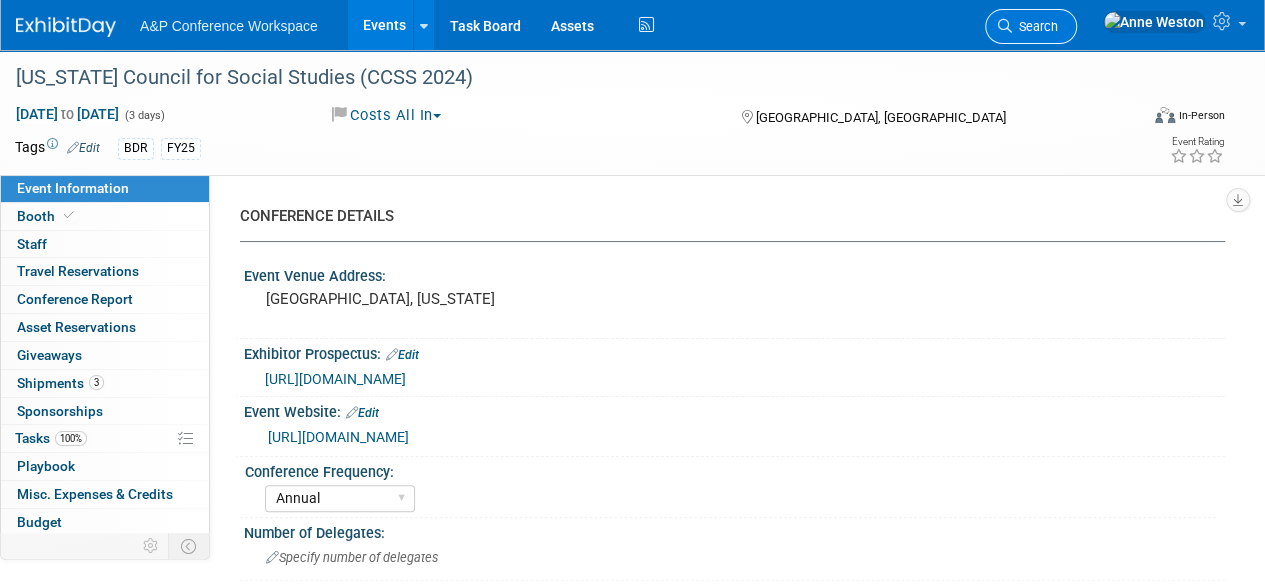 click on "Search" at bounding box center [1031, 26] 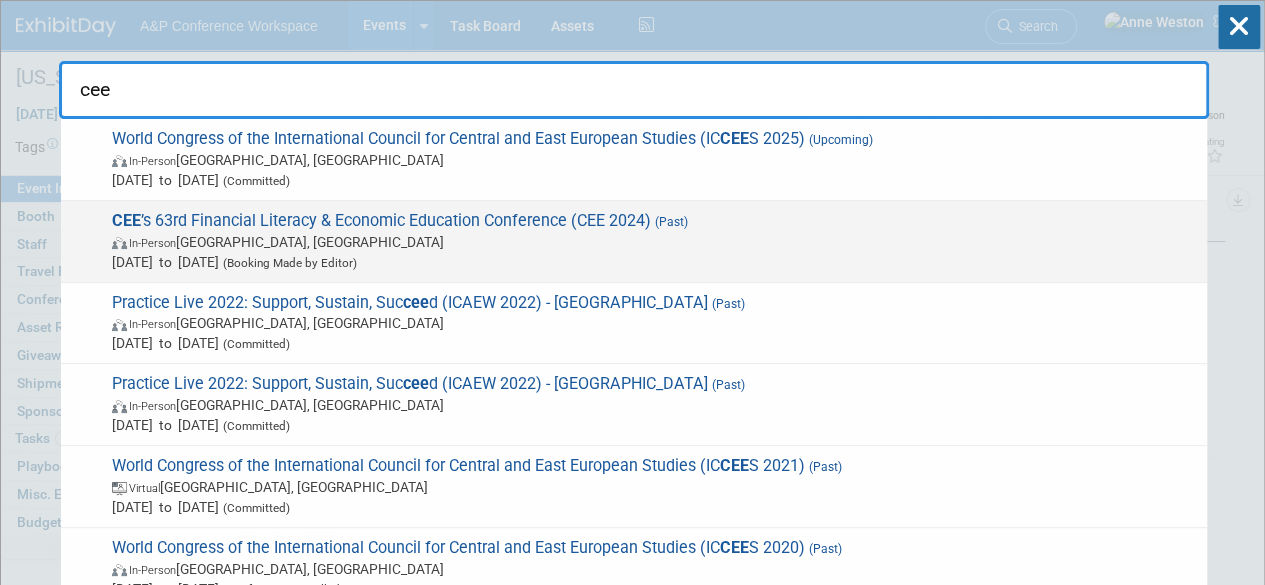 type on "cee" 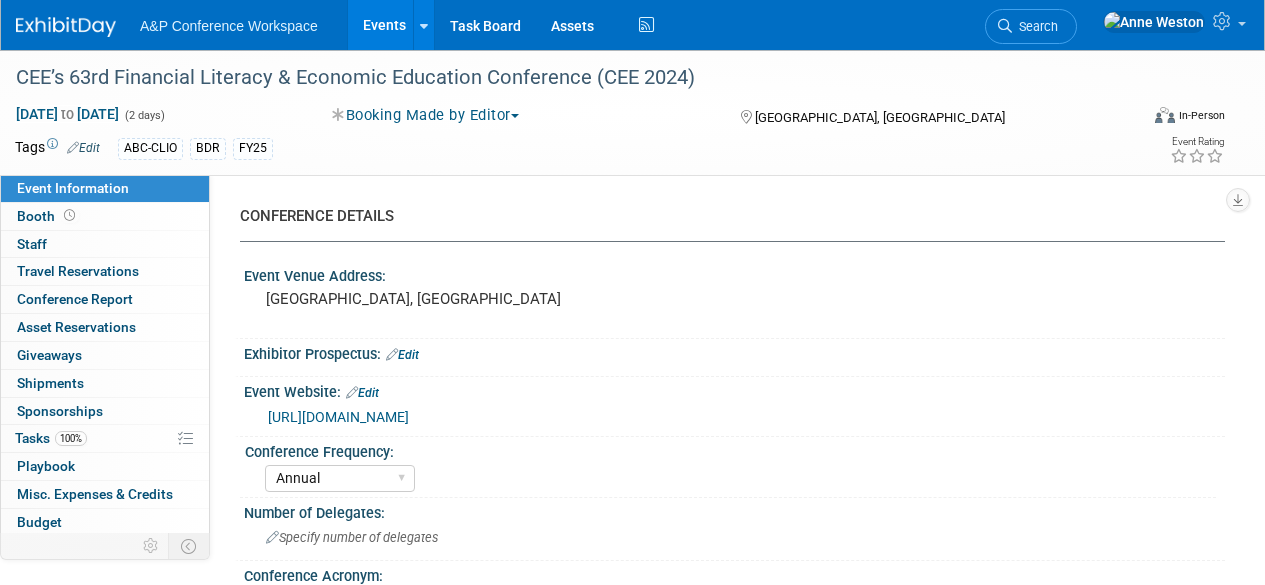 select on "Annual" 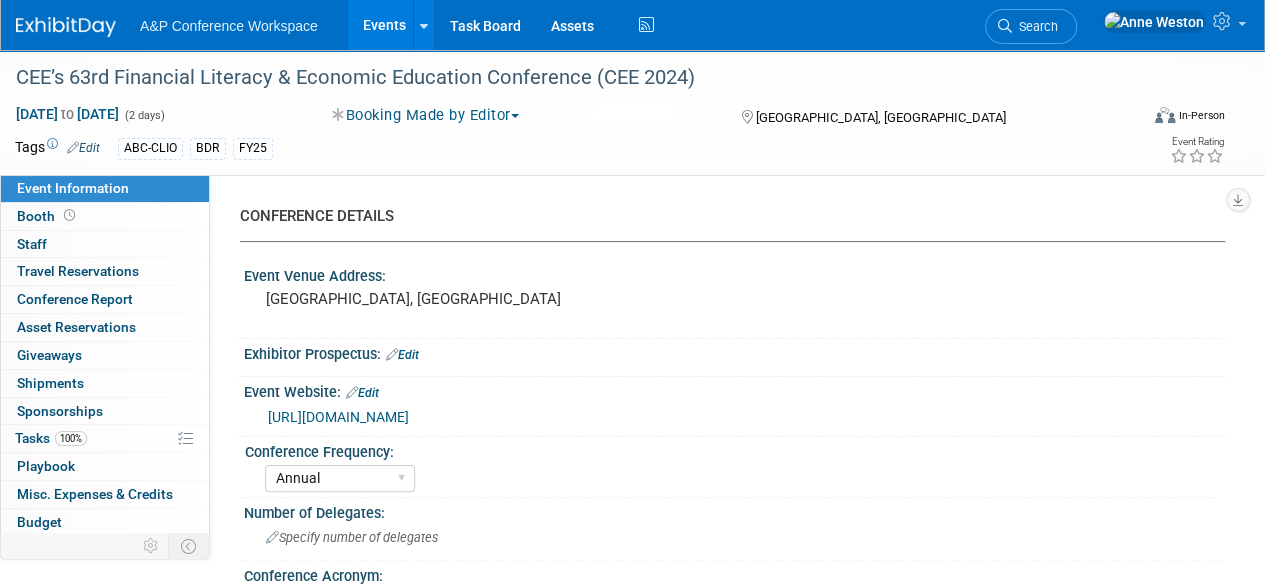 scroll, scrollTop: 0, scrollLeft: 0, axis: both 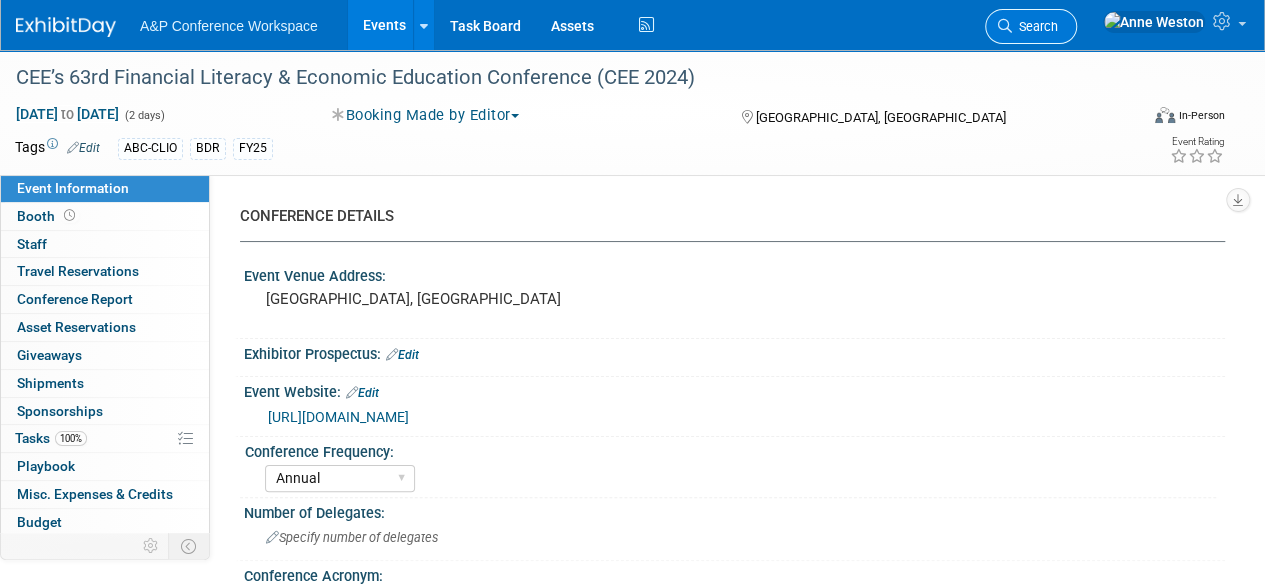 click on "Search" at bounding box center (1035, 26) 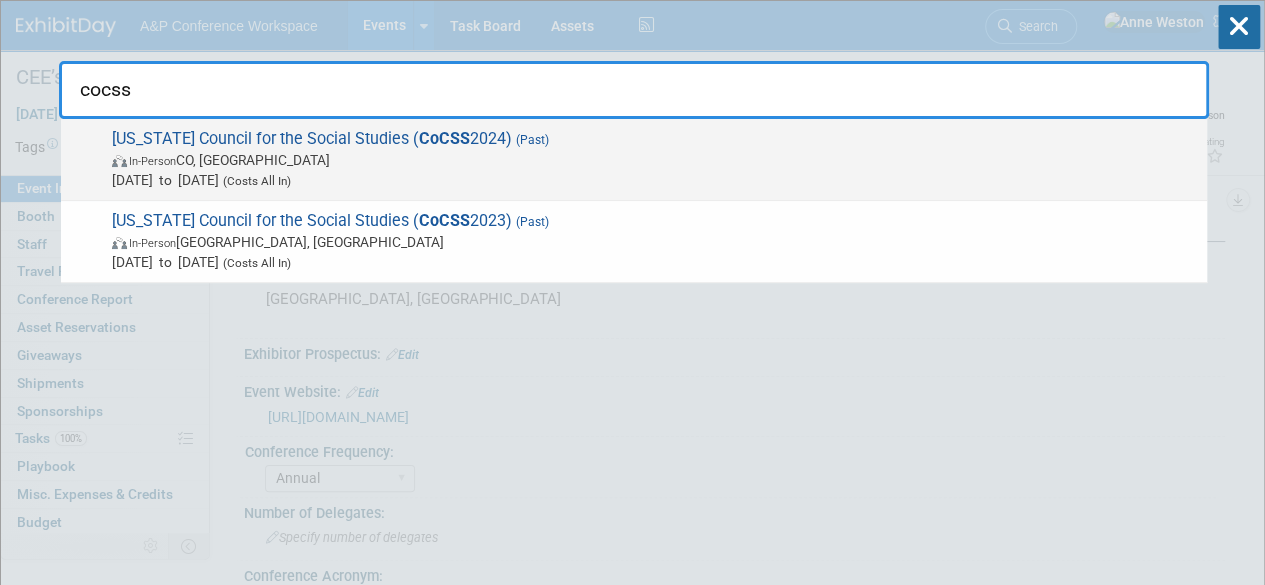 type on "cocss" 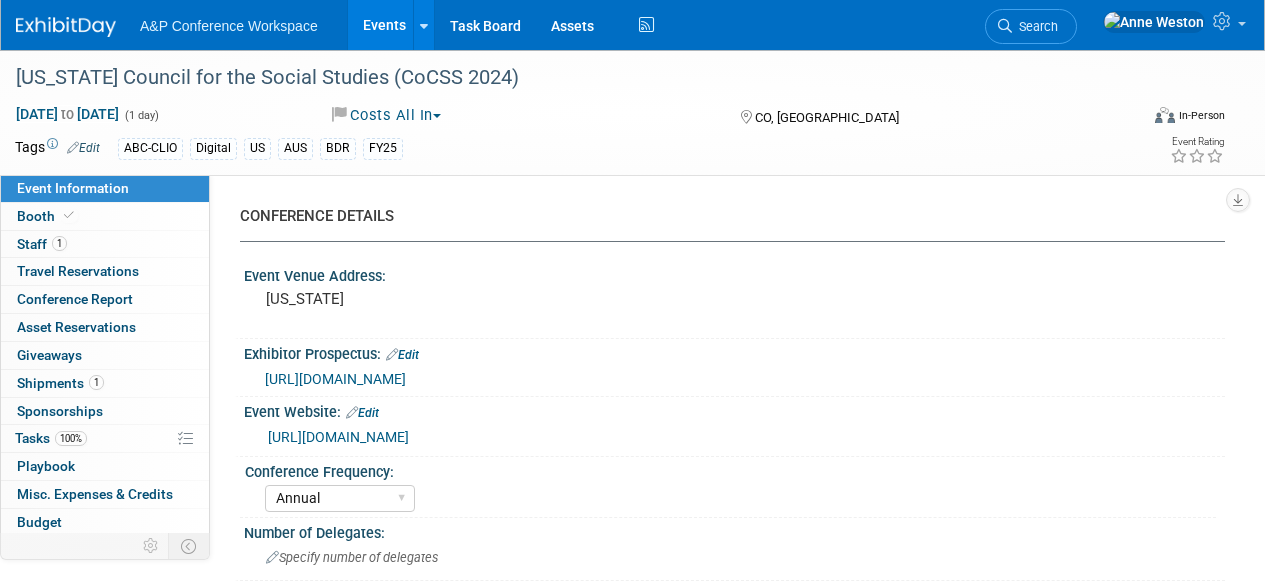 select on "Annual" 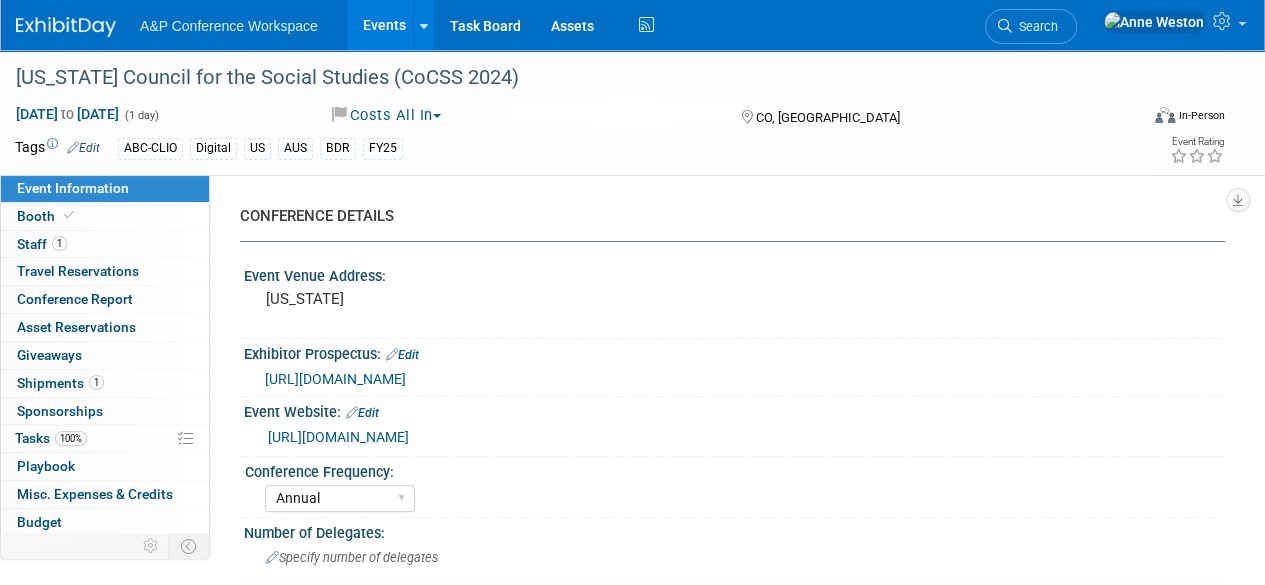 scroll, scrollTop: 0, scrollLeft: 0, axis: both 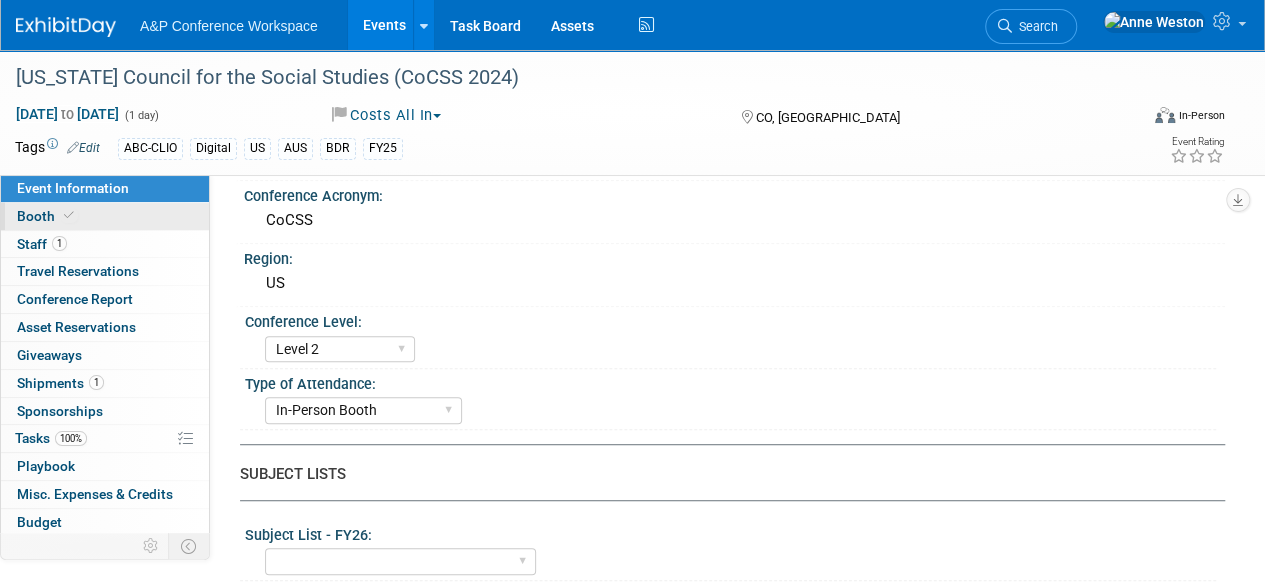 click on "Booth" at bounding box center [105, 216] 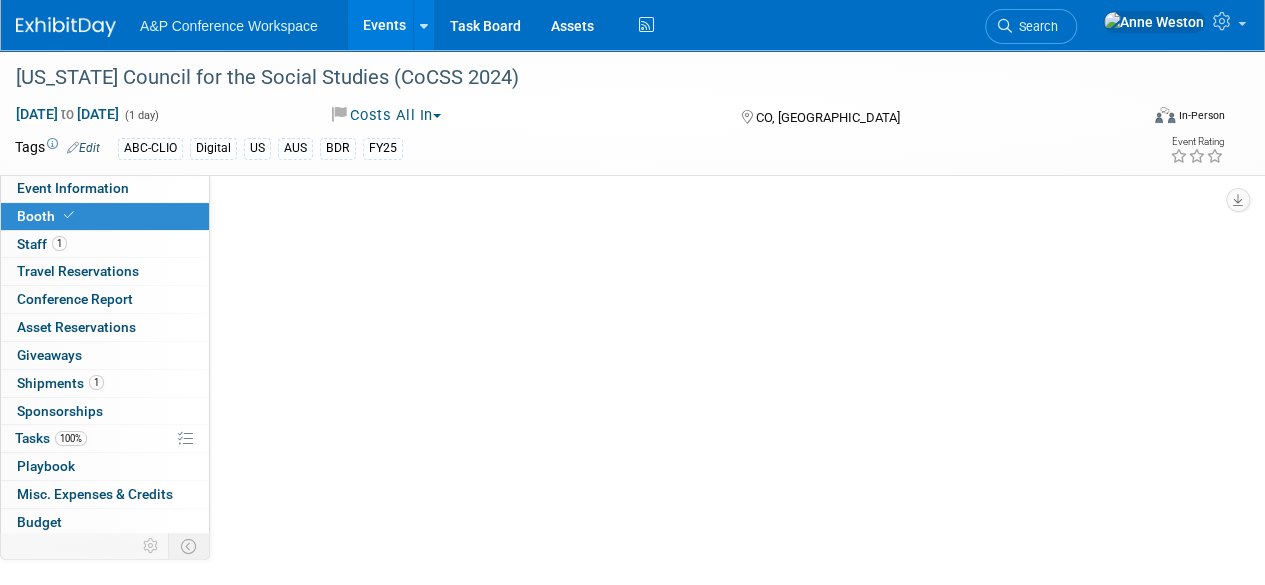 select on "CLDC - Digital/BDR" 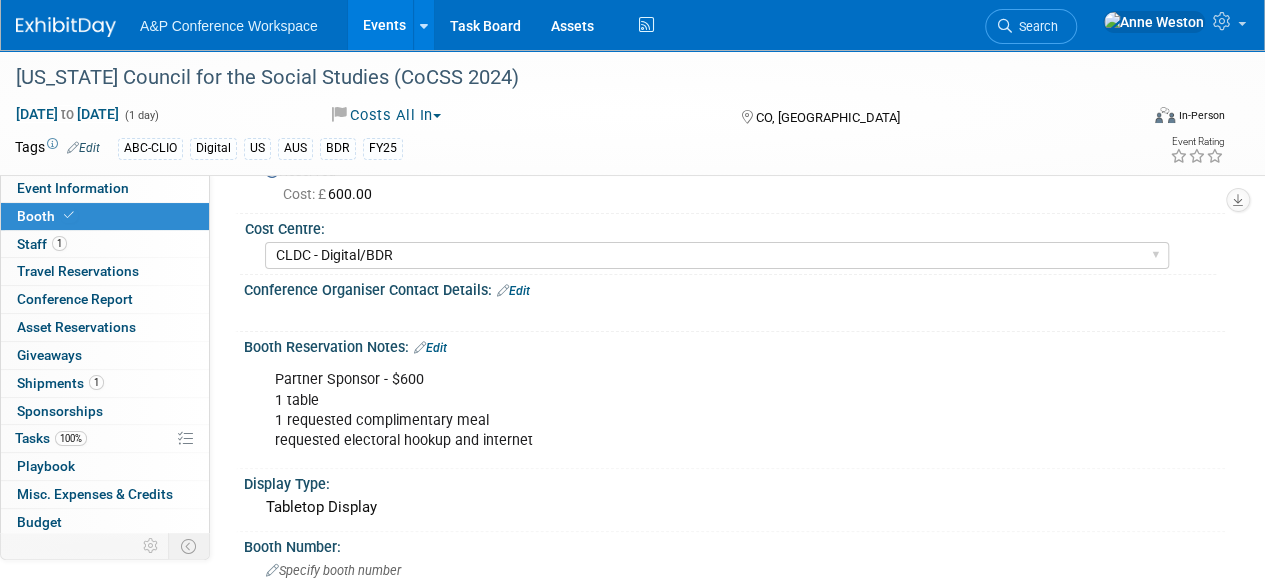 scroll, scrollTop: 0, scrollLeft: 0, axis: both 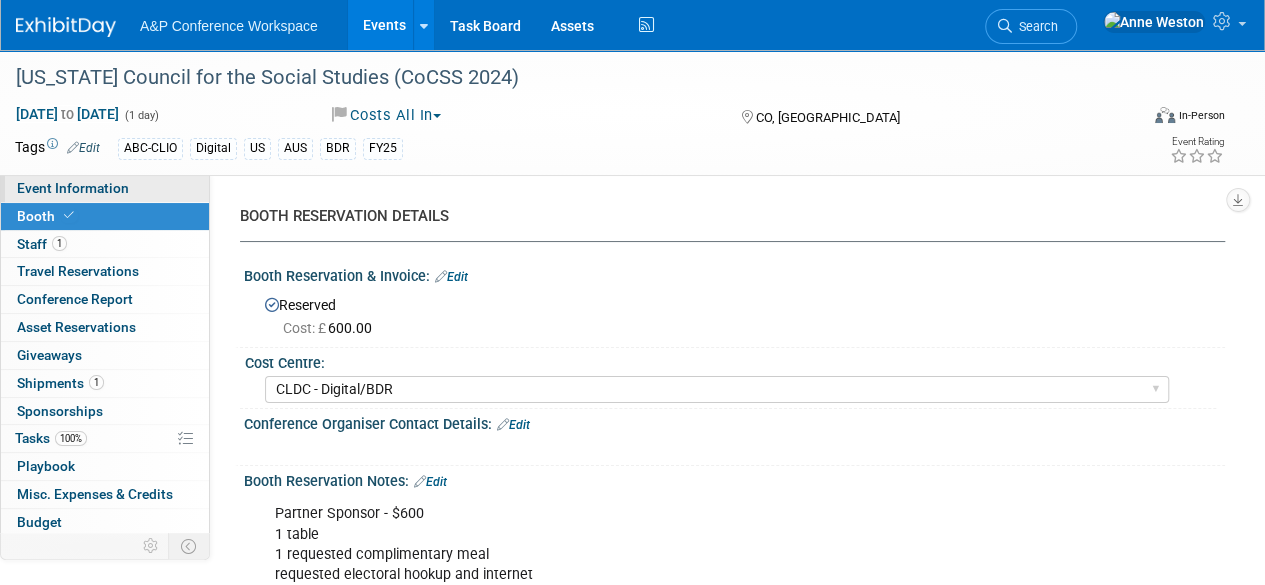 click on "Event Information" at bounding box center (73, 188) 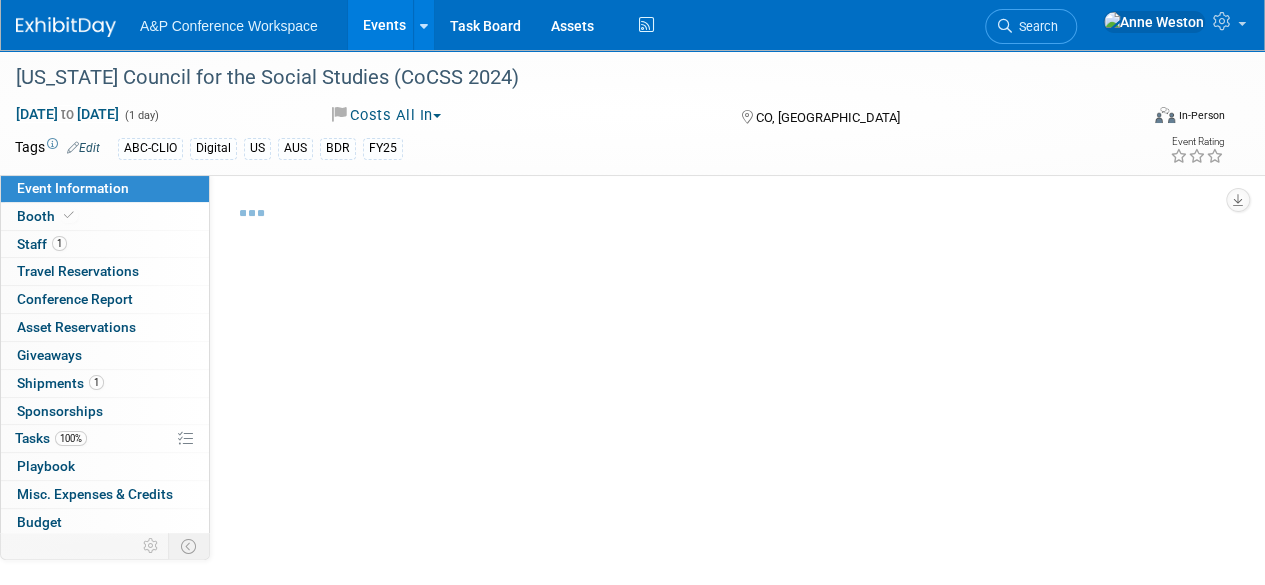 select on "Annual" 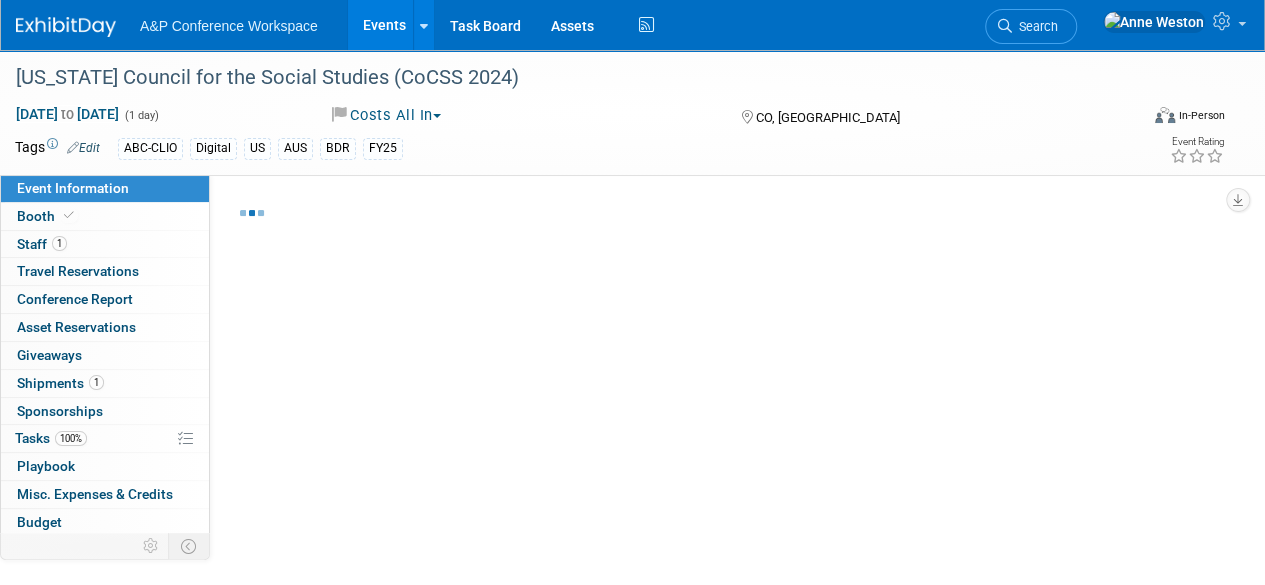 select on "Level 2" 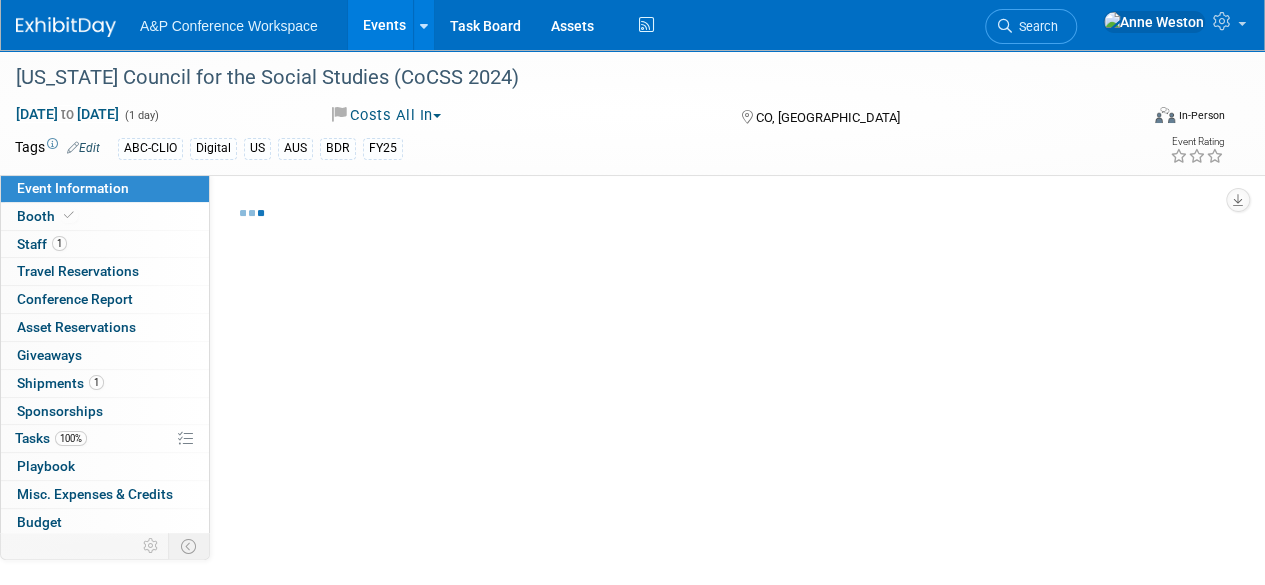 select on "In-Person Booth" 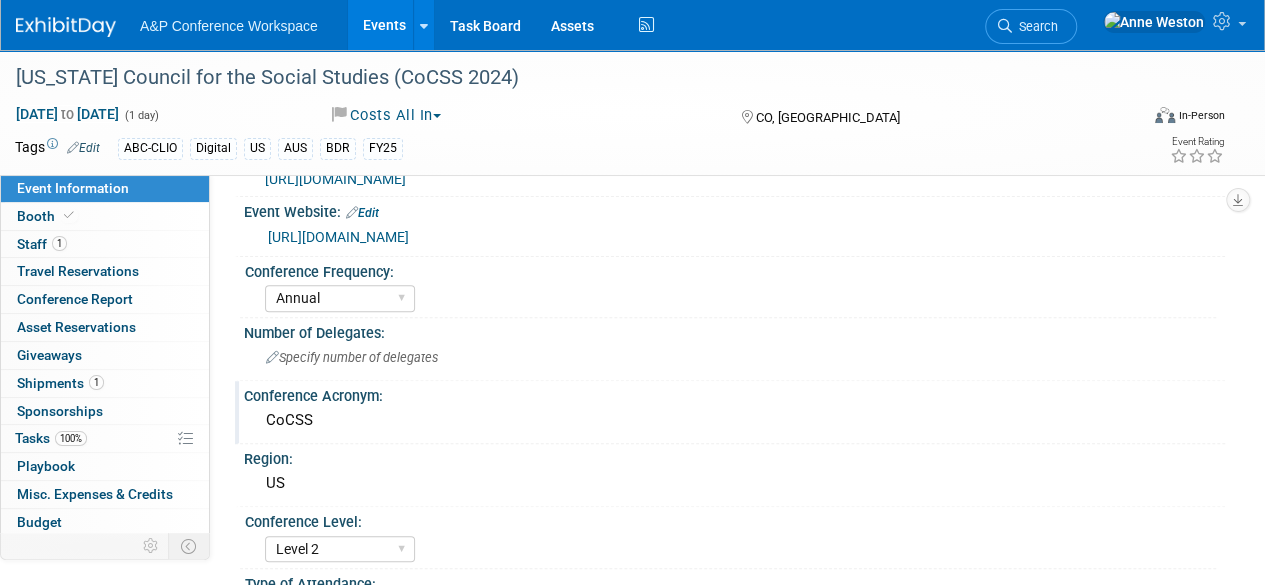 scroll, scrollTop: 0, scrollLeft: 0, axis: both 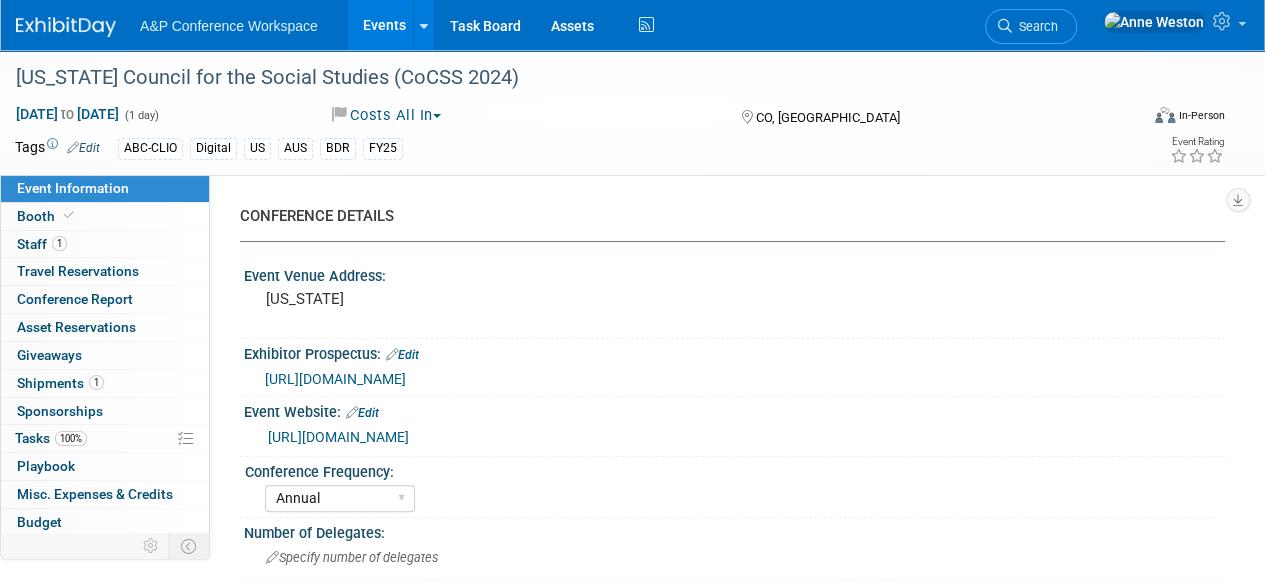 click on "https://www.coloradocouncilforthesocialstudies.org/" at bounding box center [338, 437] 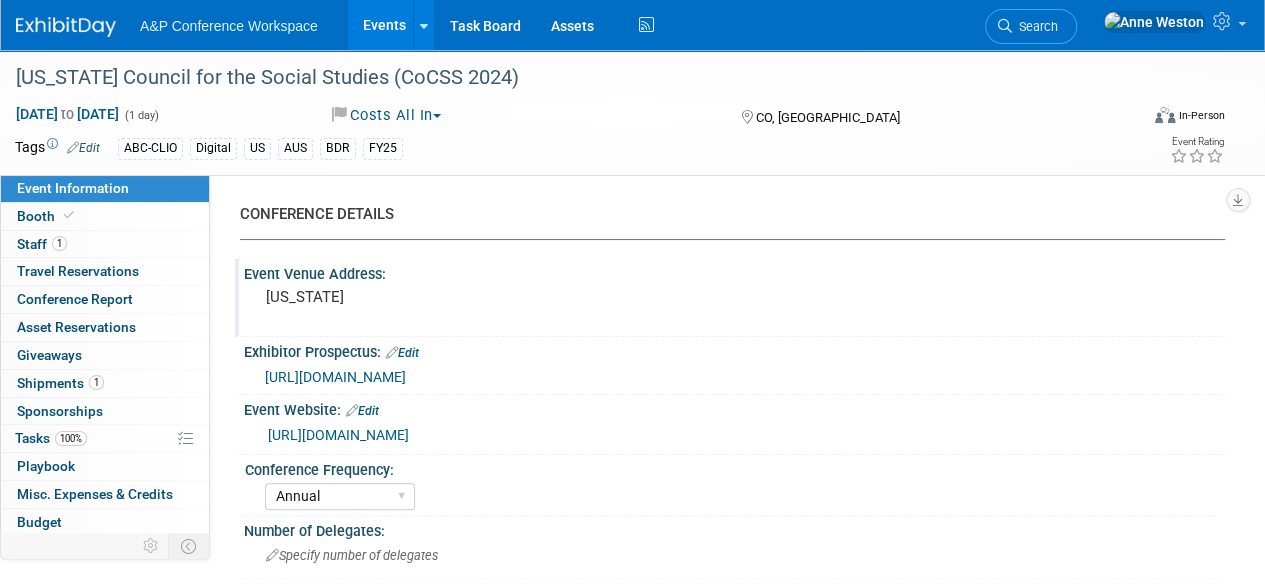 scroll, scrollTop: 0, scrollLeft: 0, axis: both 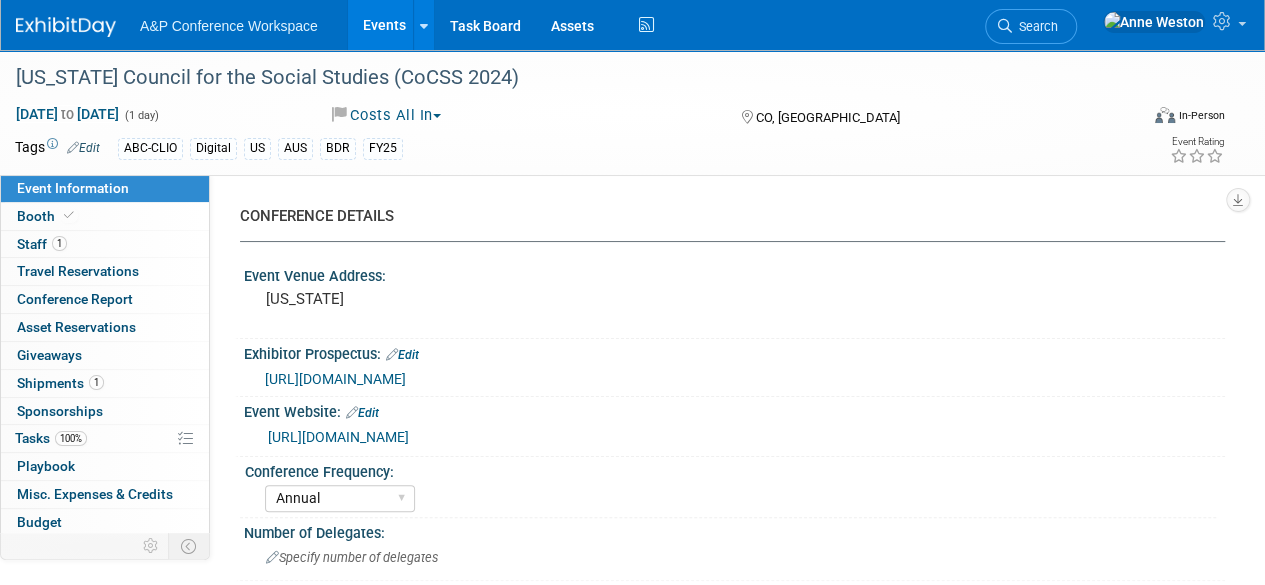 click on "Edit" at bounding box center (80, 147) 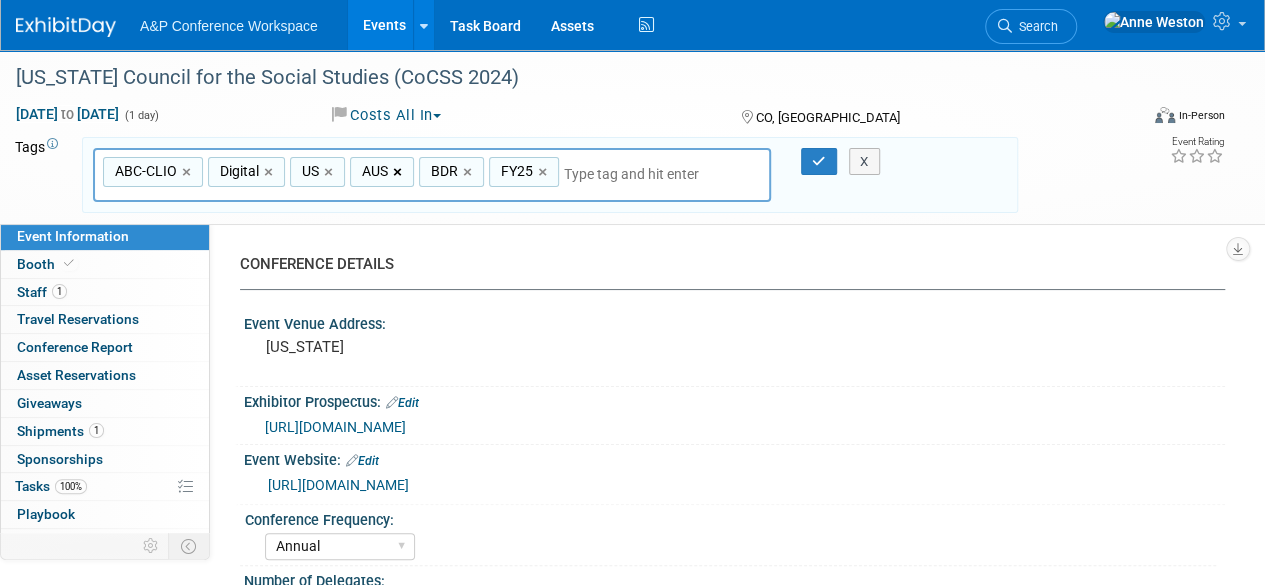 click on "×" at bounding box center (399, 172) 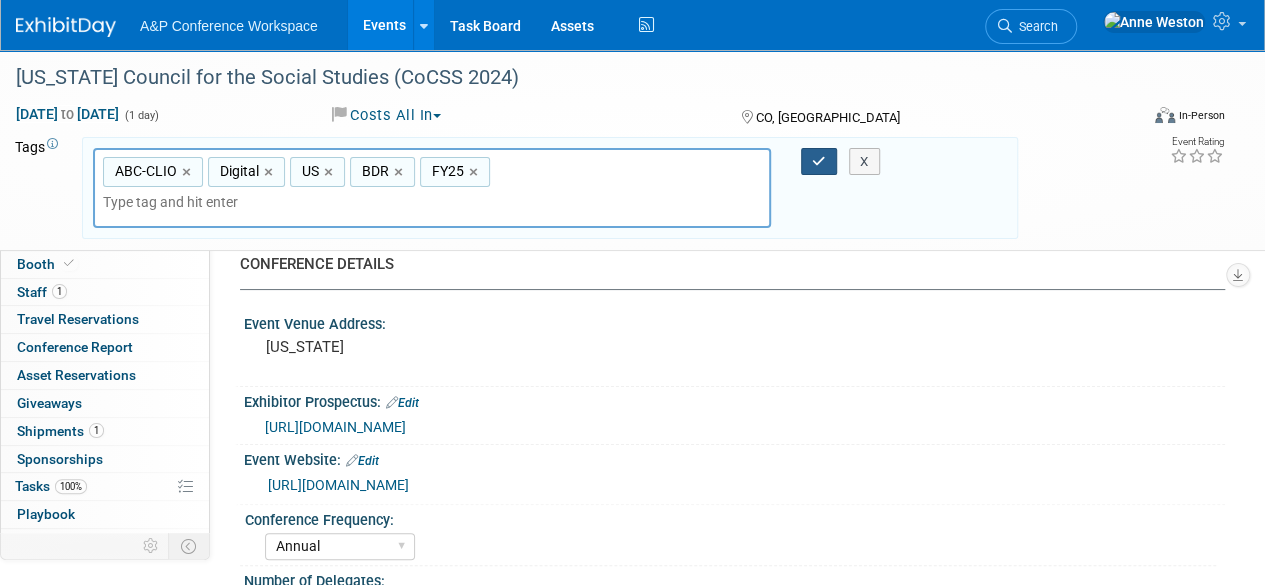 click at bounding box center (819, 161) 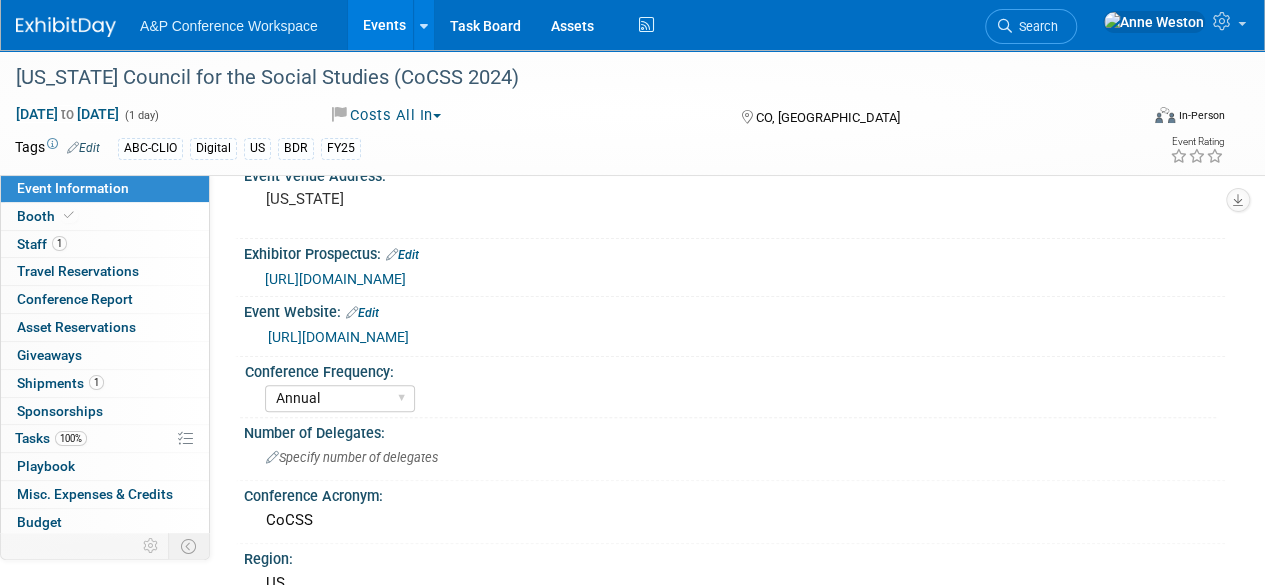 scroll, scrollTop: 0, scrollLeft: 0, axis: both 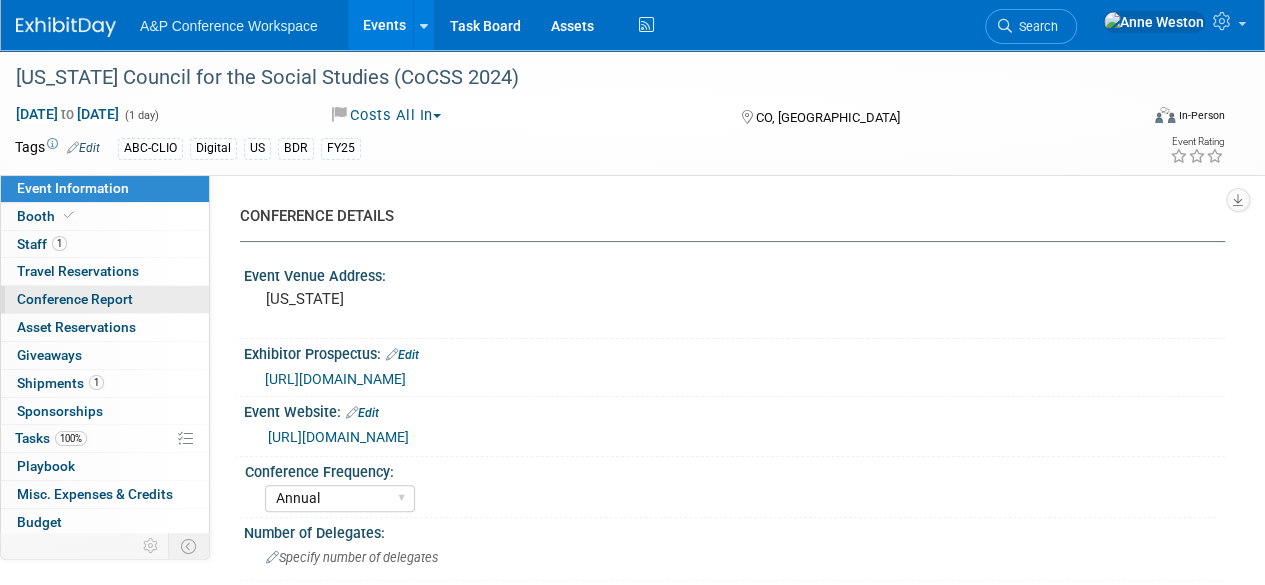 click on "Conference Report" at bounding box center (75, 299) 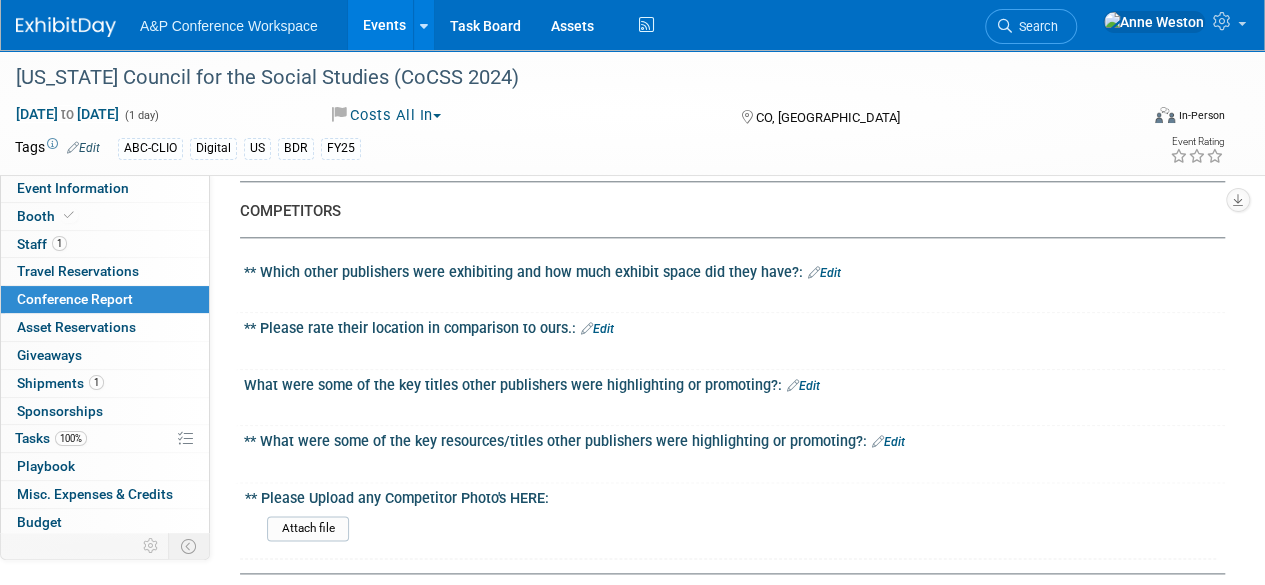 scroll, scrollTop: 1100, scrollLeft: 0, axis: vertical 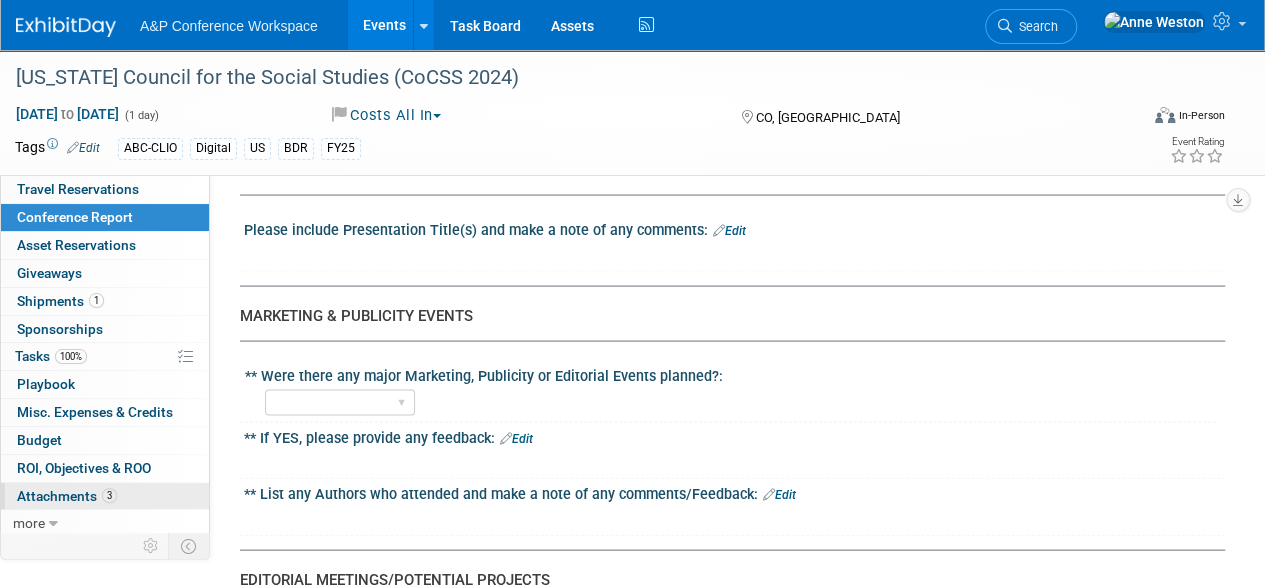 click on "Attachments 3" at bounding box center [67, 496] 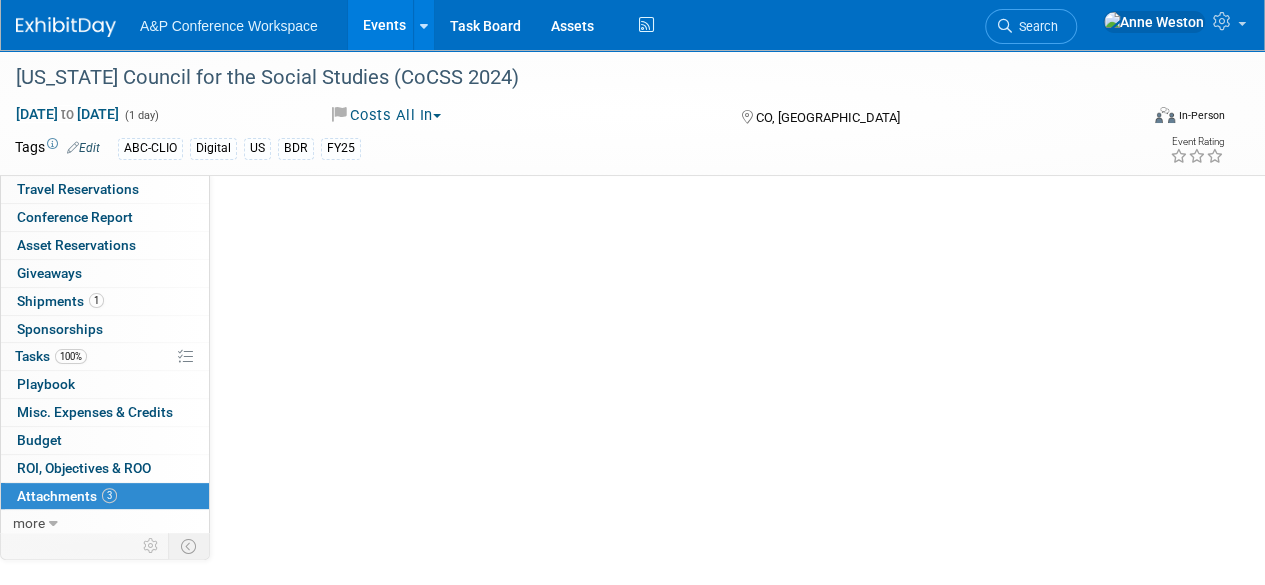 scroll, scrollTop: 0, scrollLeft: 0, axis: both 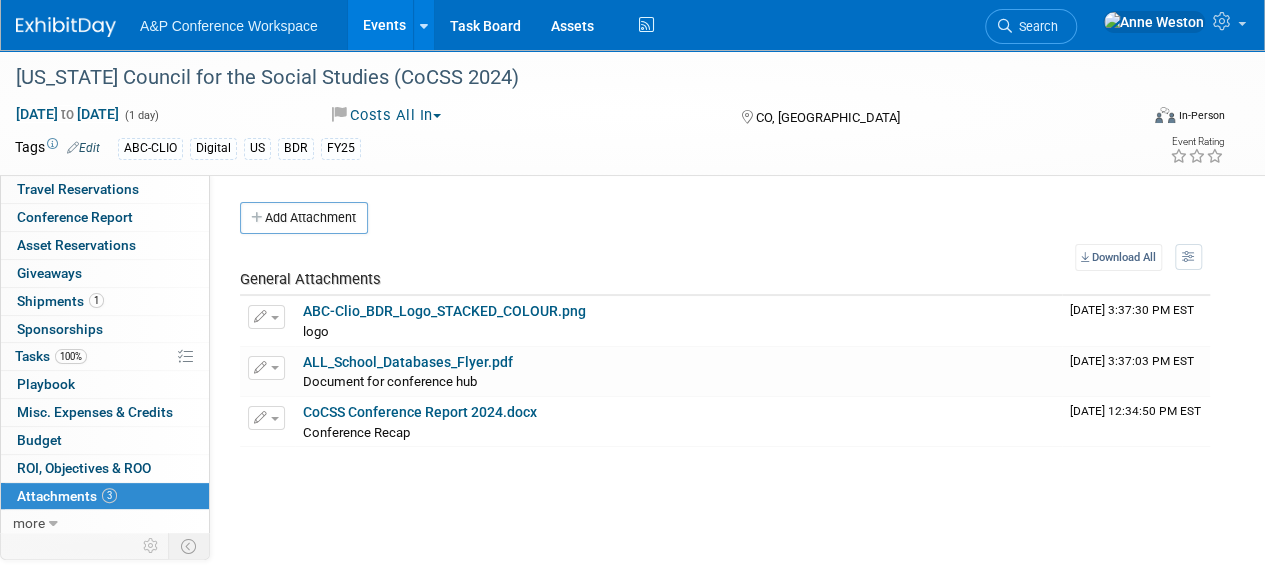 click on "Search" at bounding box center (1035, 26) 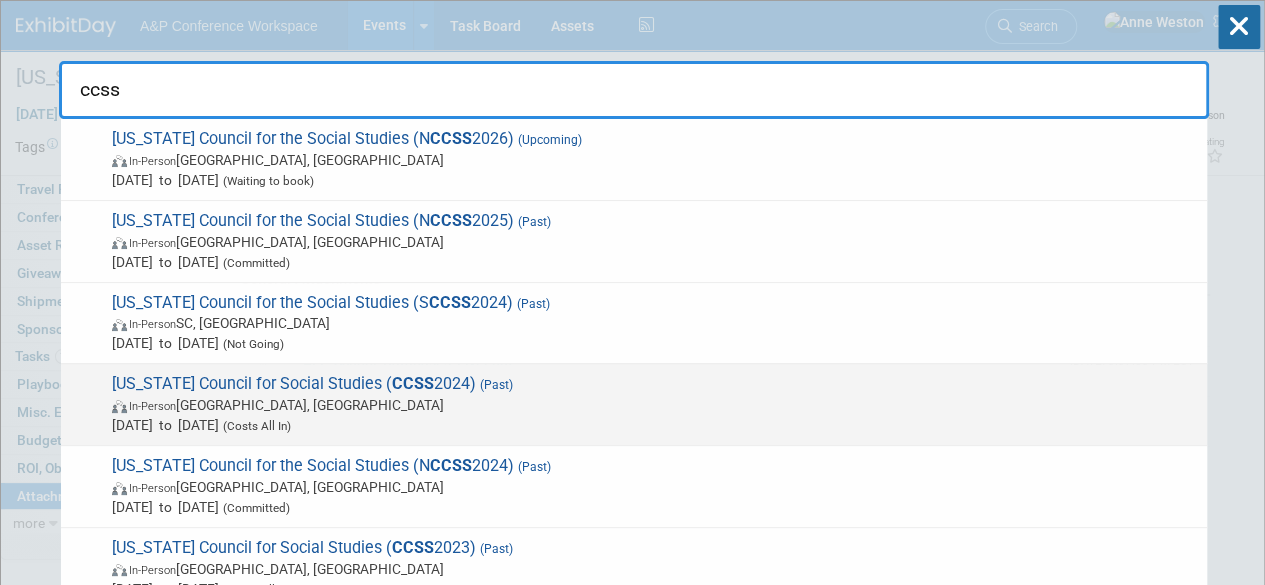 type on "ccss" 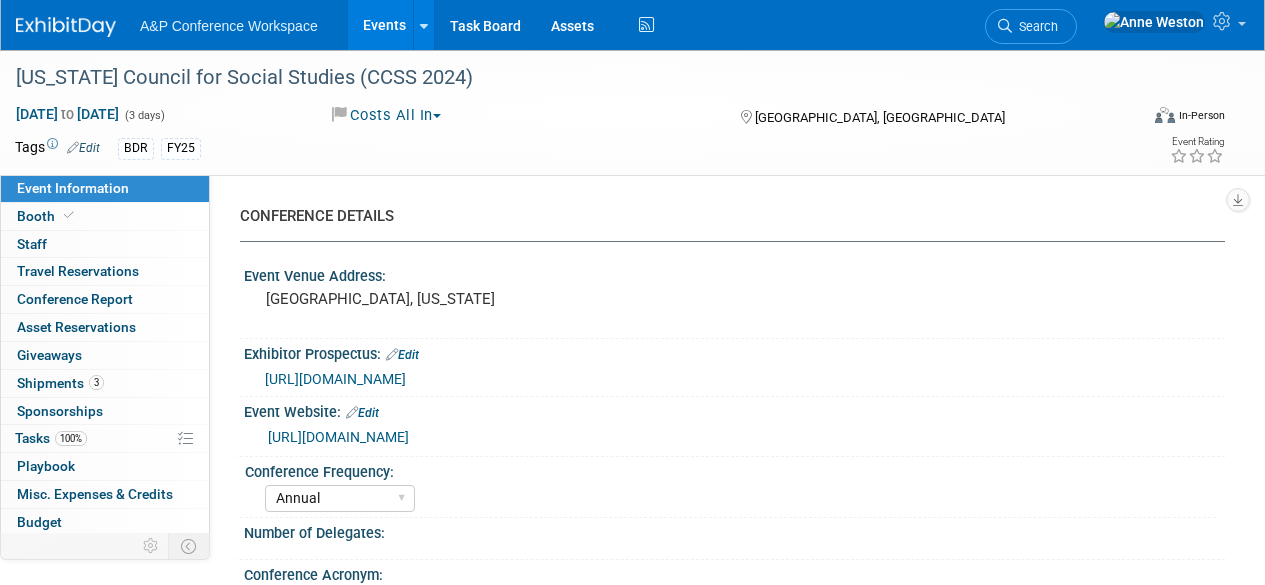 select on "Annual" 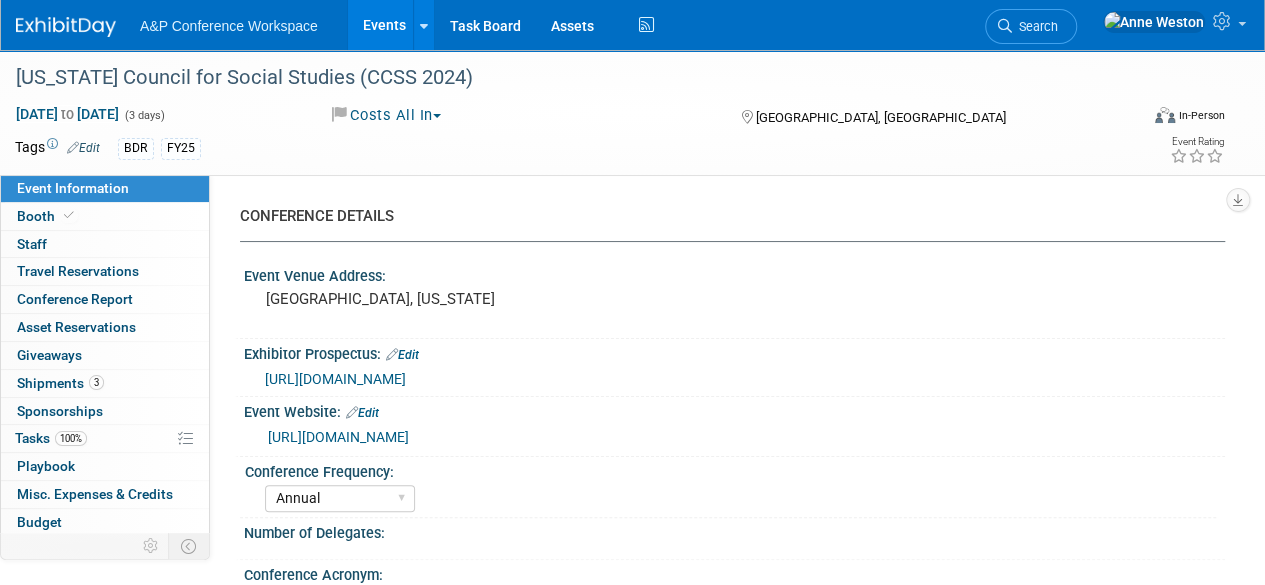 scroll, scrollTop: 0, scrollLeft: 0, axis: both 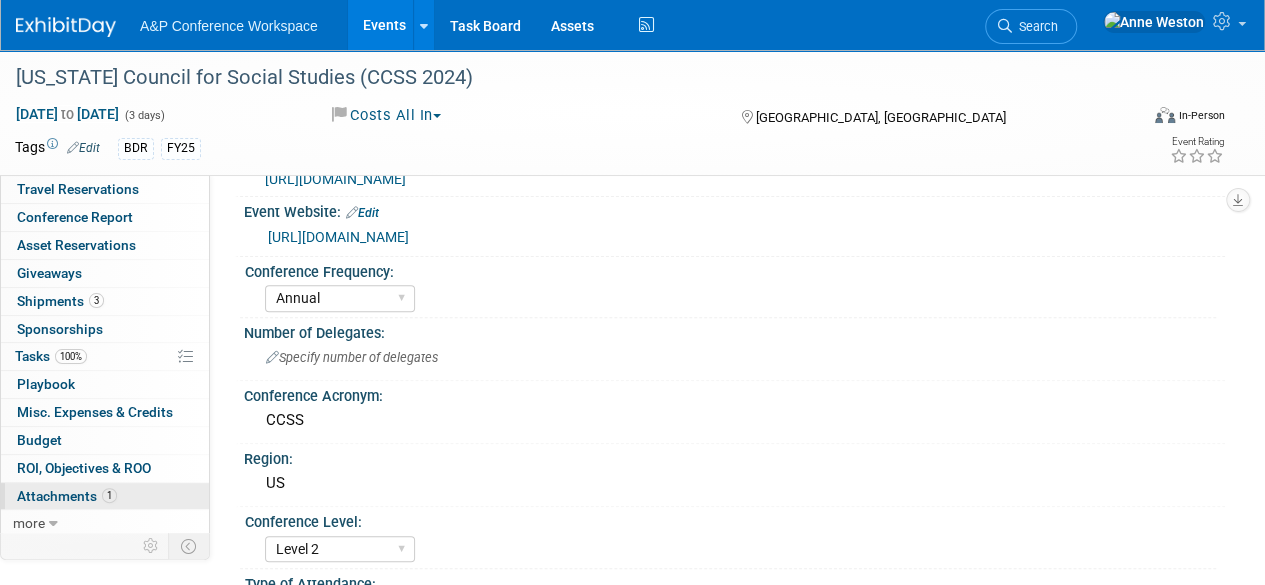click on "Attachments 1" at bounding box center (67, 496) 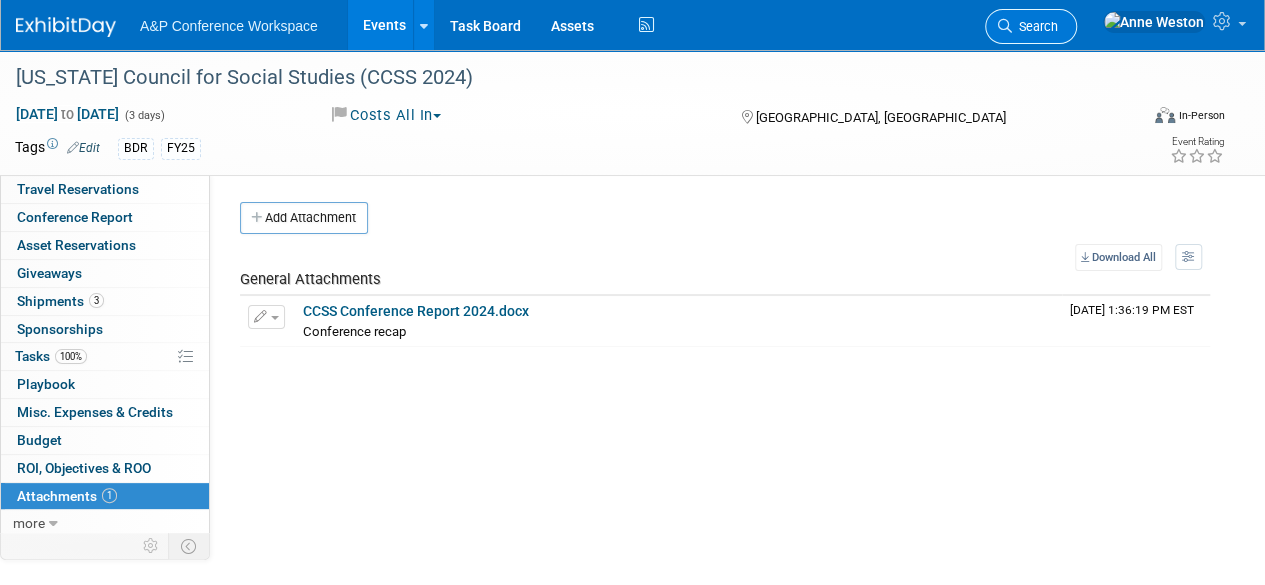click on "Search" at bounding box center [1035, 26] 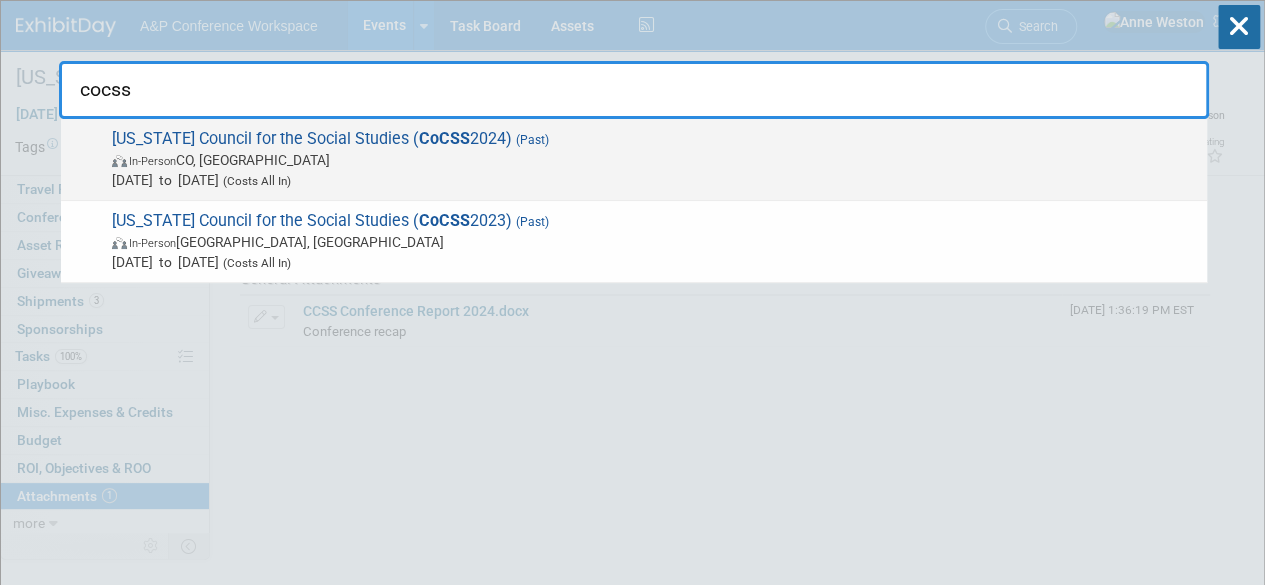 type on "cocss" 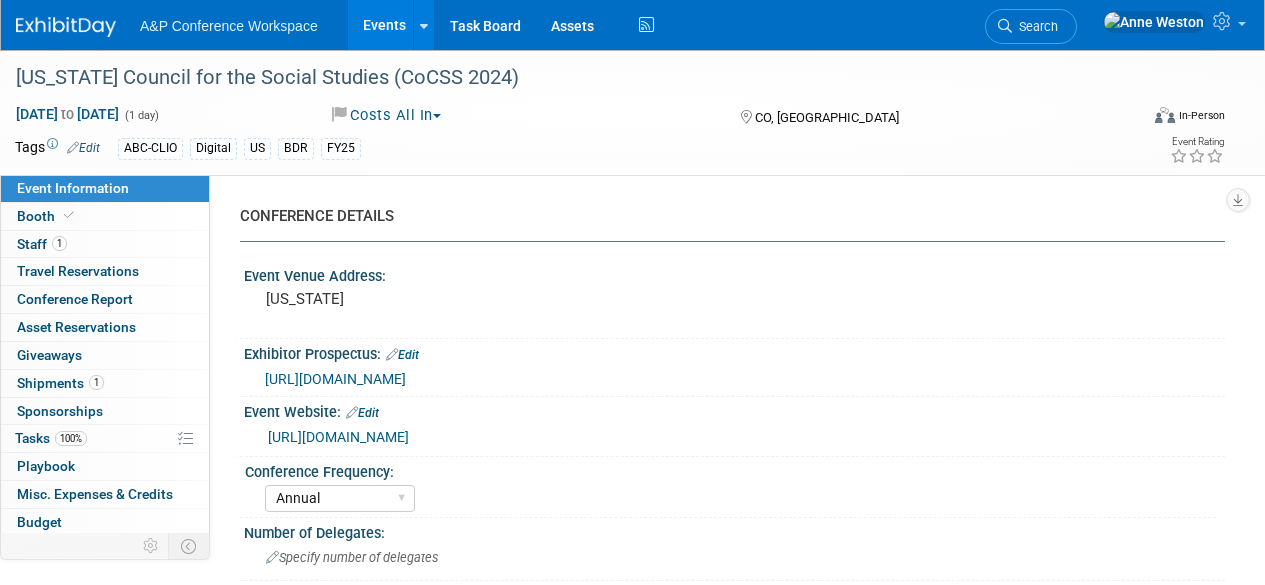 select on "Annual" 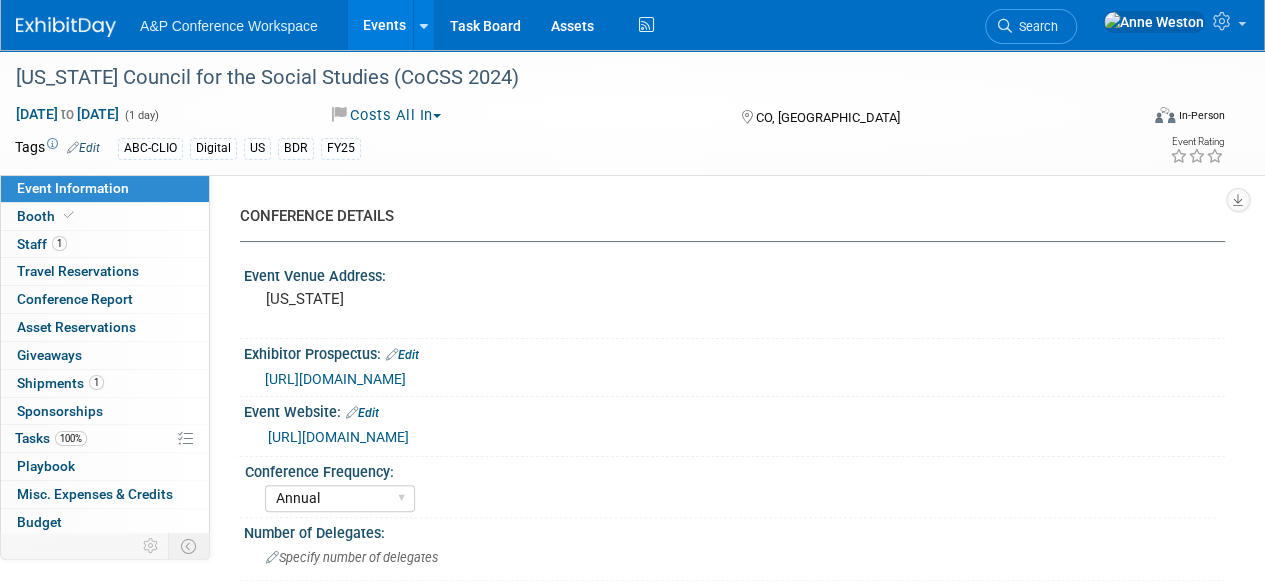 scroll, scrollTop: 0, scrollLeft: 0, axis: both 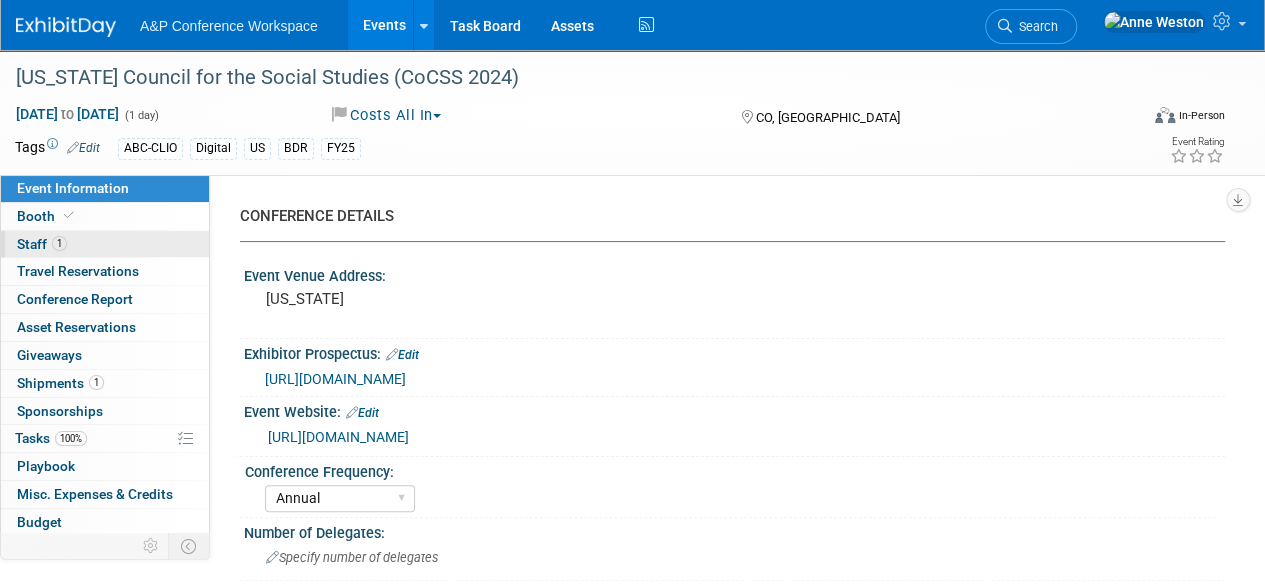 click on "1
Staff 1" at bounding box center (105, 244) 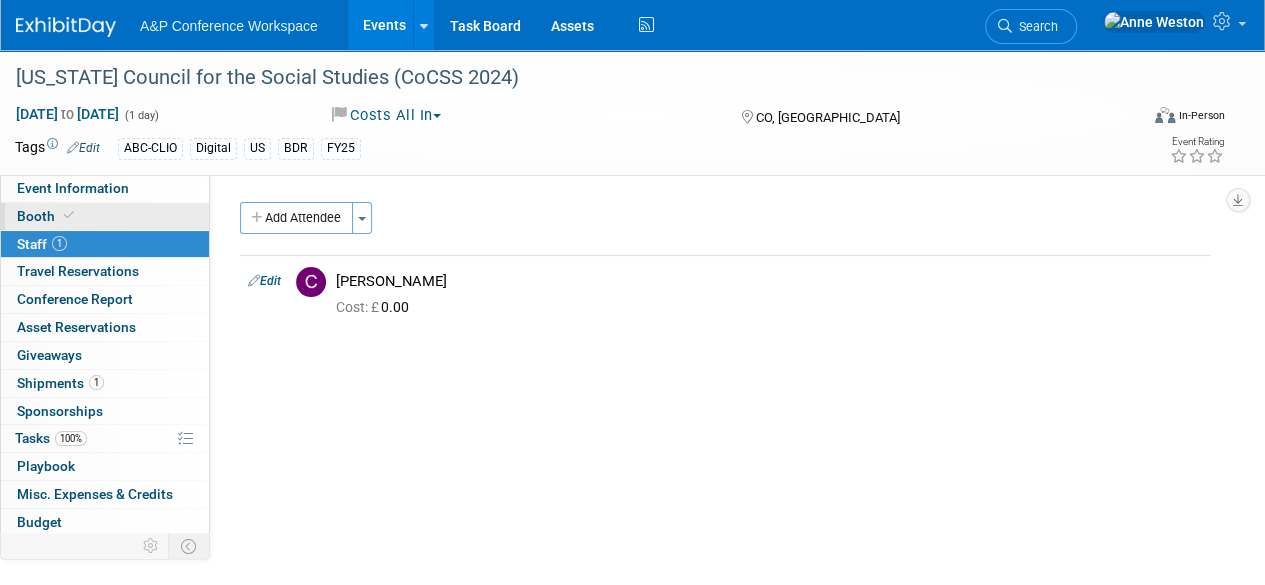 click on "Booth" at bounding box center (105, 216) 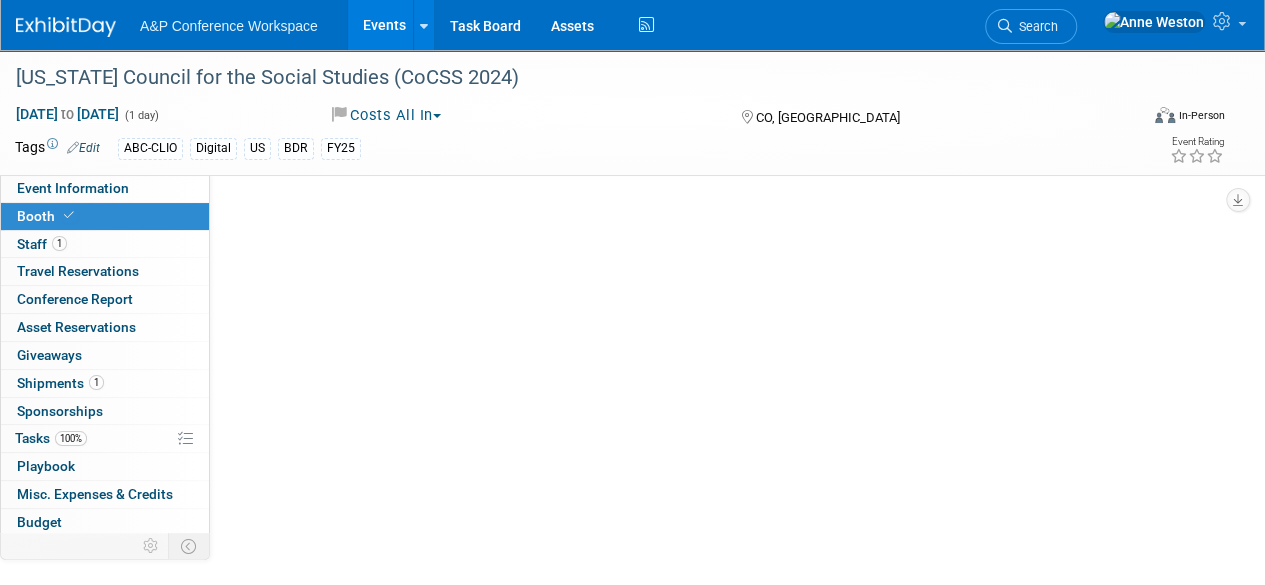 select on "CLDC - Digital/BDR" 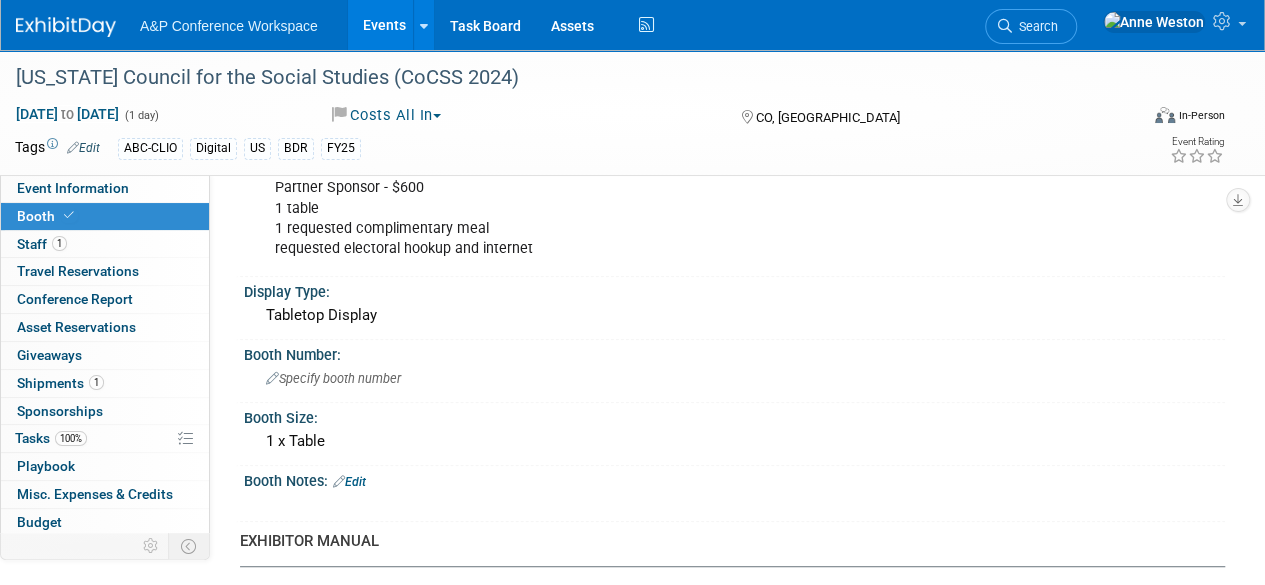 scroll, scrollTop: 0, scrollLeft: 0, axis: both 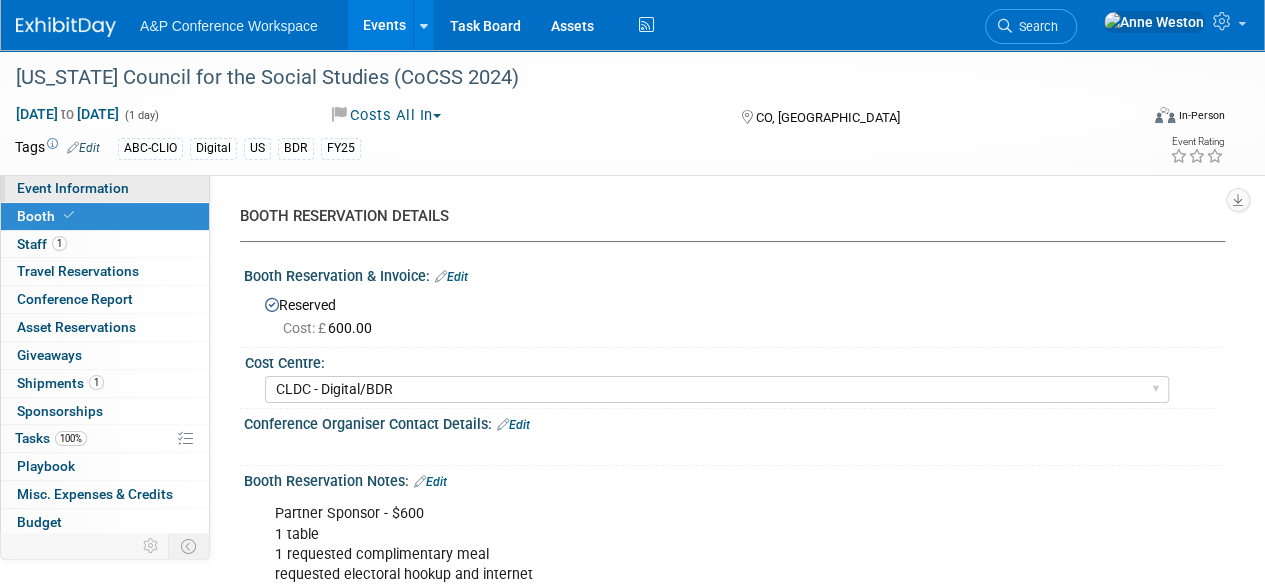 click on "Event Information" at bounding box center [105, 188] 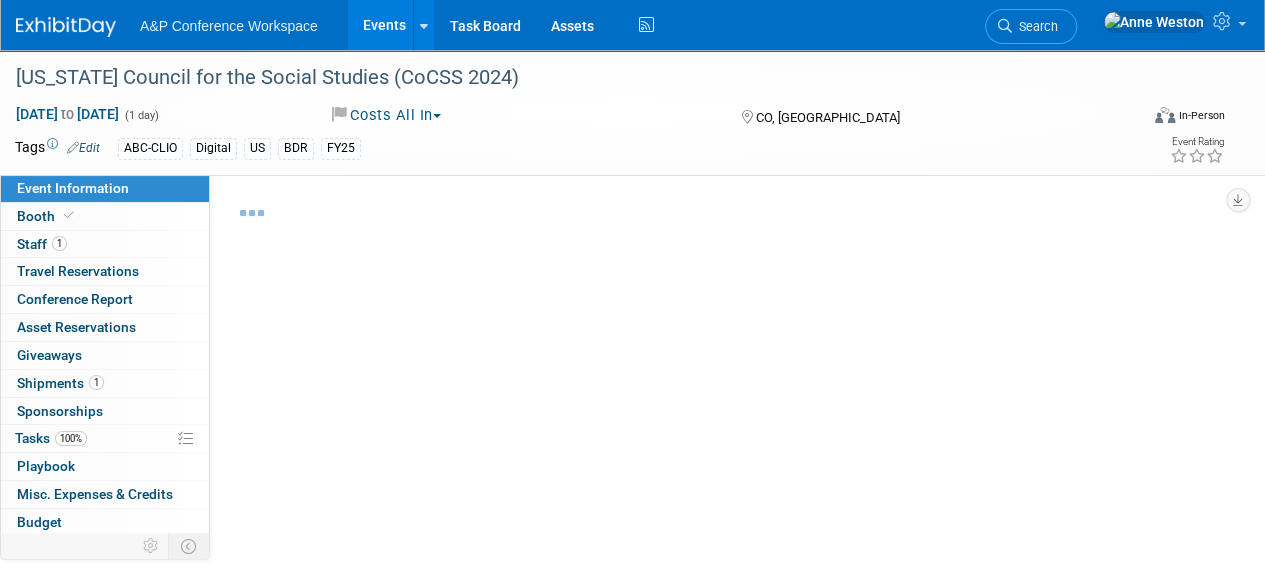 select on "Annual" 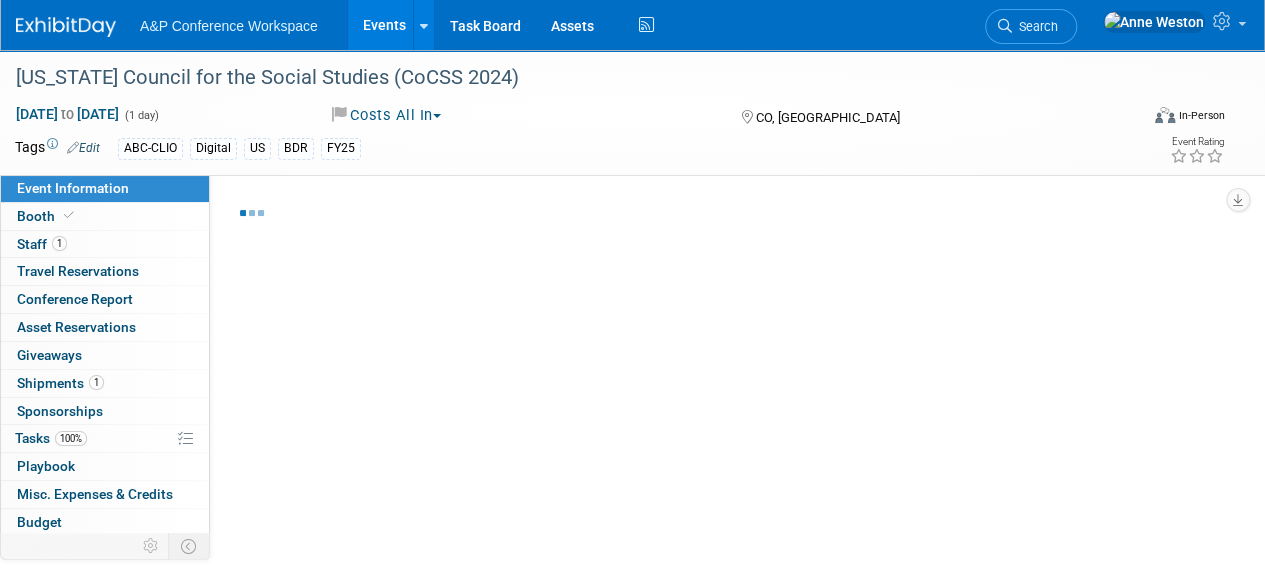 select on "Level 2" 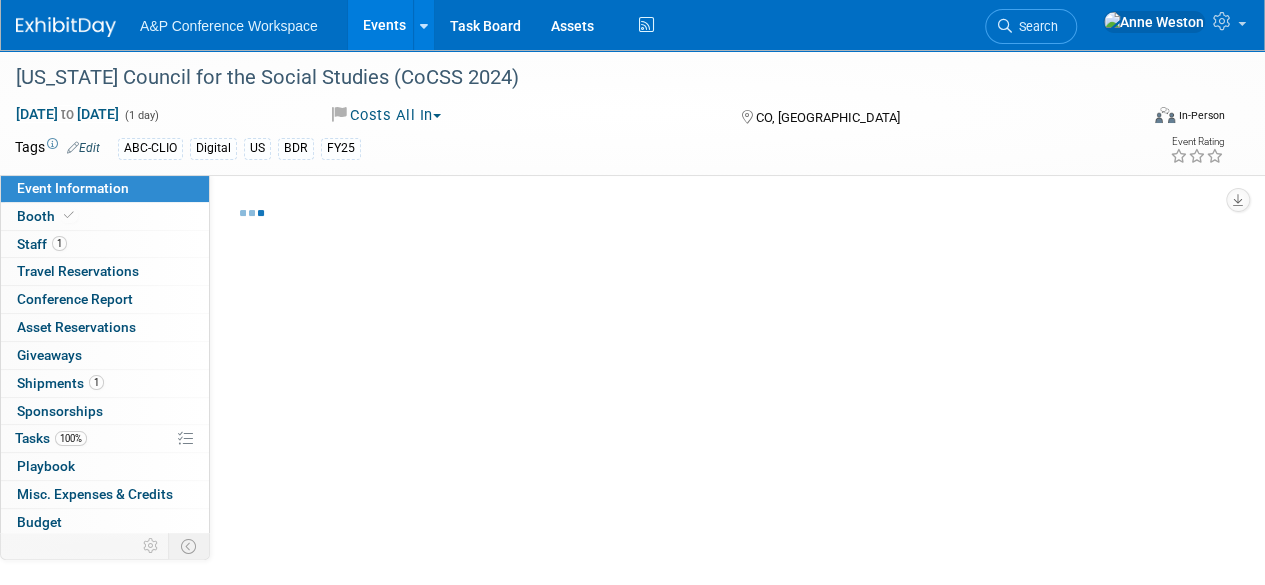 select on "In-Person Booth" 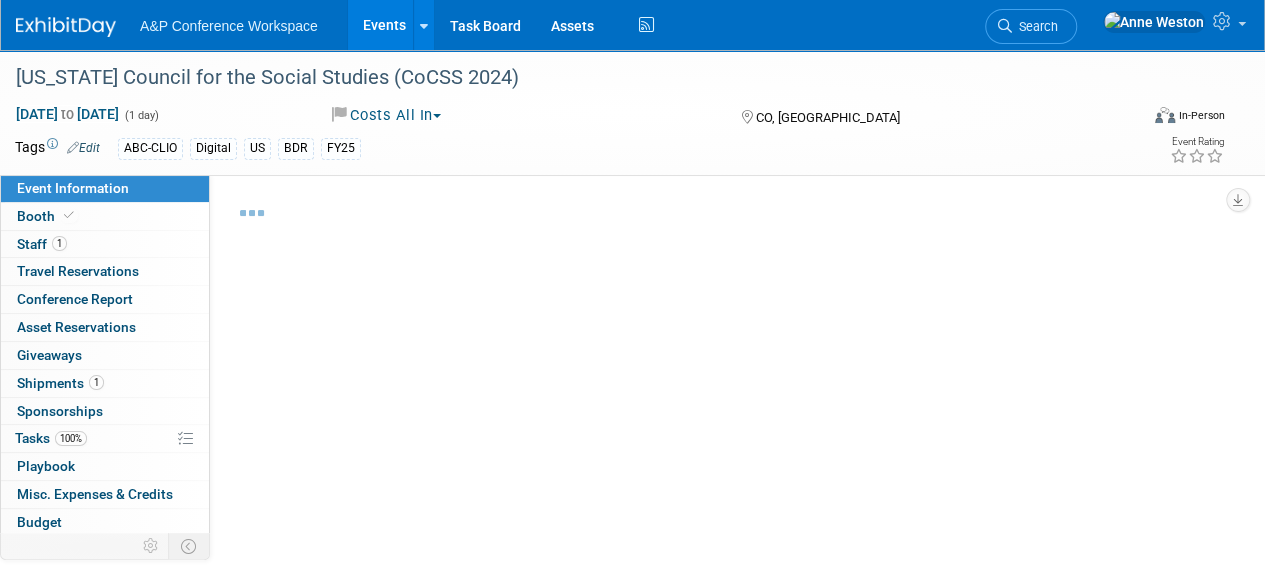 select on "[PERSON_NAME]" 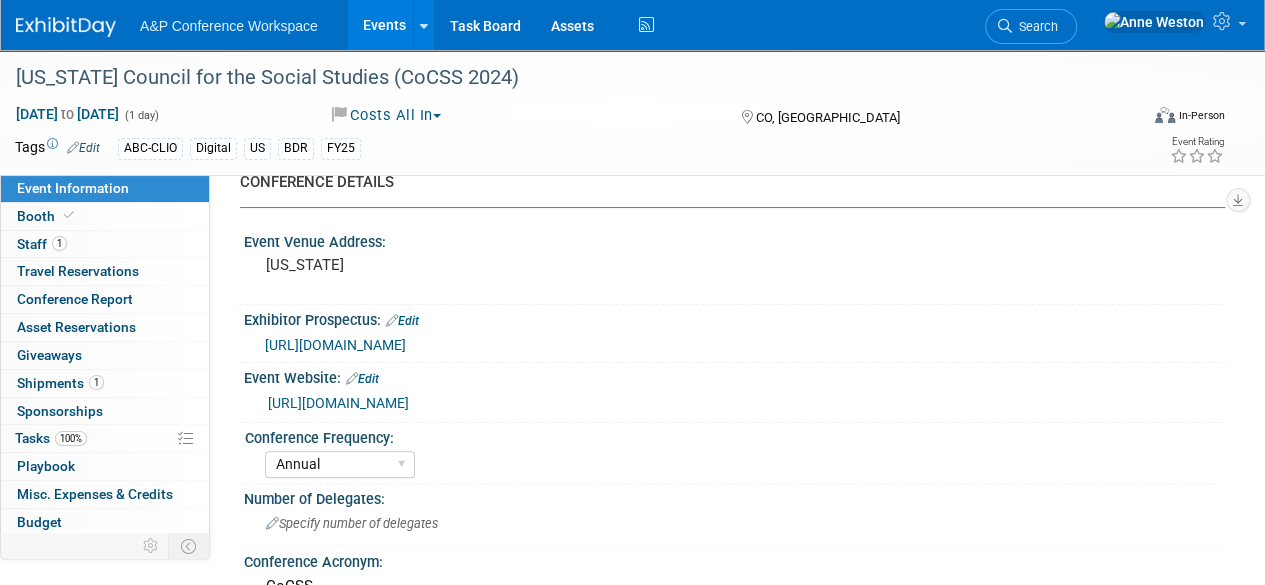 scroll, scrollTop: 0, scrollLeft: 0, axis: both 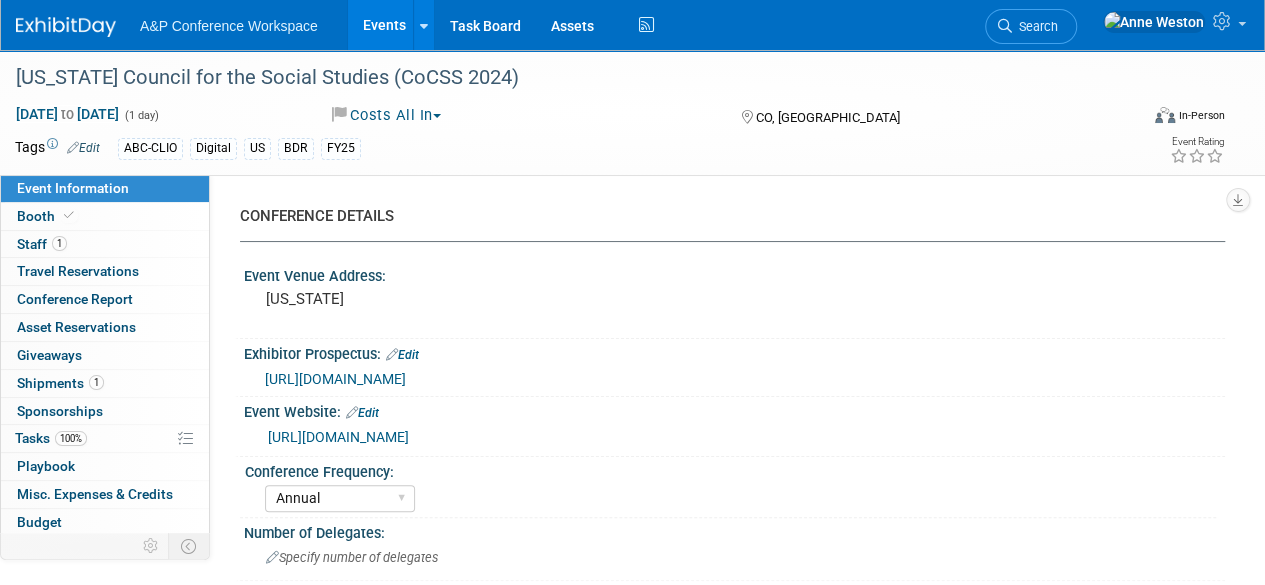 click on "CONFERENCE DETAILS
Event Venue Address:
Colorado
Exhibitor Prospectus:
Edit" at bounding box center [717, 395] 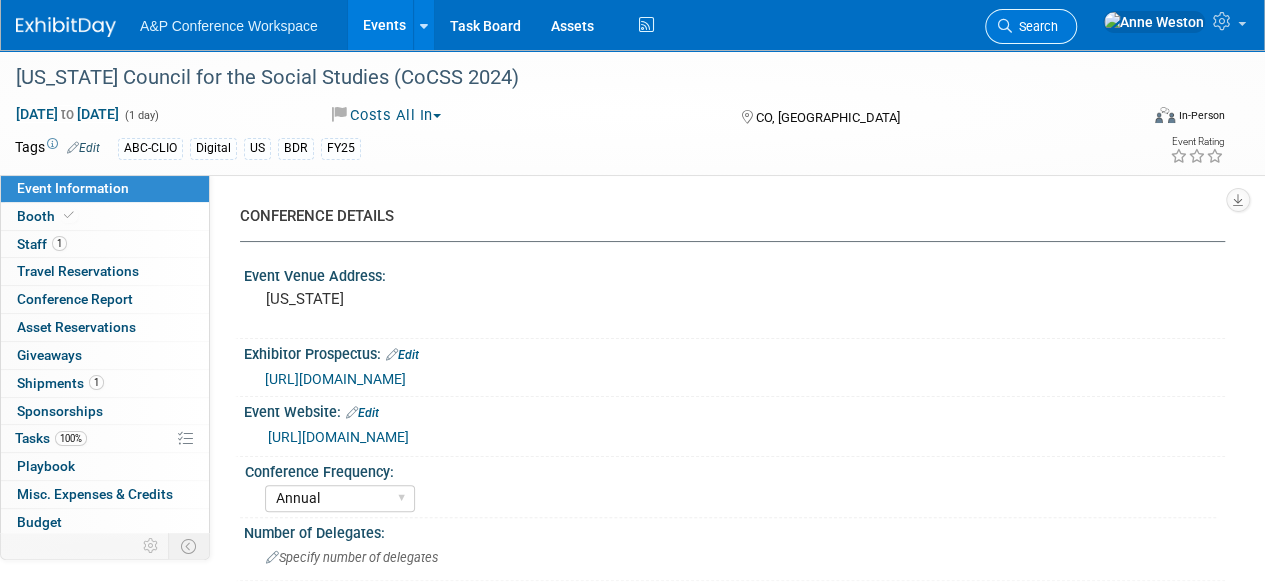 click on "Search" at bounding box center [1035, 26] 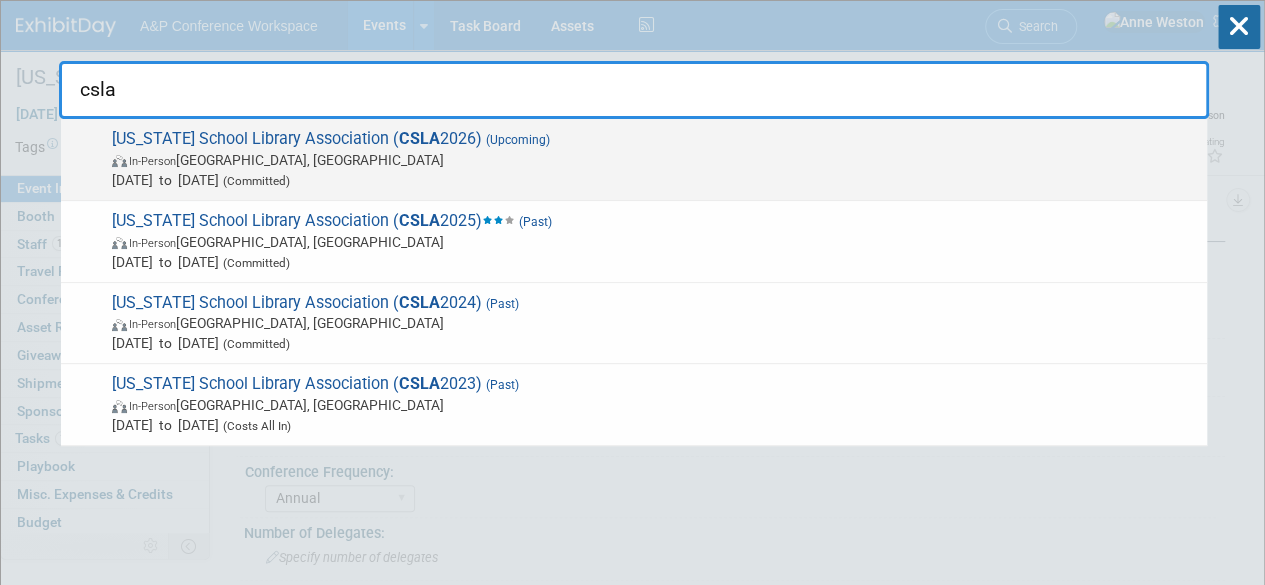 type on "csla" 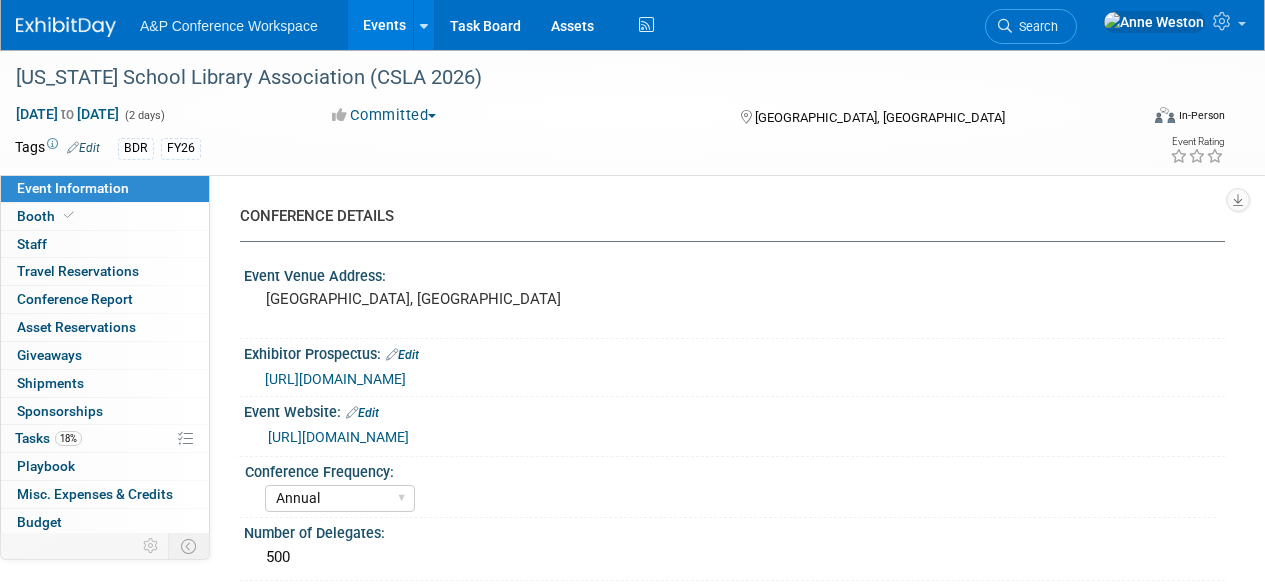 select on "Annual" 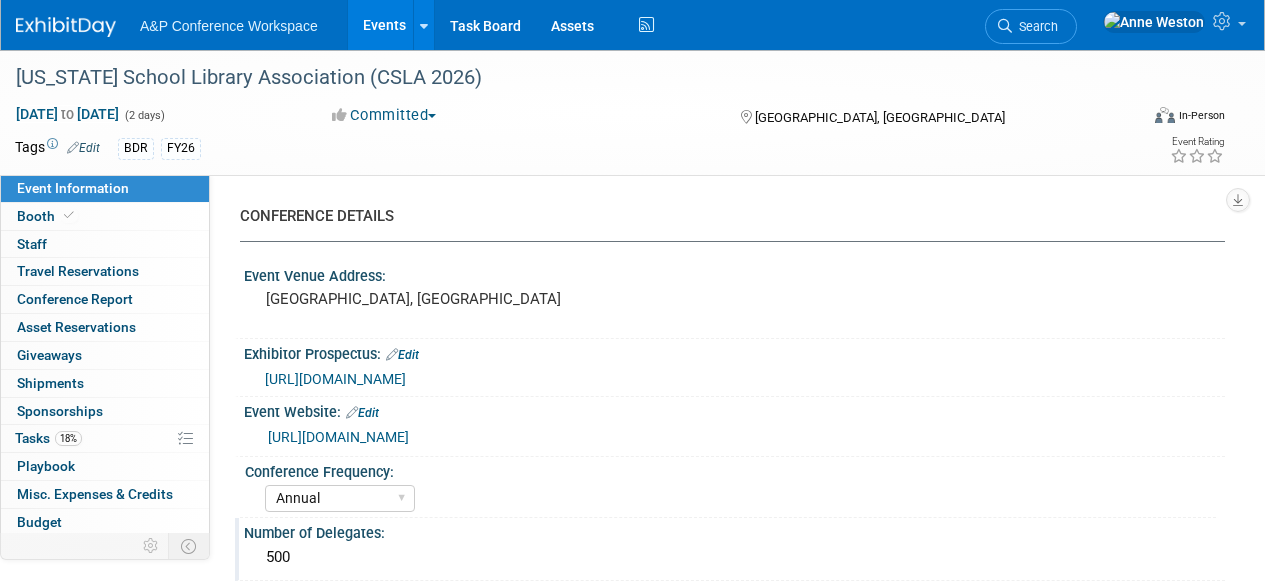 scroll, scrollTop: 0, scrollLeft: 0, axis: both 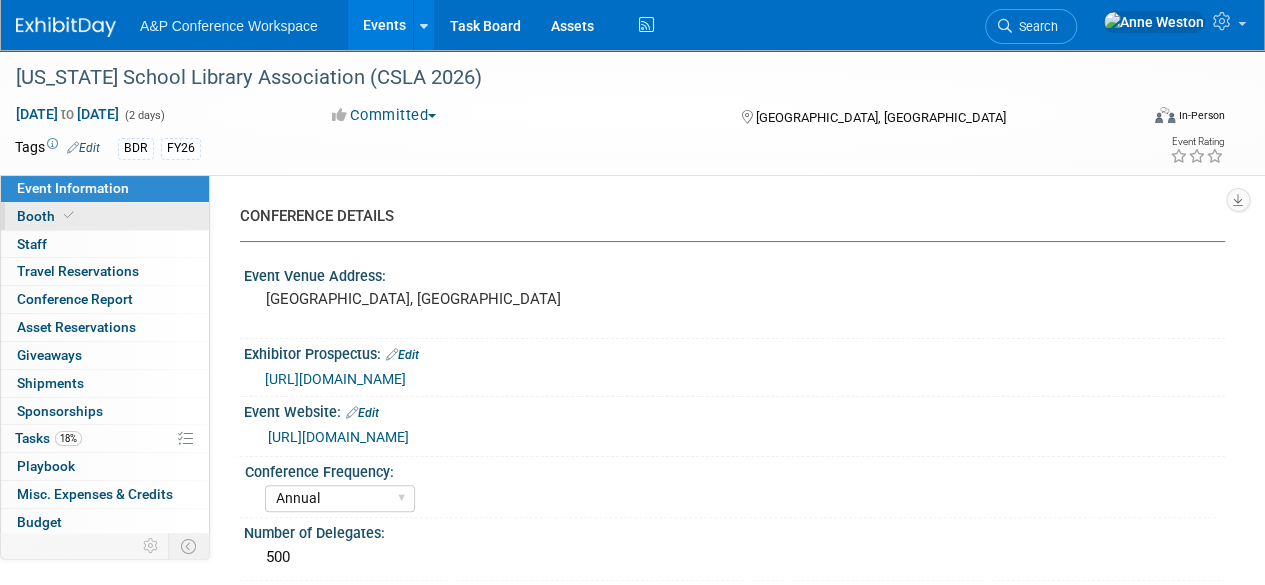 click on "Booth" at bounding box center [105, 216] 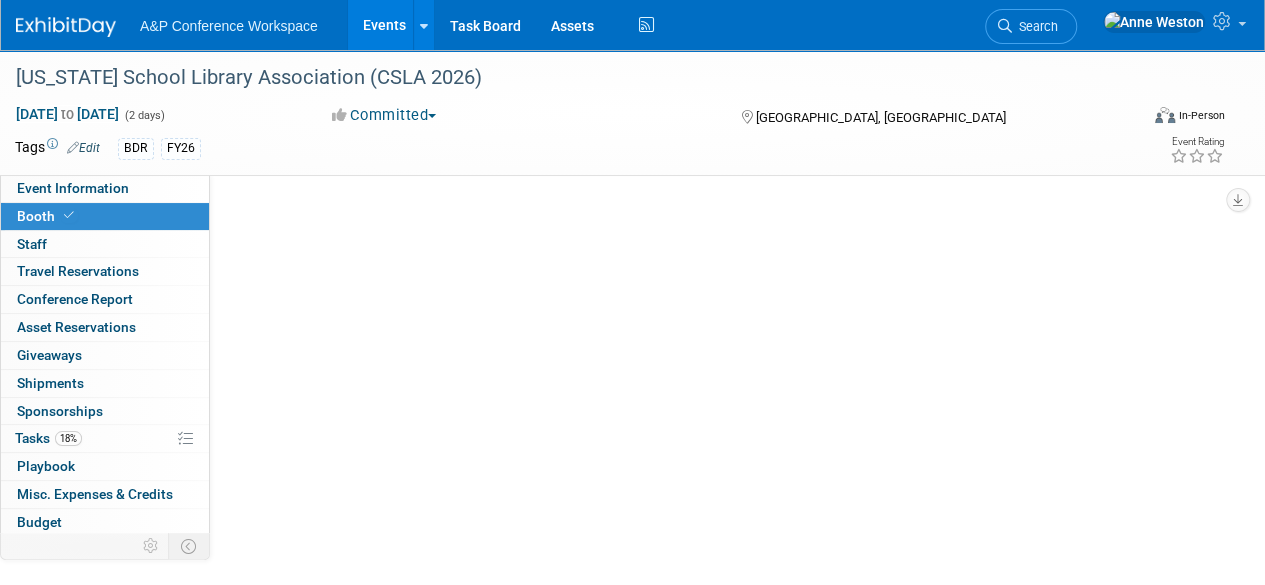 select on "CLDC - Digital/BDR" 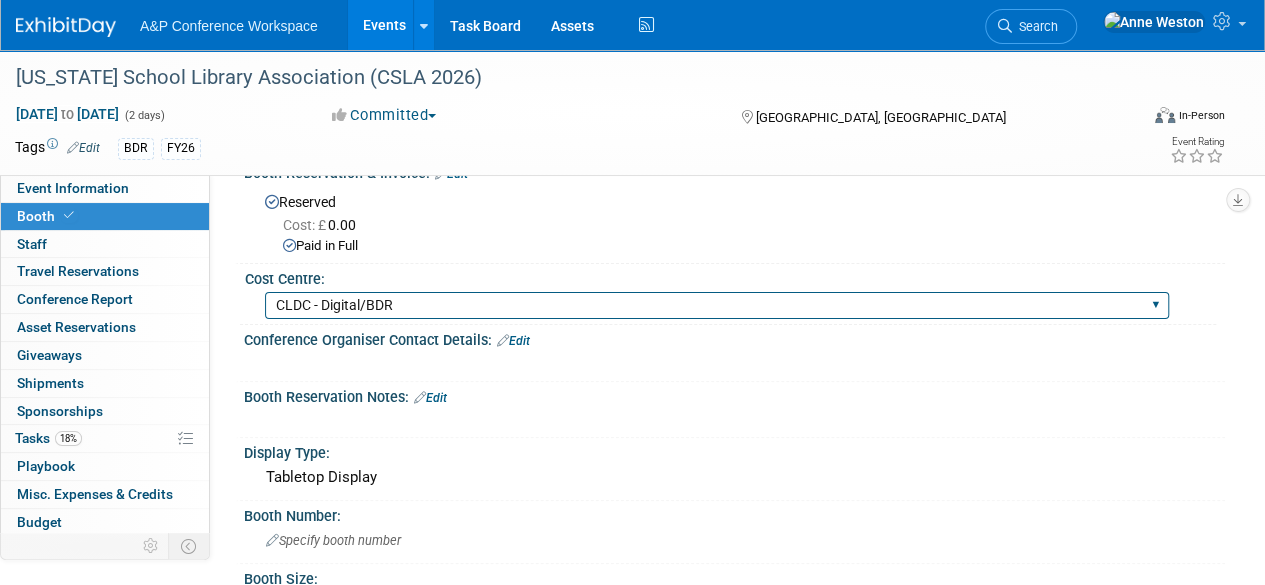 scroll, scrollTop: 300, scrollLeft: 0, axis: vertical 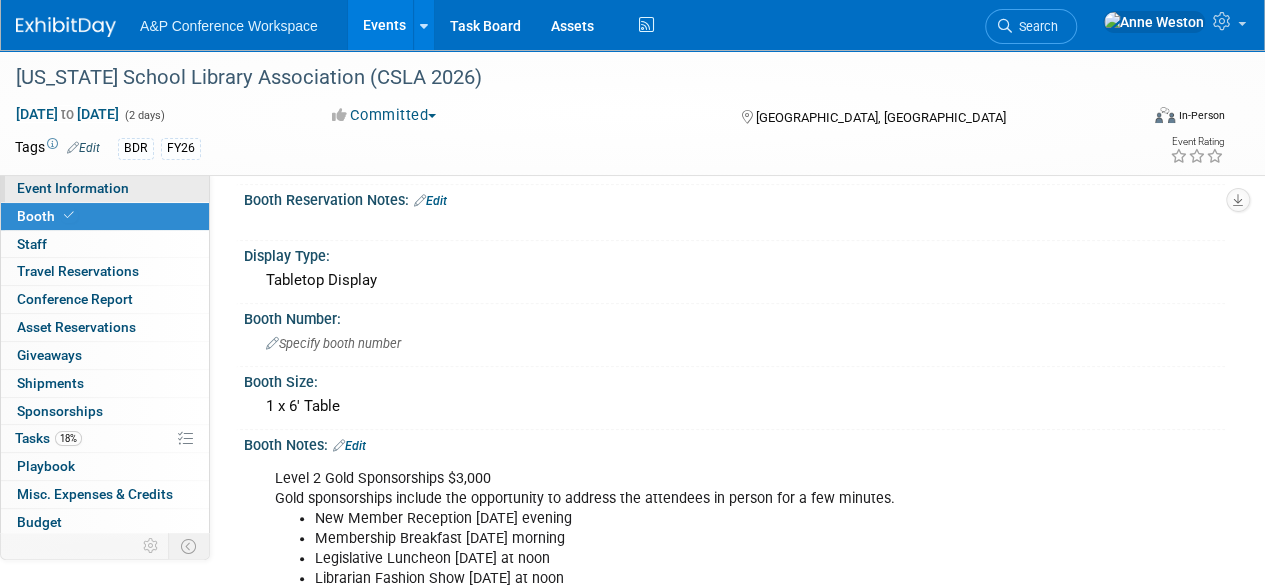 click on "Event Information" at bounding box center (73, 188) 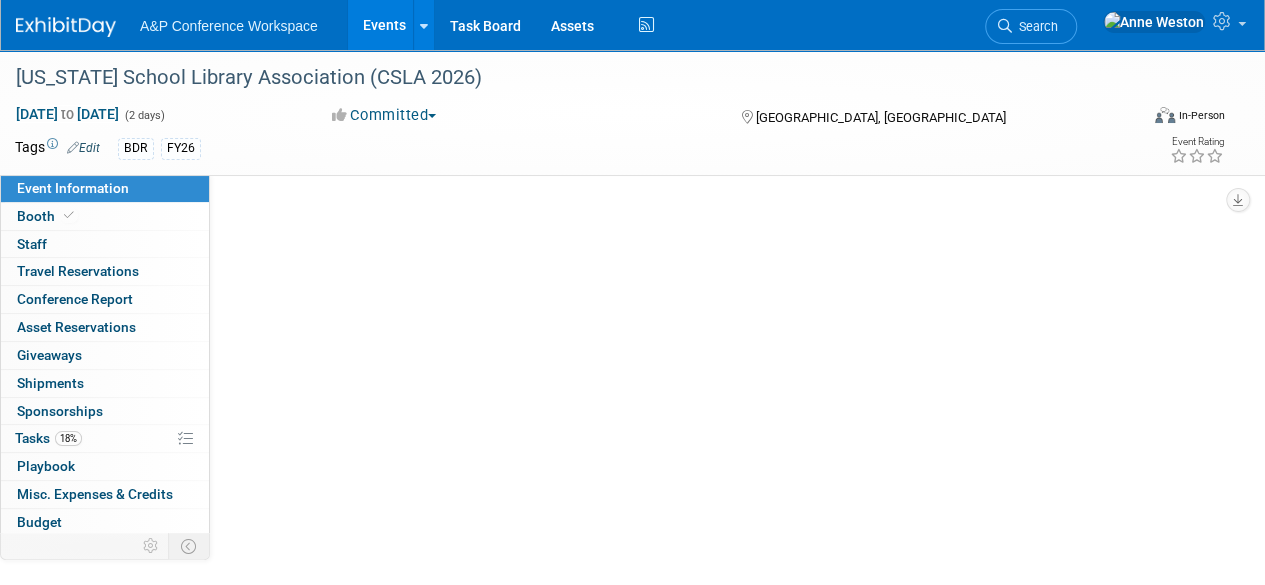 select on "Annual" 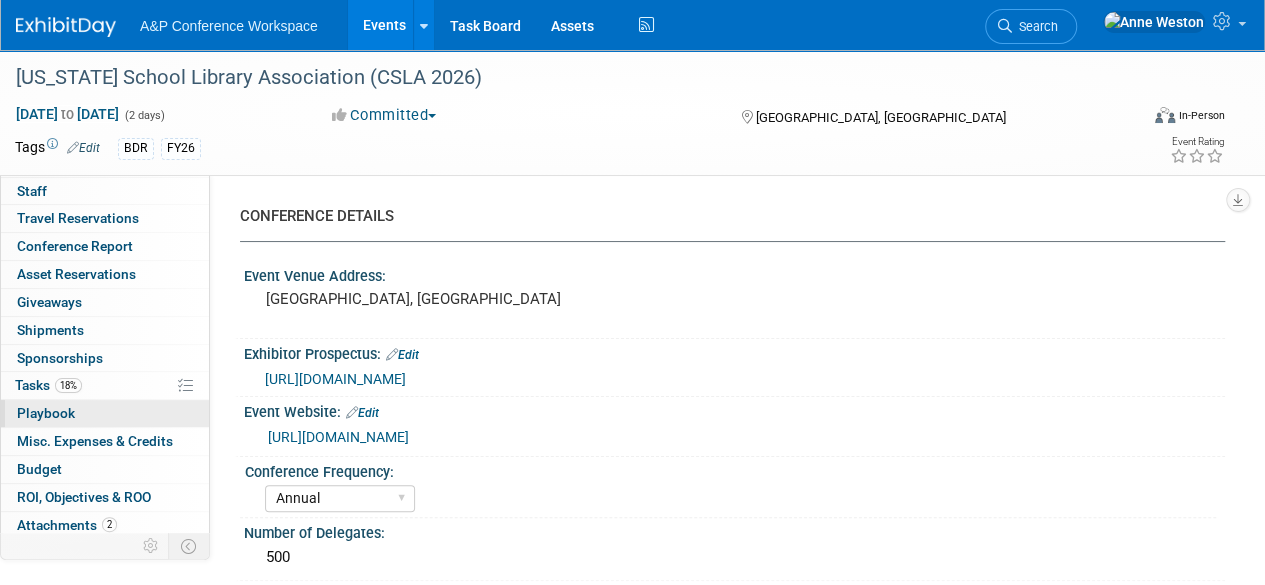scroll, scrollTop: 82, scrollLeft: 0, axis: vertical 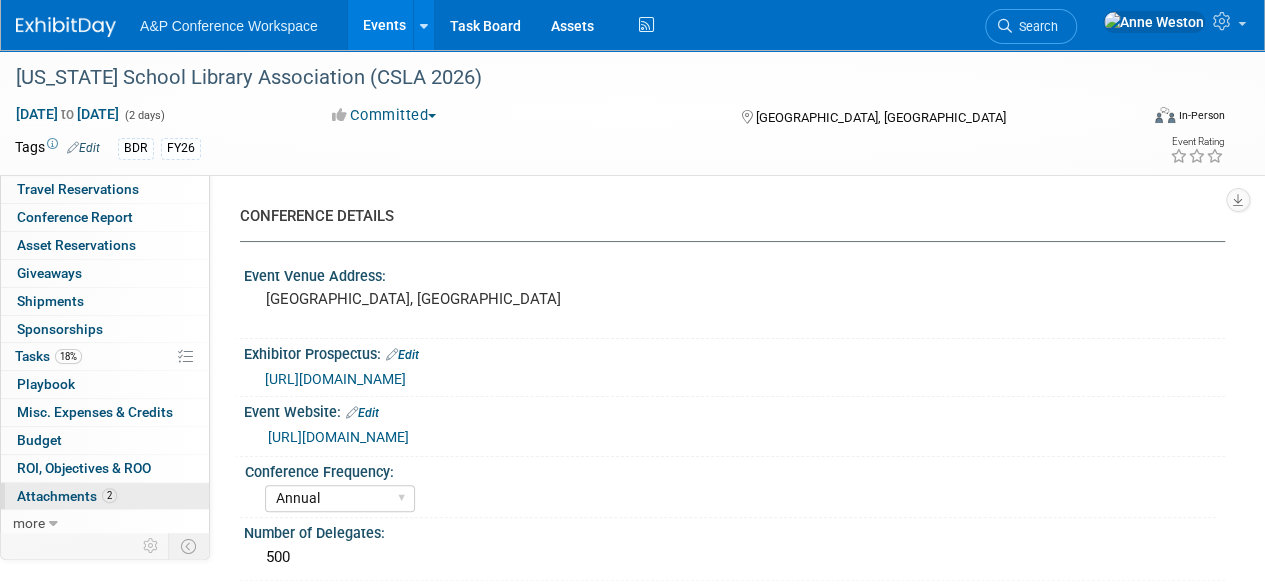 click on "2" at bounding box center [109, 495] 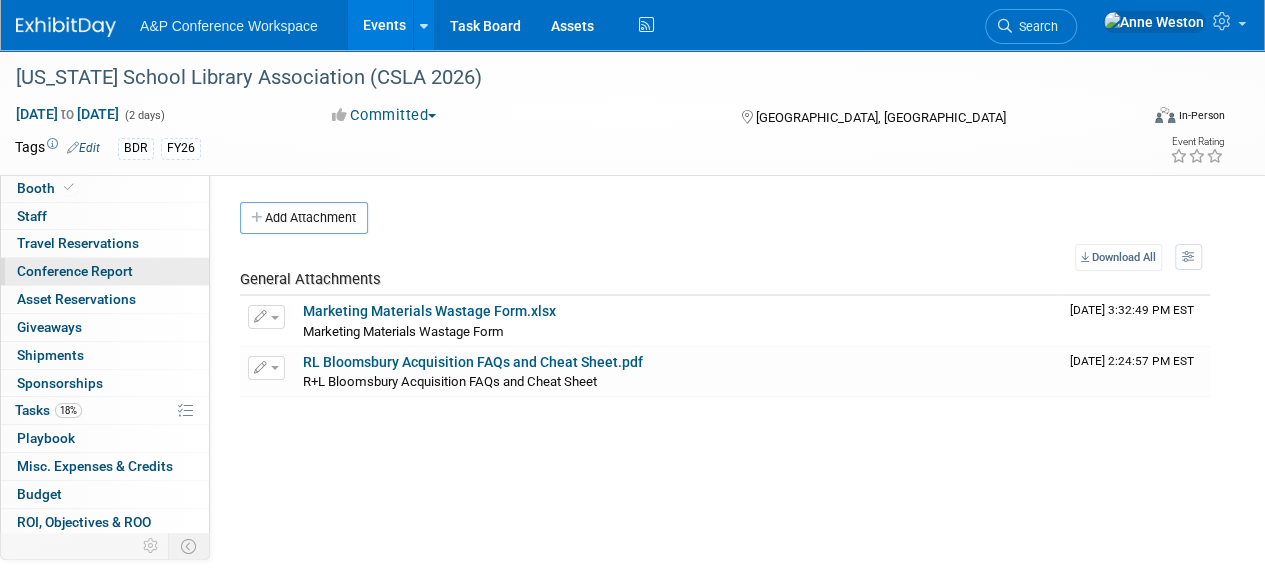 scroll, scrollTop: 0, scrollLeft: 0, axis: both 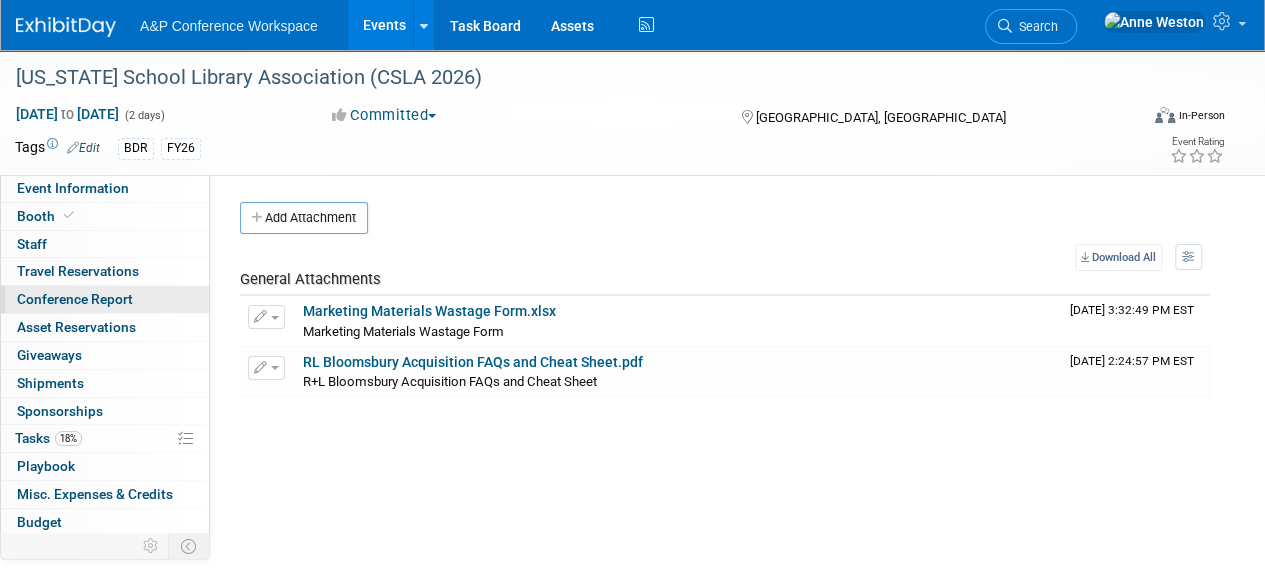 click on "Conference Report" at bounding box center (75, 299) 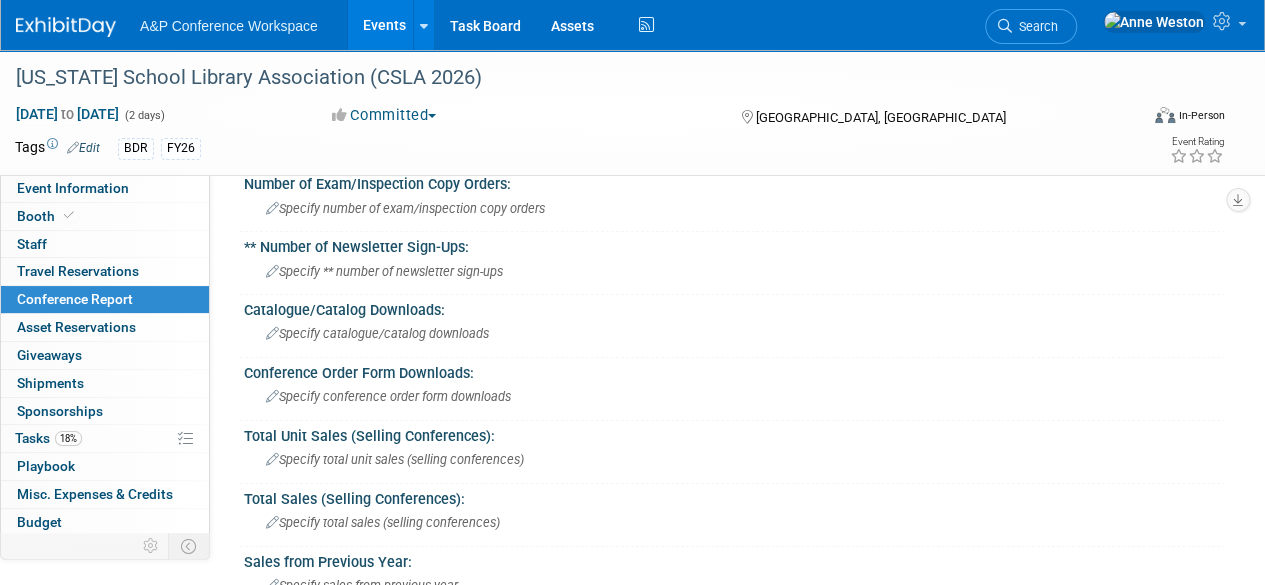 scroll, scrollTop: 0, scrollLeft: 0, axis: both 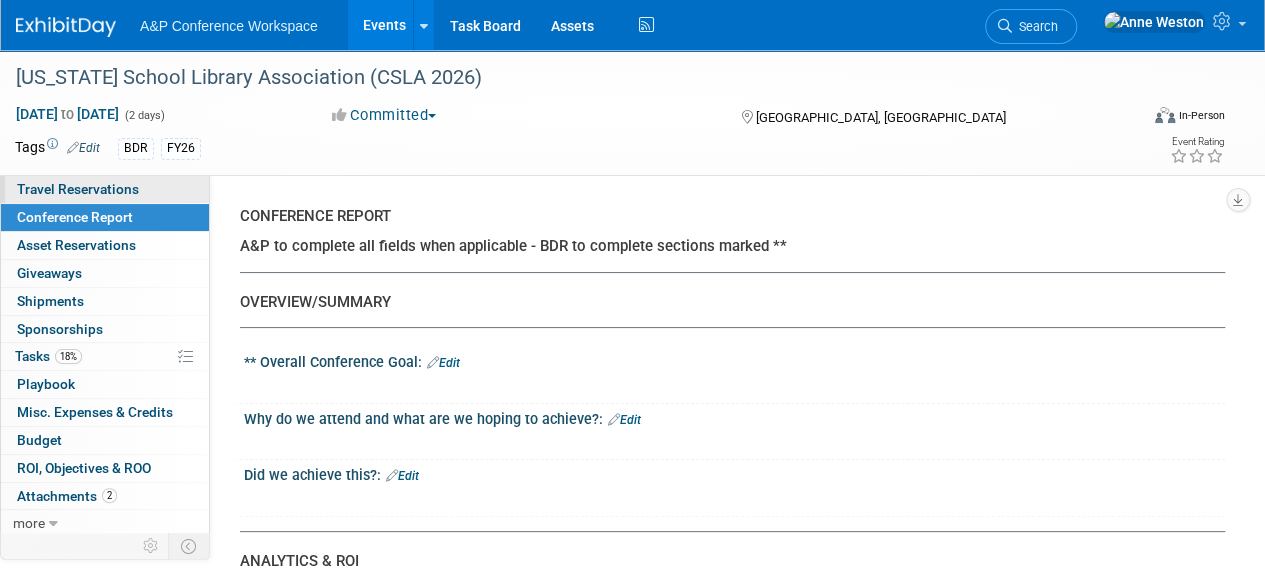 click on "Travel Reservations 0" at bounding box center [78, 189] 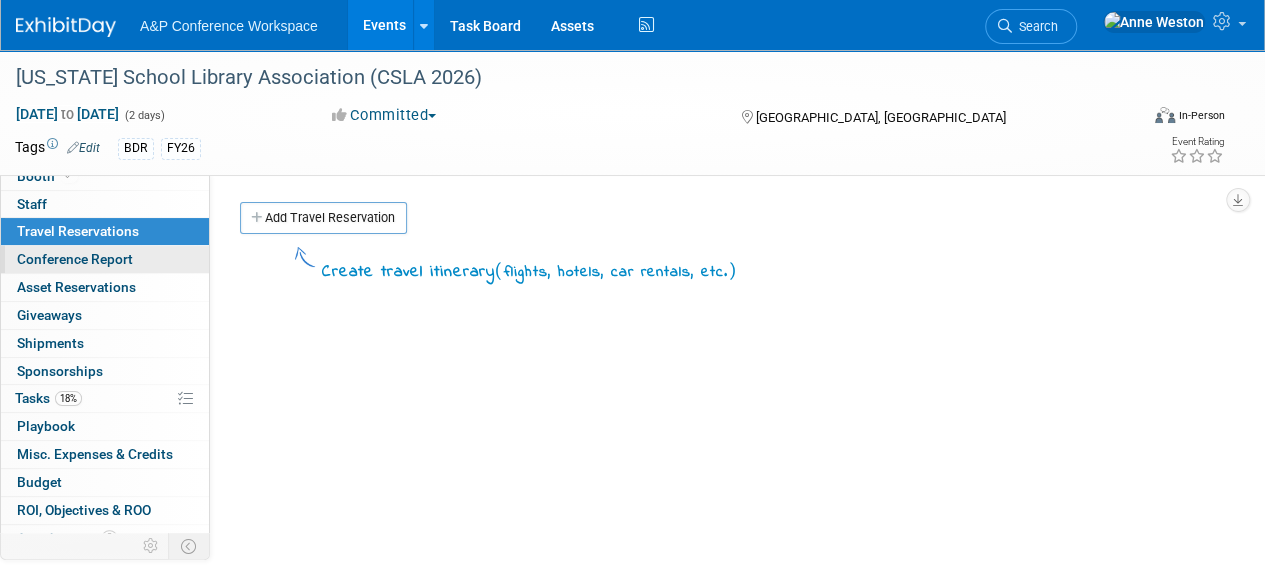 scroll, scrollTop: 0, scrollLeft: 0, axis: both 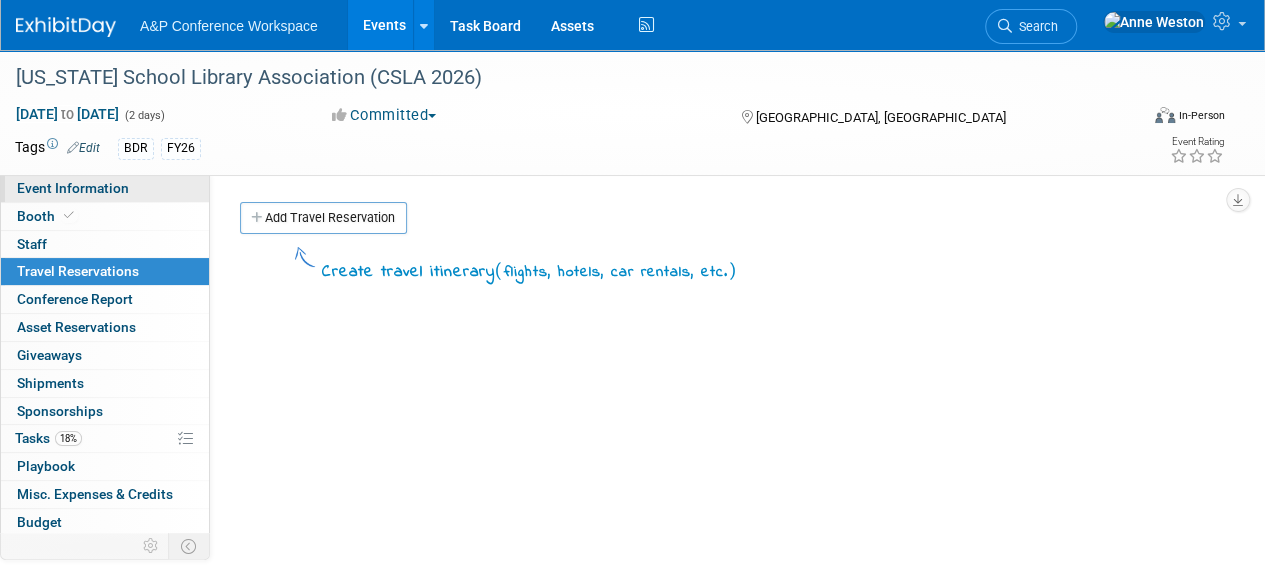 click on "Event Information" at bounding box center [73, 188] 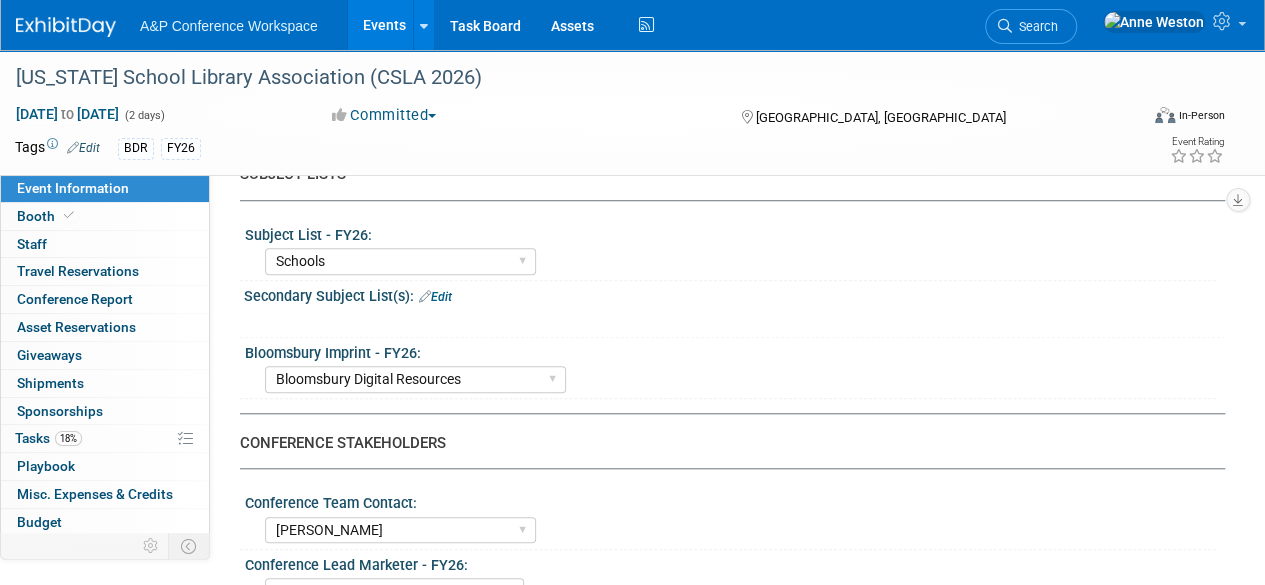scroll, scrollTop: 100, scrollLeft: 0, axis: vertical 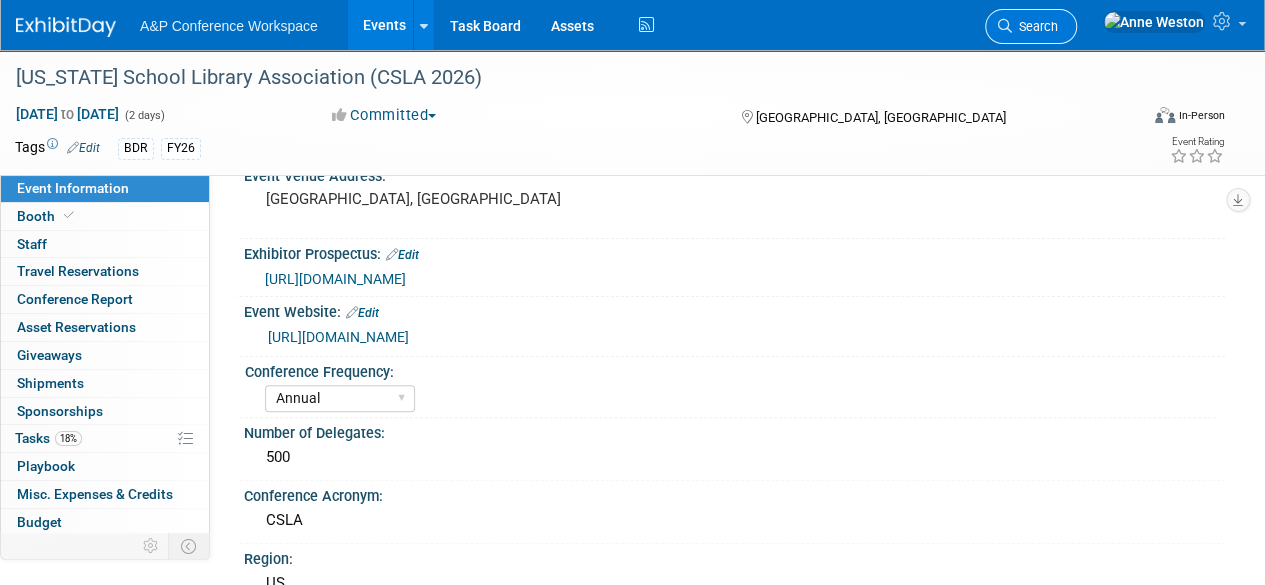 click on "Search" at bounding box center [1035, 26] 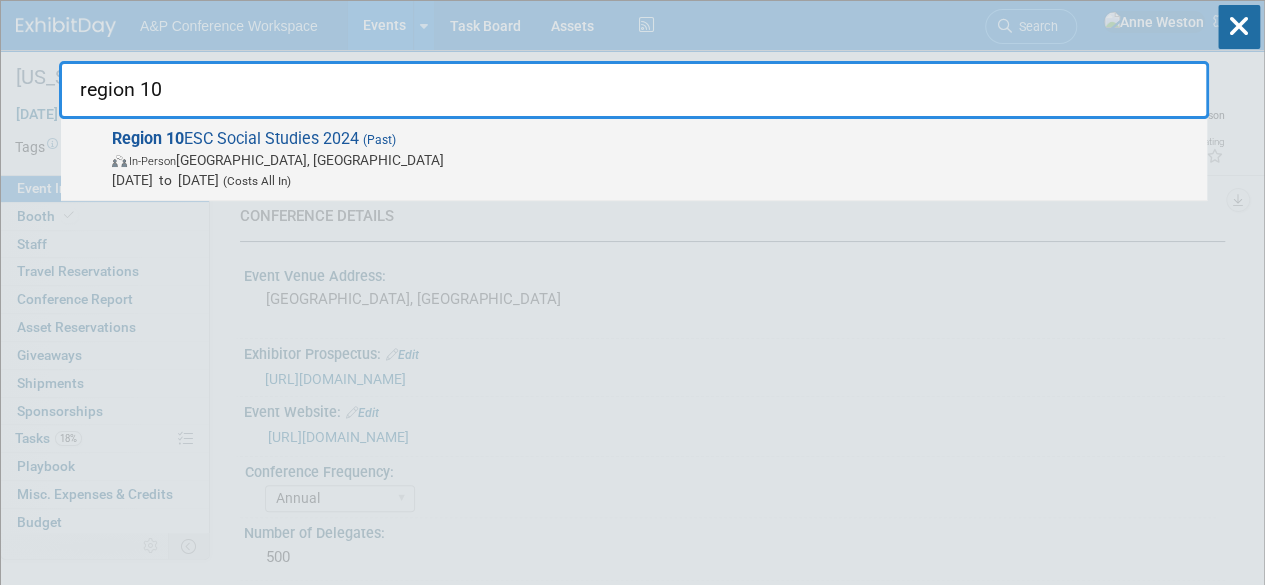 type on "region 10" 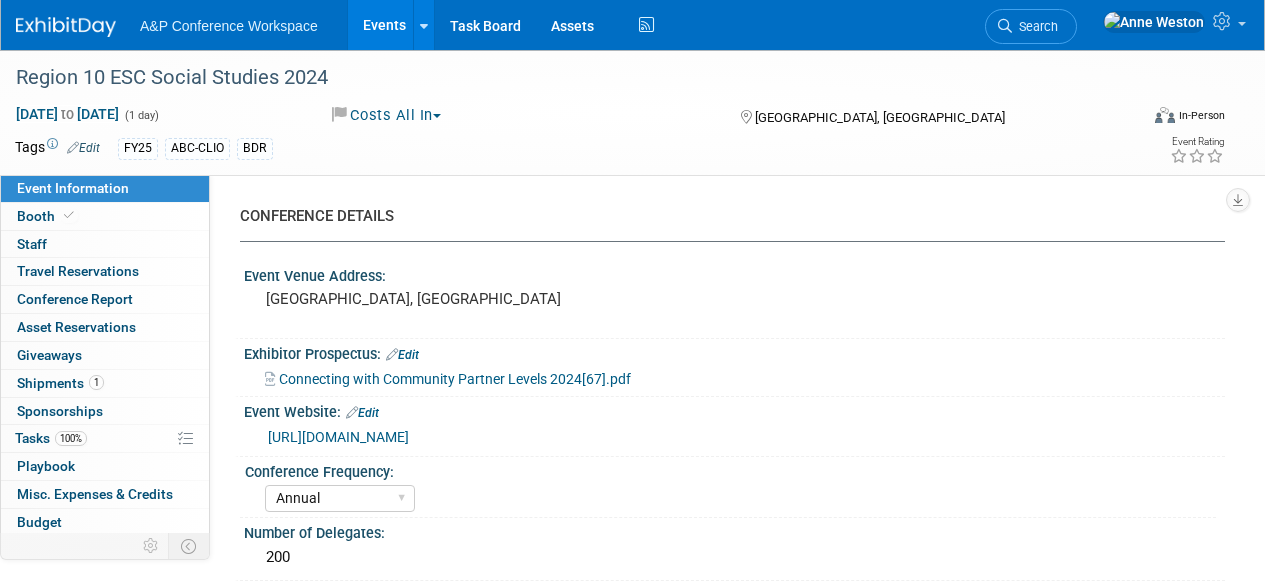 select on "Annual" 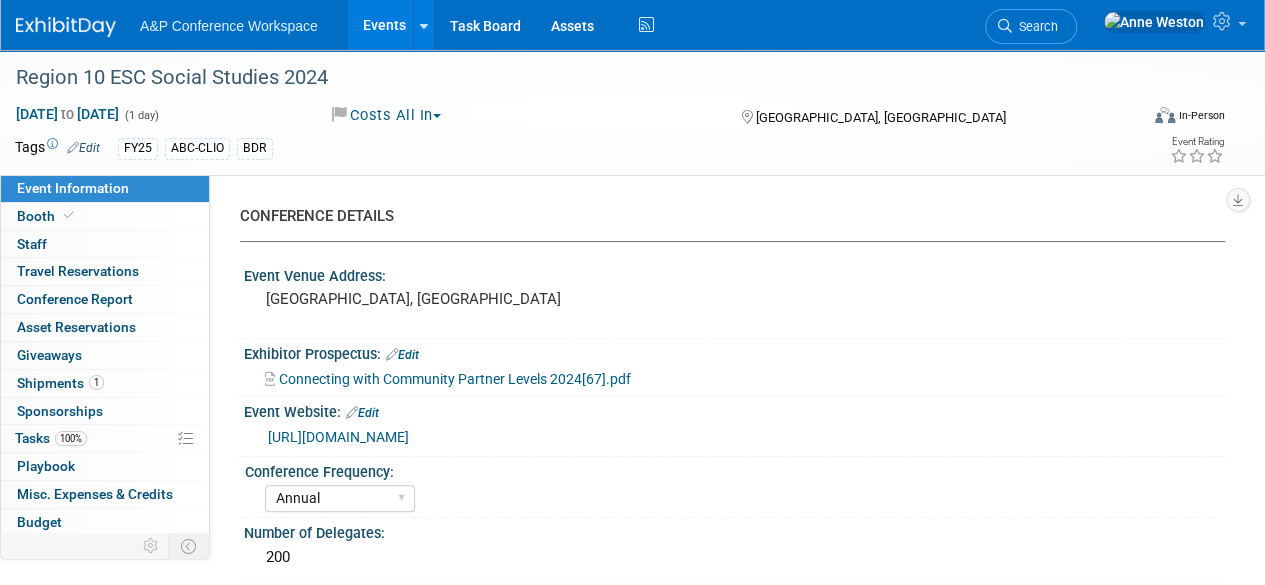 scroll, scrollTop: 0, scrollLeft: 0, axis: both 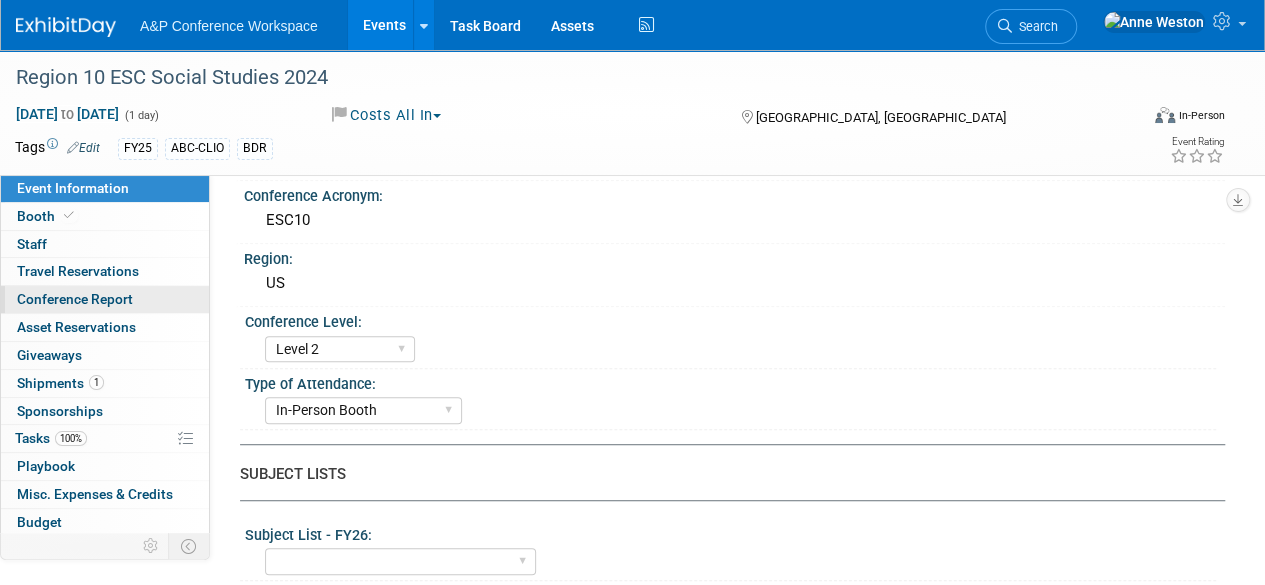 click on "Conference Report" at bounding box center (75, 299) 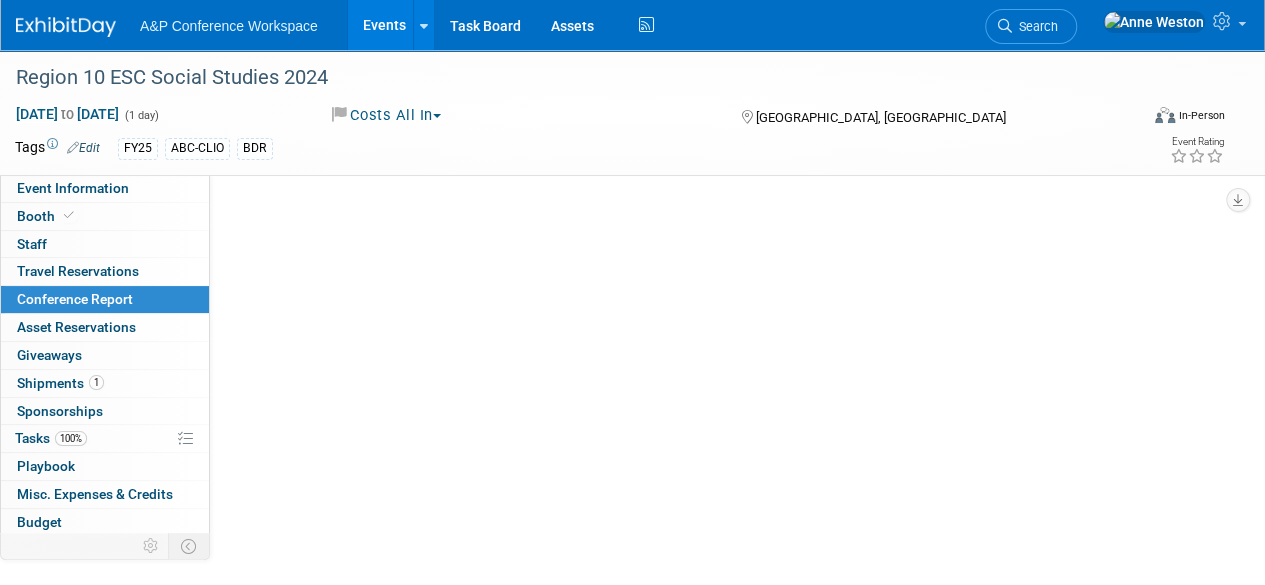select on "NO" 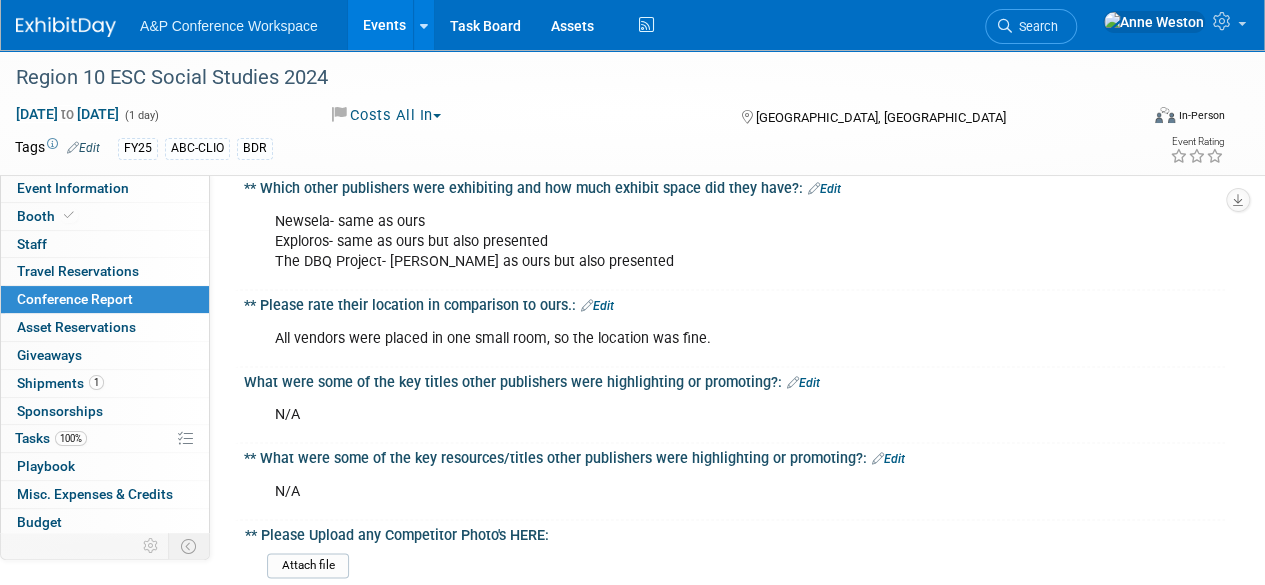 scroll, scrollTop: 1200, scrollLeft: 0, axis: vertical 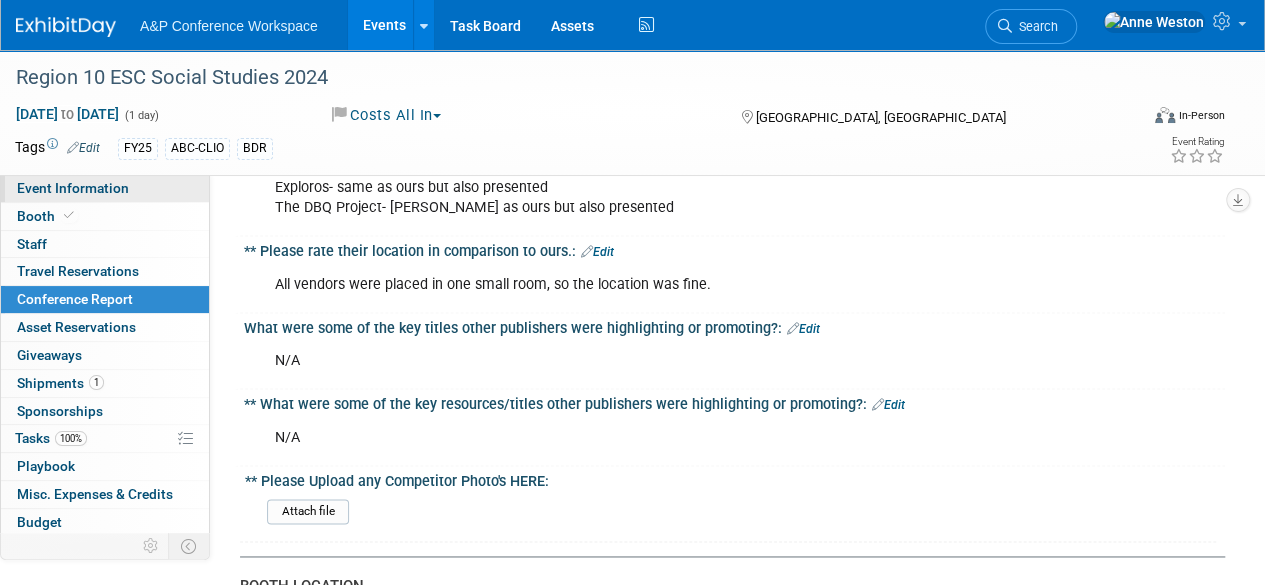 click on "Event Information" at bounding box center [105, 188] 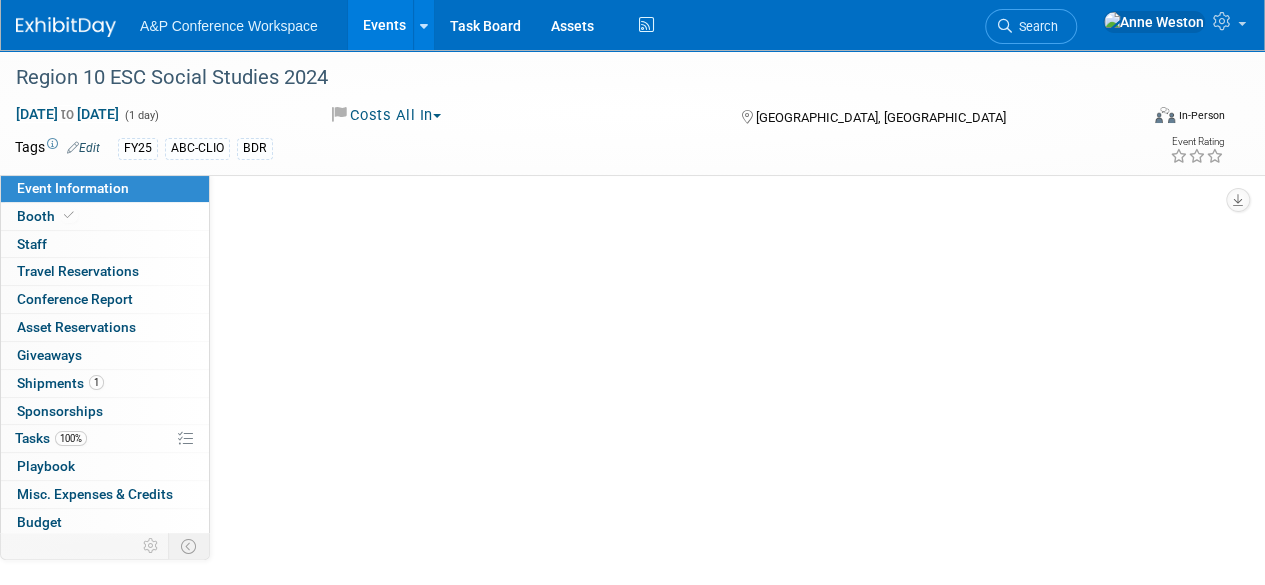 select on "Annual" 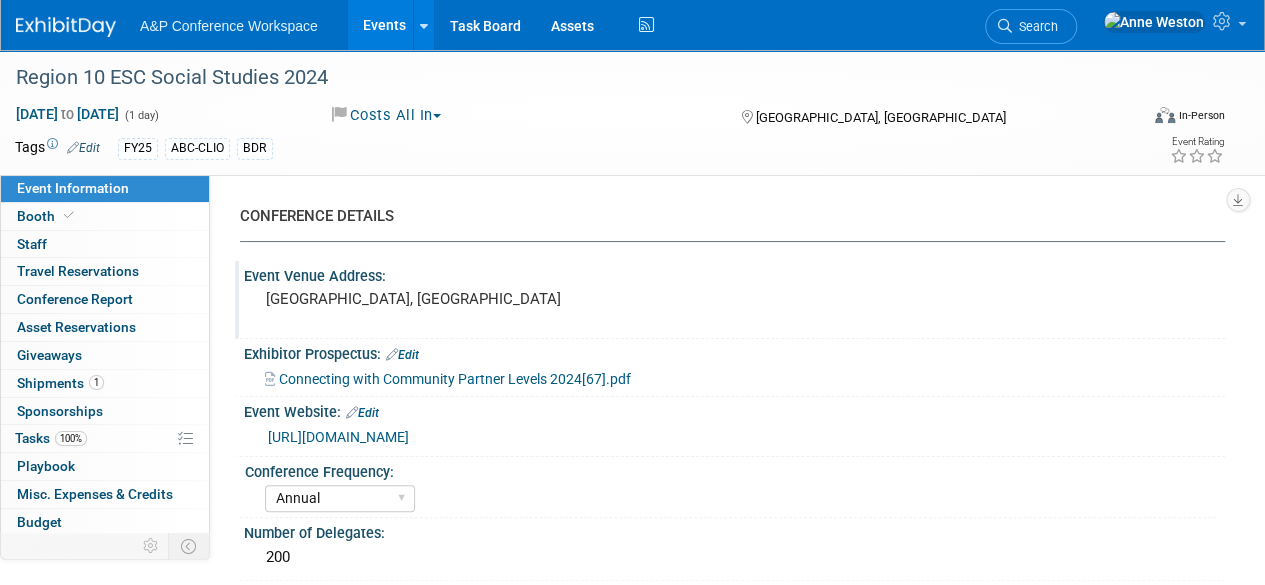 scroll, scrollTop: 0, scrollLeft: 0, axis: both 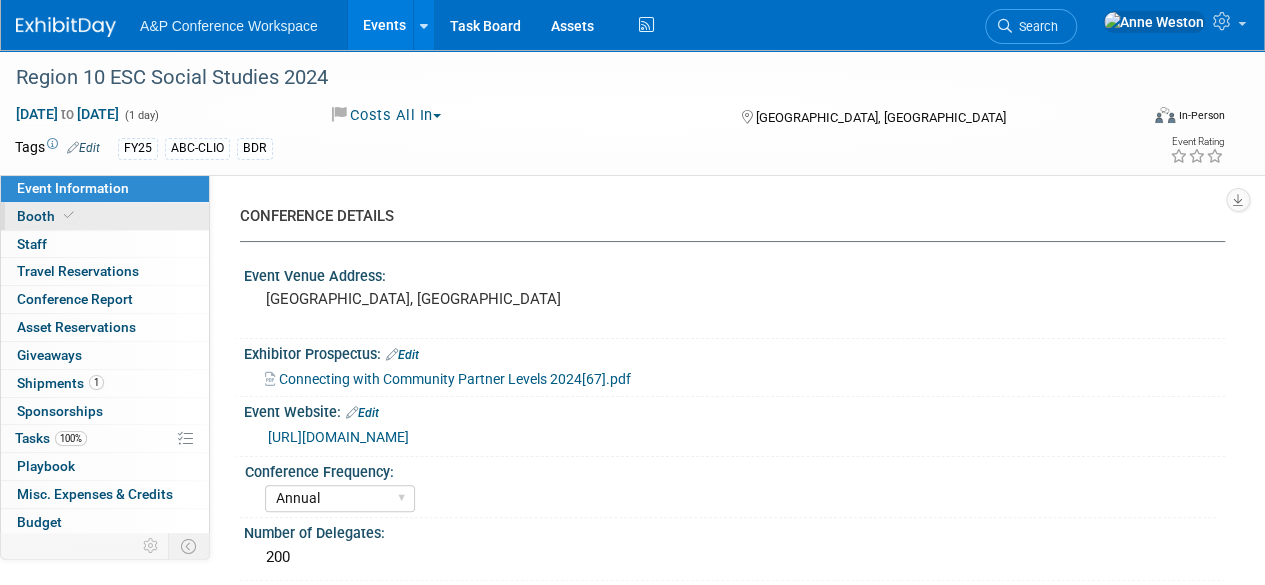 click on "Booth" at bounding box center (105, 216) 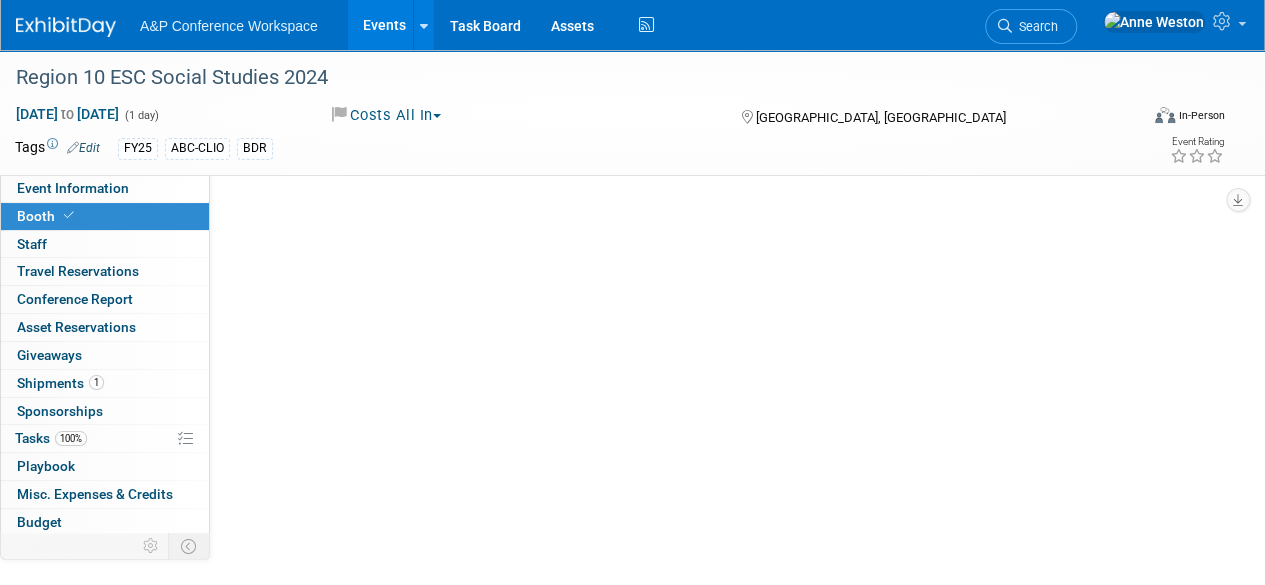 select on "CLDC - Digital/BDR" 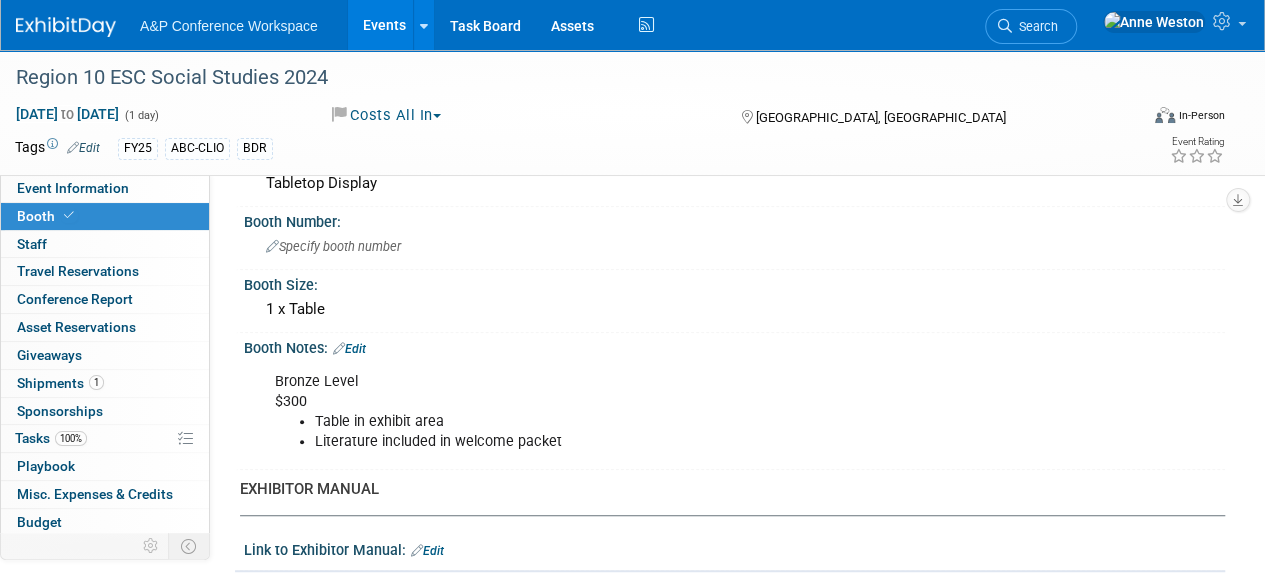 scroll, scrollTop: 400, scrollLeft: 0, axis: vertical 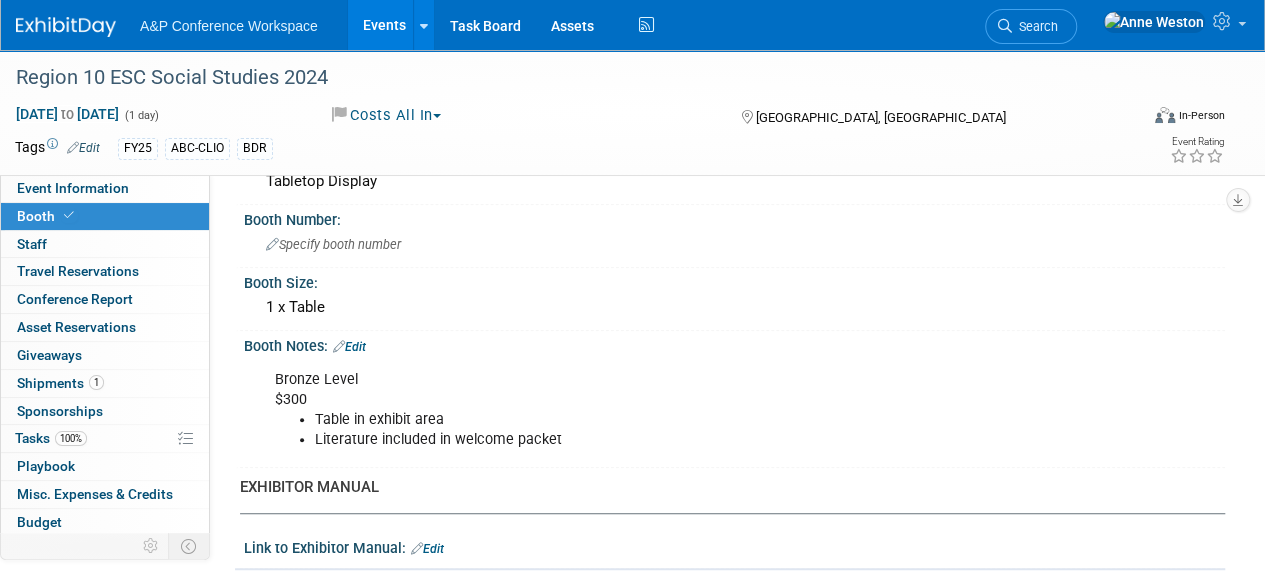 click on "Booth Services" at bounding box center [730, 596] 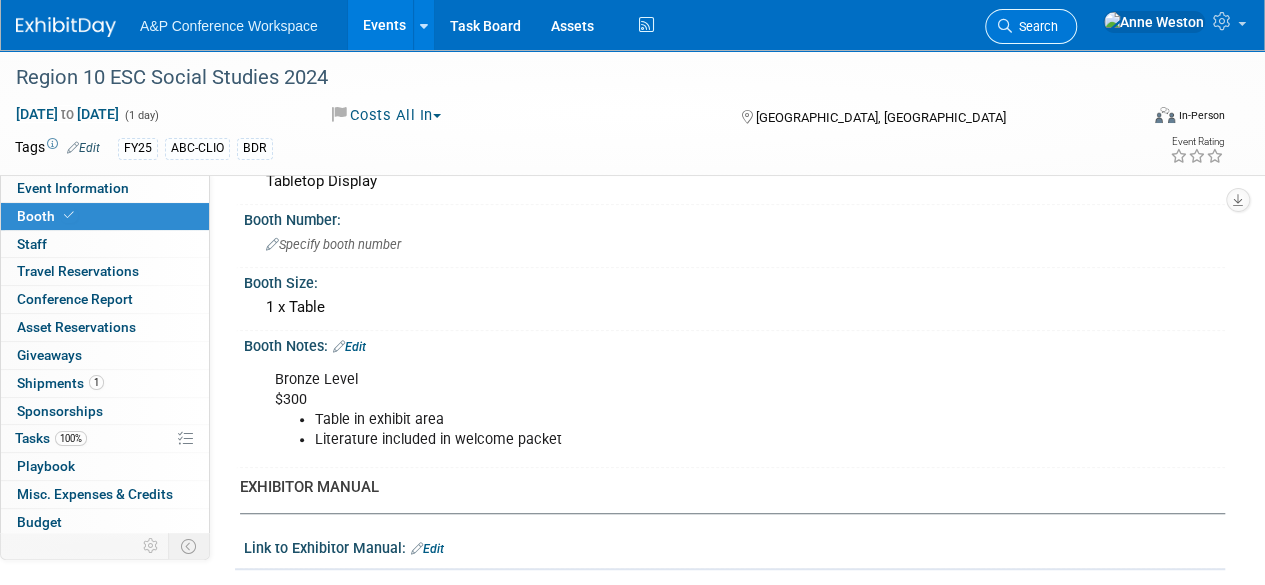 click on "Search" at bounding box center [1035, 26] 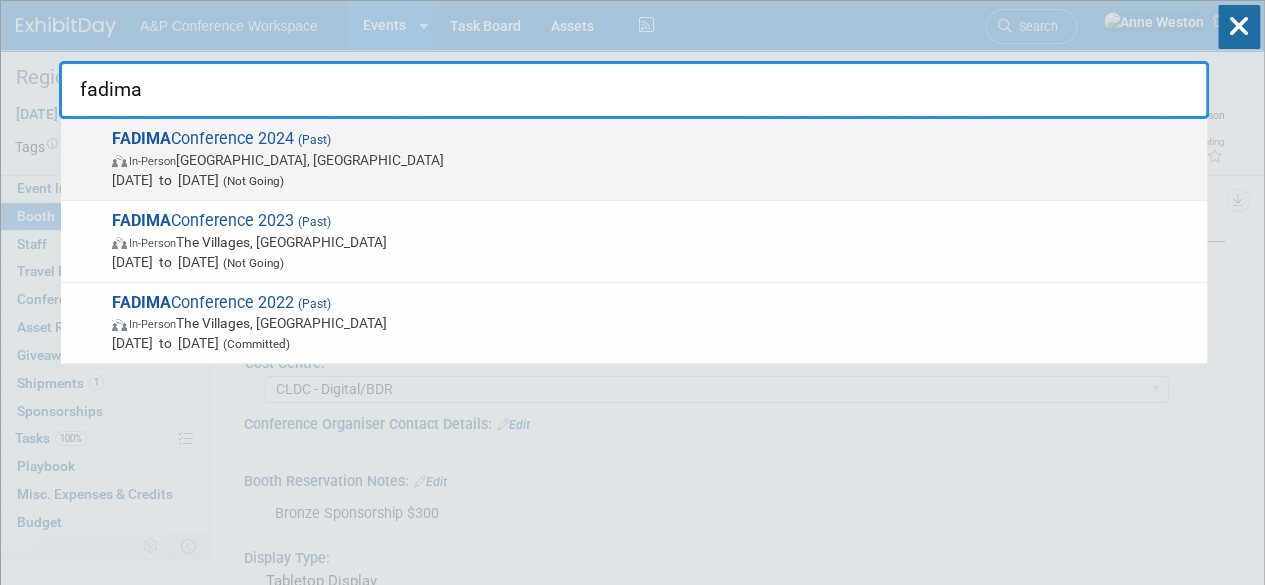 type on "fadima" 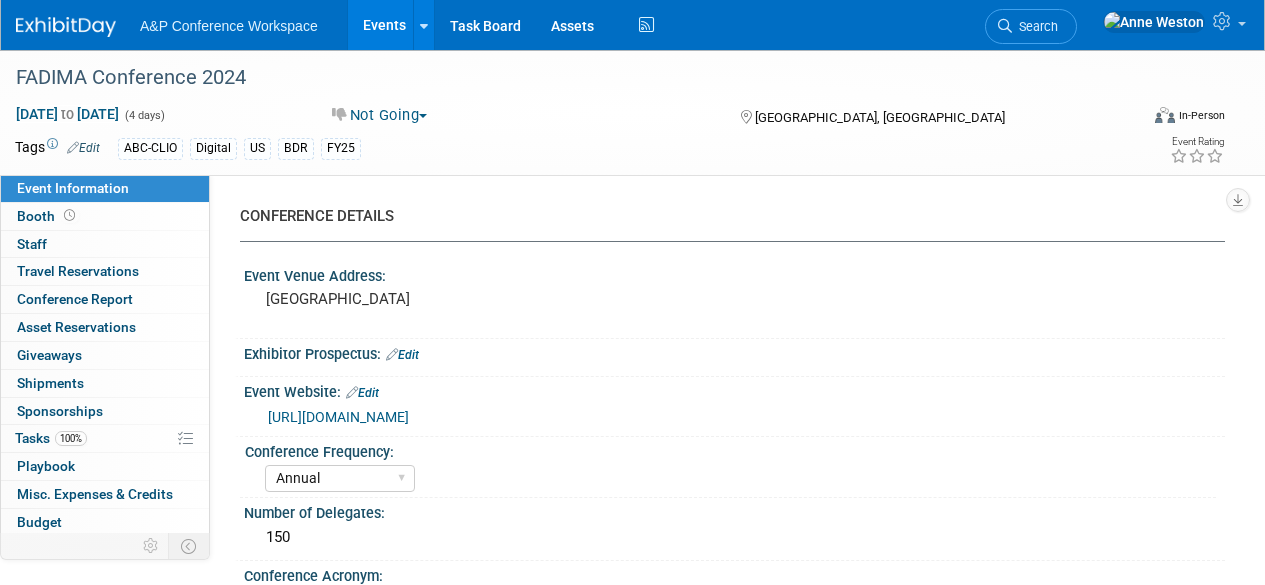 select on "Annual" 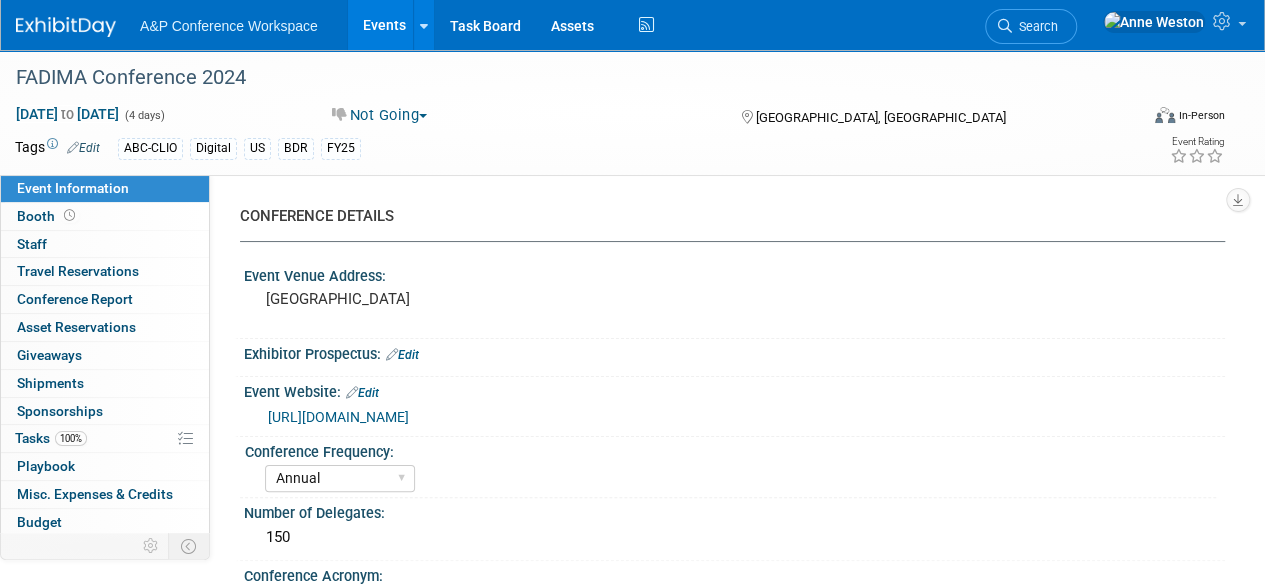 scroll, scrollTop: 0, scrollLeft: 0, axis: both 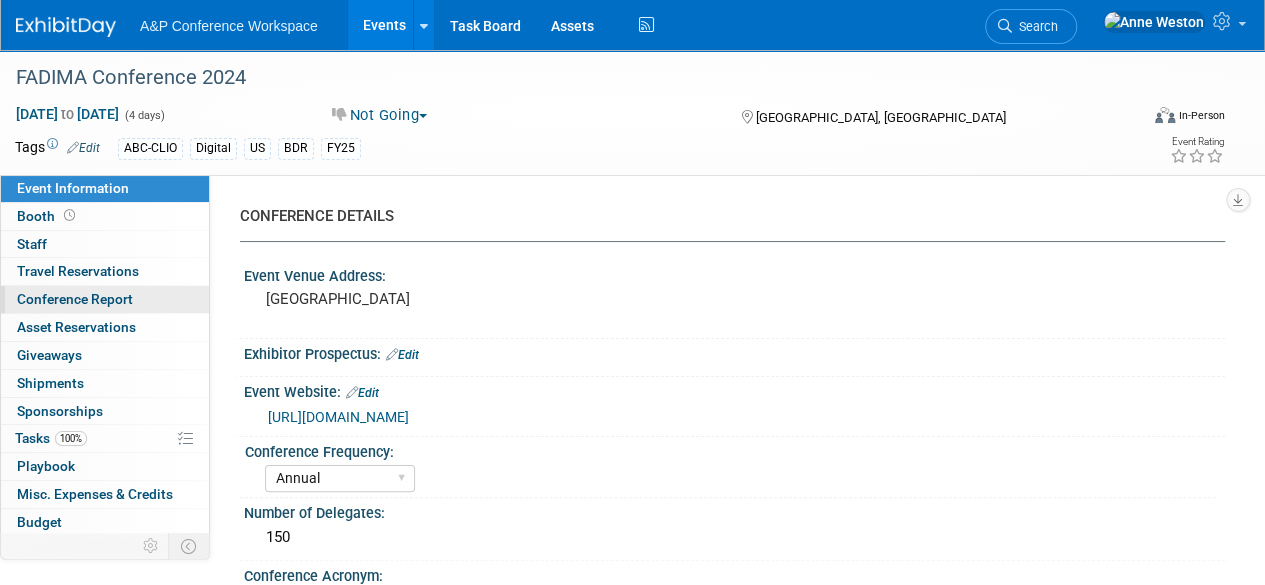 click on "Conference Report" at bounding box center [105, 299] 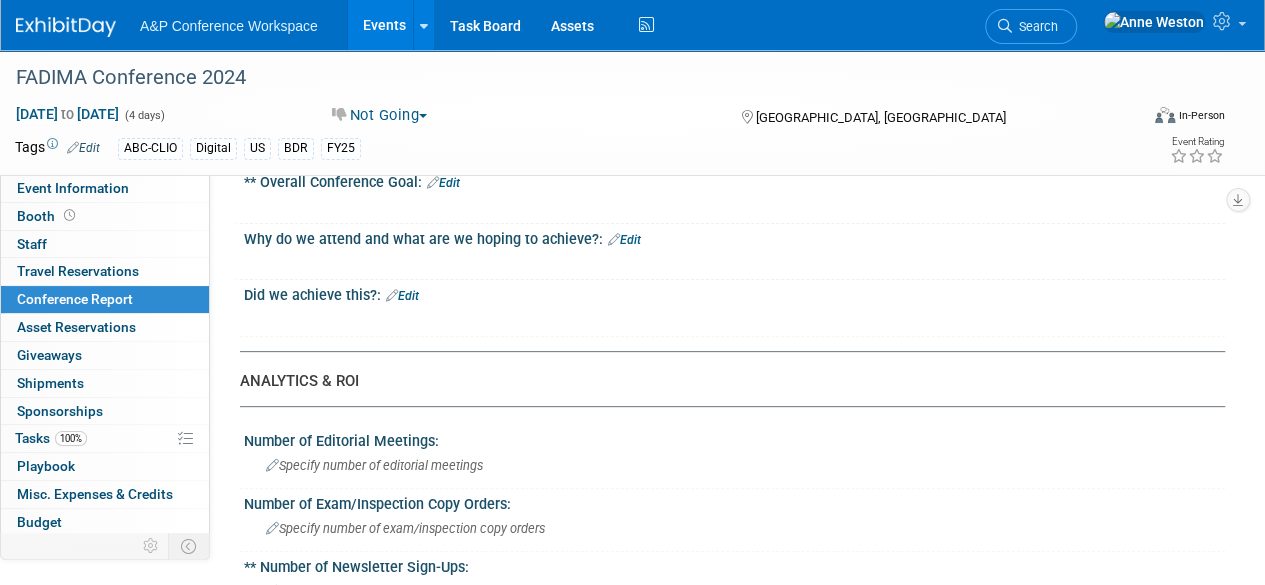 scroll, scrollTop: 400, scrollLeft: 0, axis: vertical 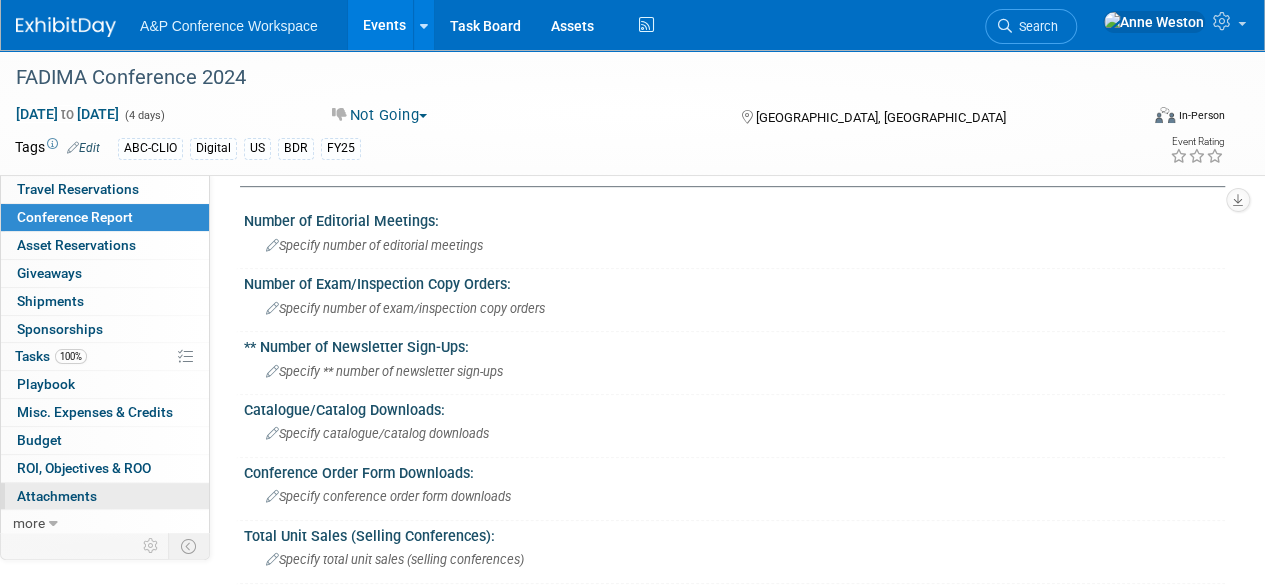 click on "Attachments 0" at bounding box center [57, 496] 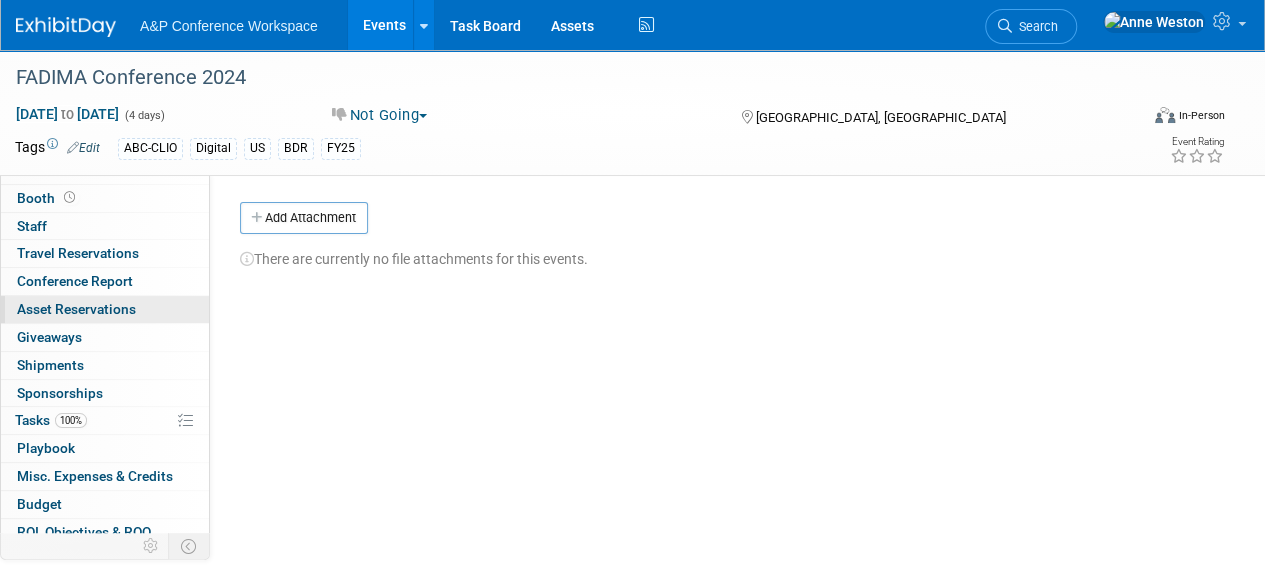 scroll, scrollTop: 0, scrollLeft: 0, axis: both 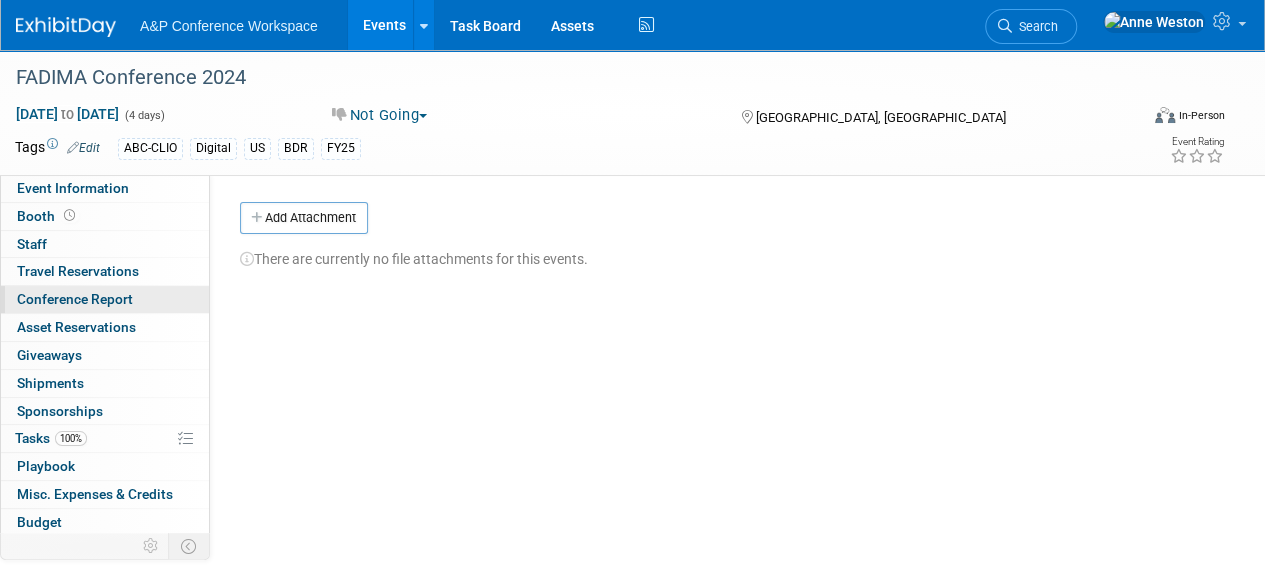 click on "Conference Report" at bounding box center [105, 299] 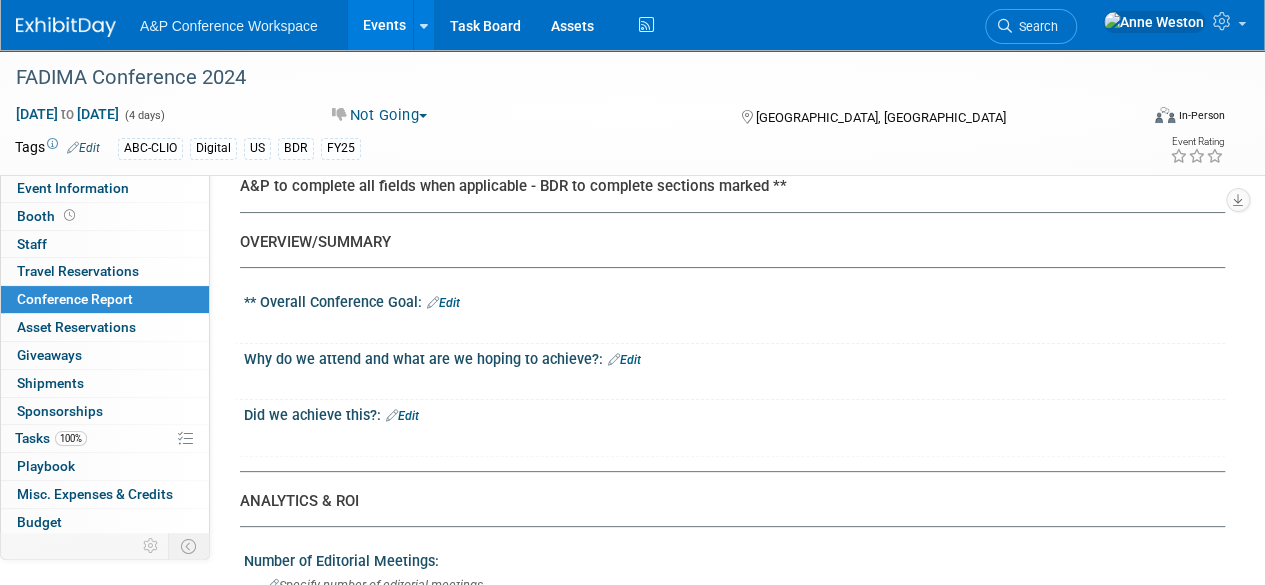 scroll, scrollTop: 0, scrollLeft: 0, axis: both 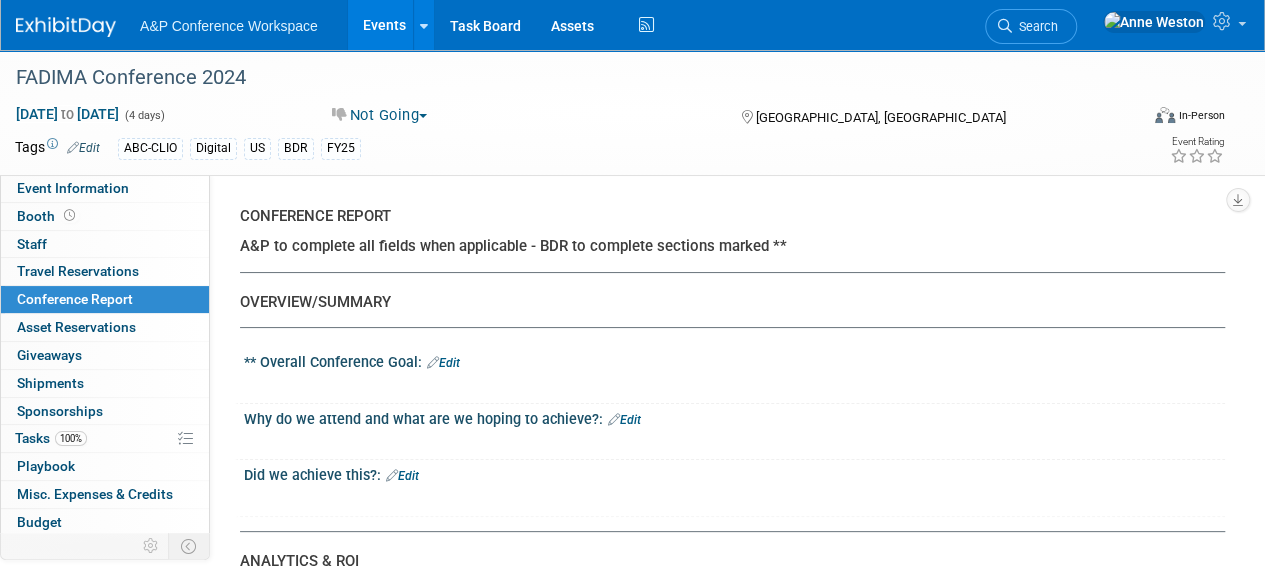 click on "Search" at bounding box center [1035, 26] 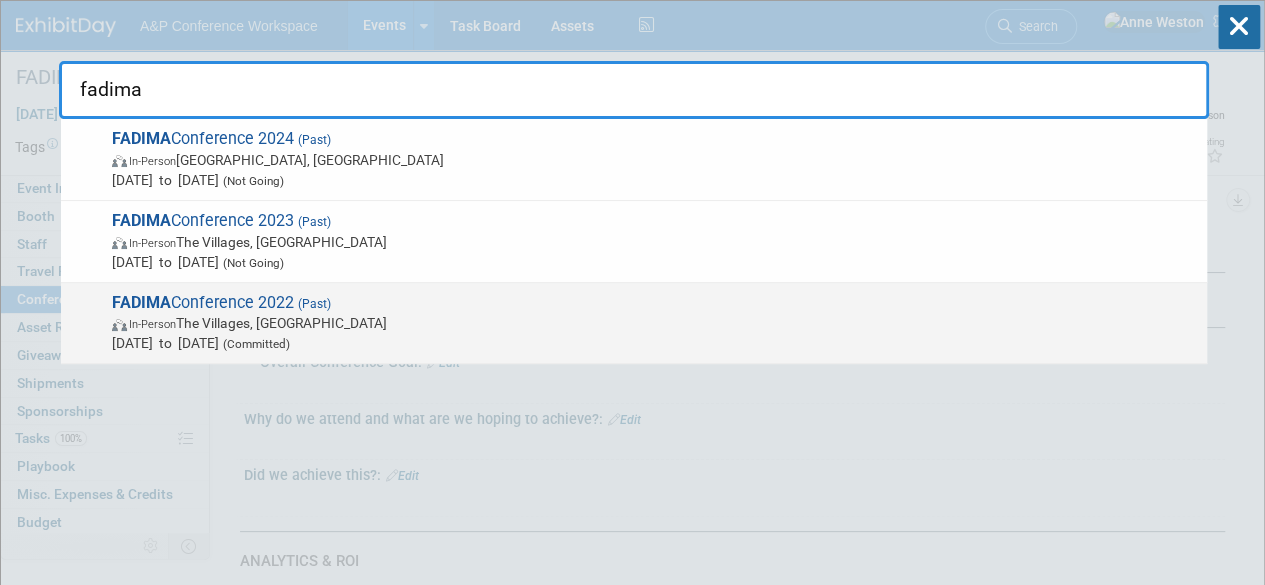 type on "fadima" 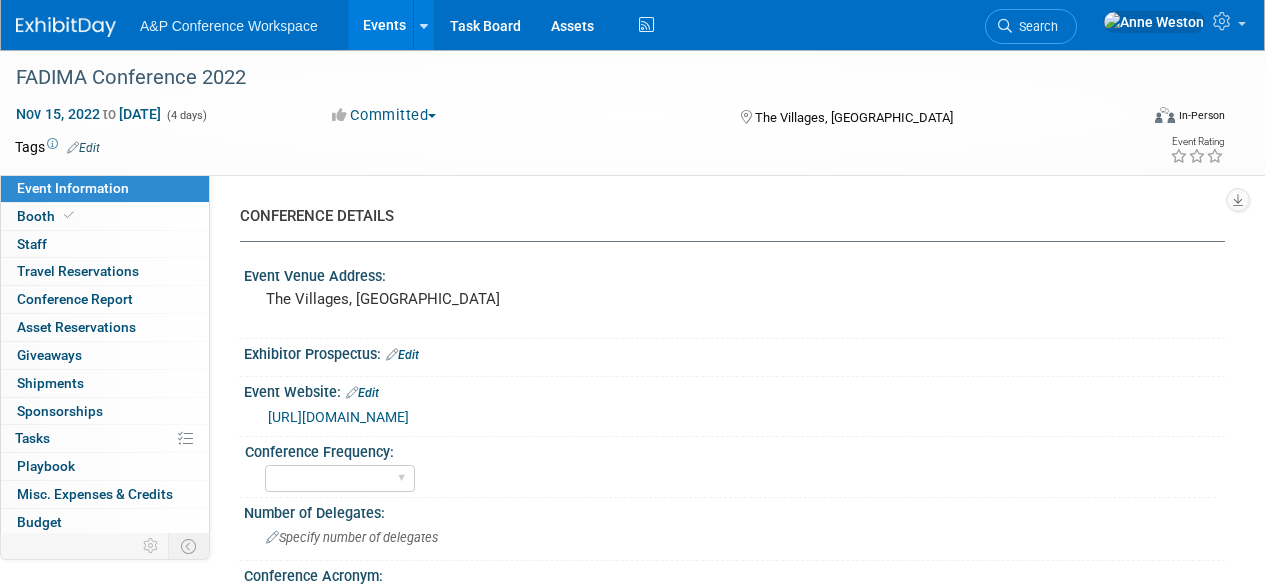 select on "Level 2" 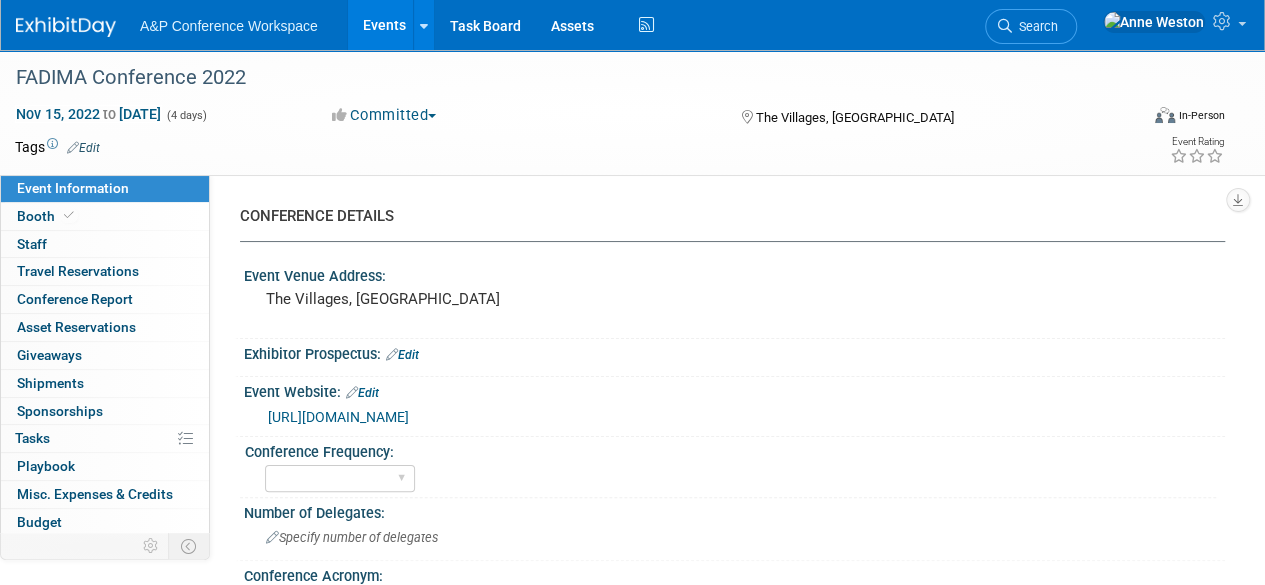scroll, scrollTop: 0, scrollLeft: 0, axis: both 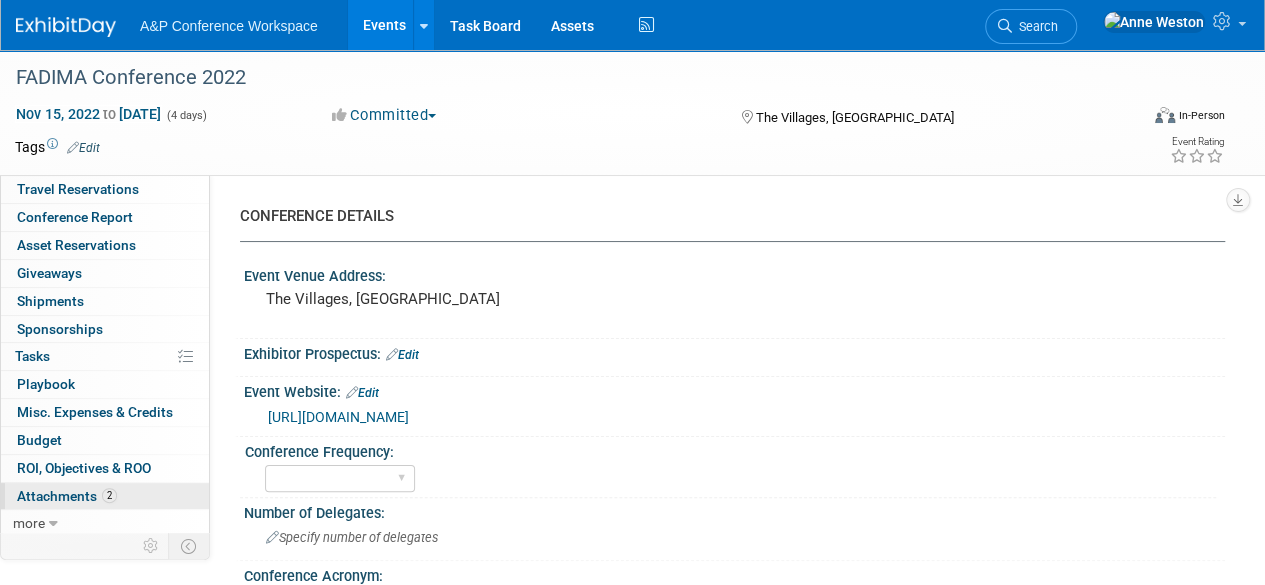 click on "Attachments 2" at bounding box center [67, 496] 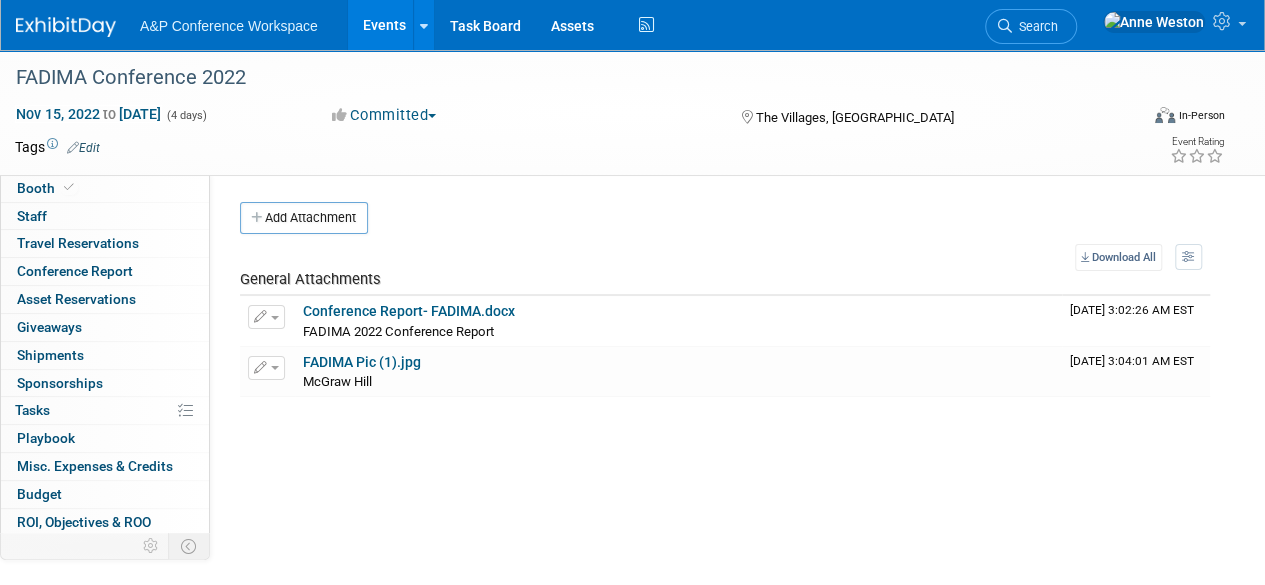 scroll, scrollTop: 0, scrollLeft: 0, axis: both 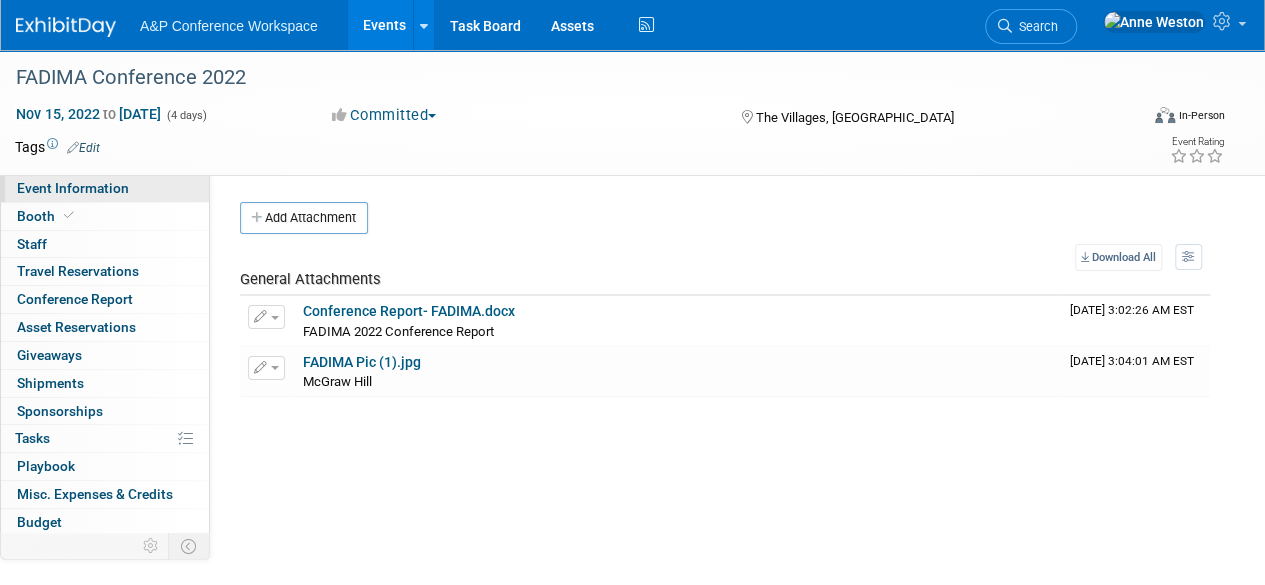 click on "Event Information" at bounding box center [73, 188] 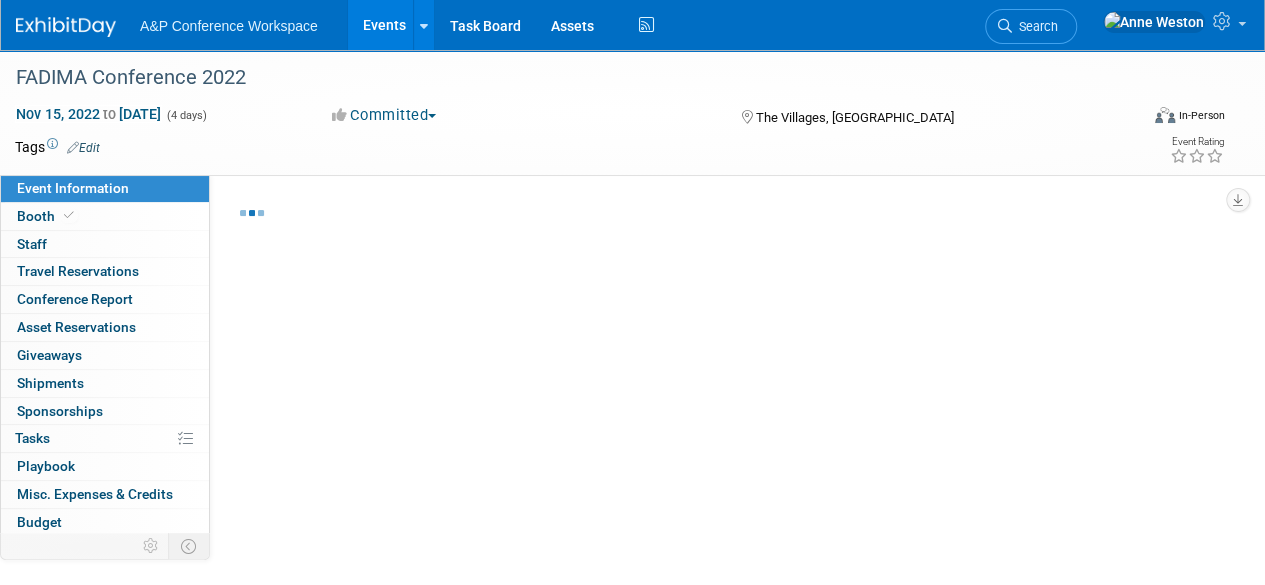 select on "Level 2" 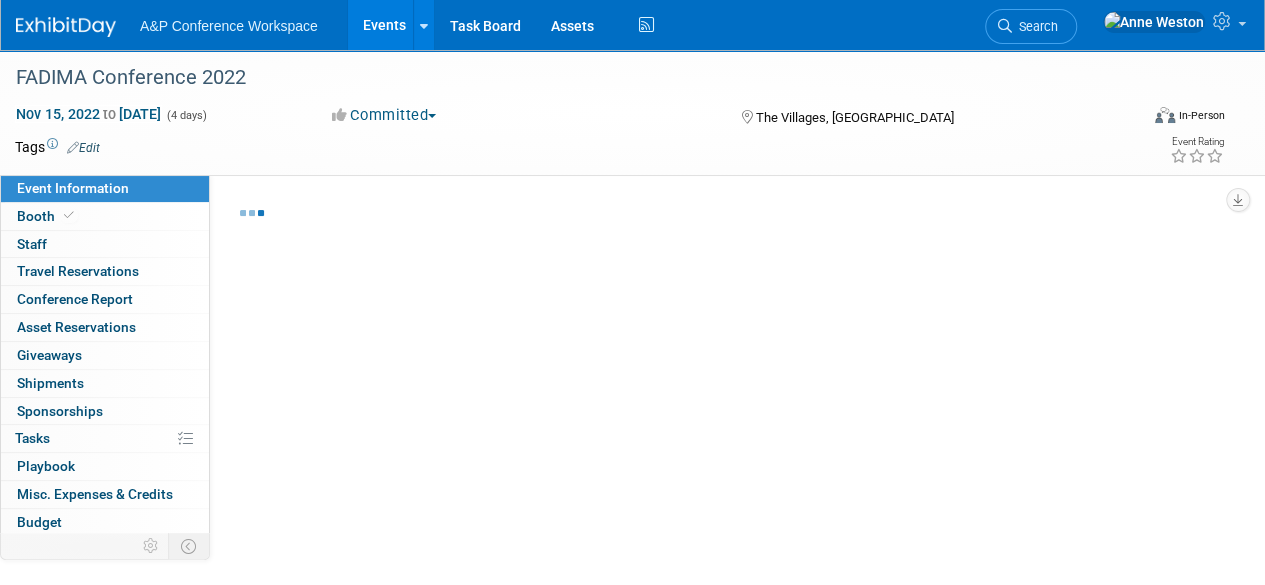select on "In-Person Booth" 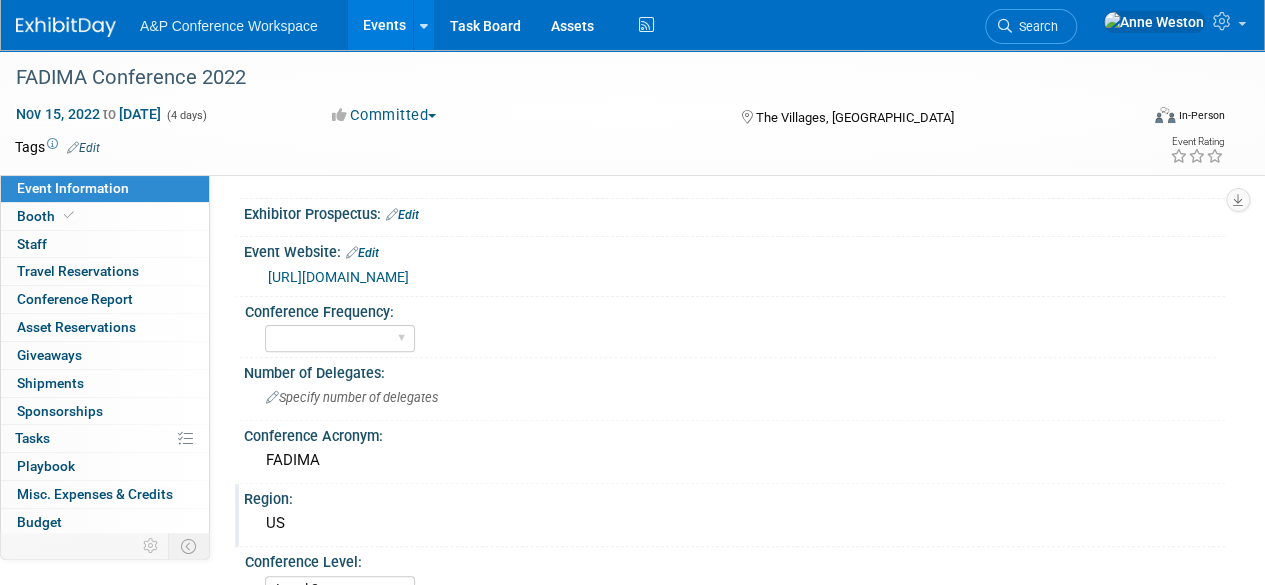 scroll, scrollTop: 100, scrollLeft: 0, axis: vertical 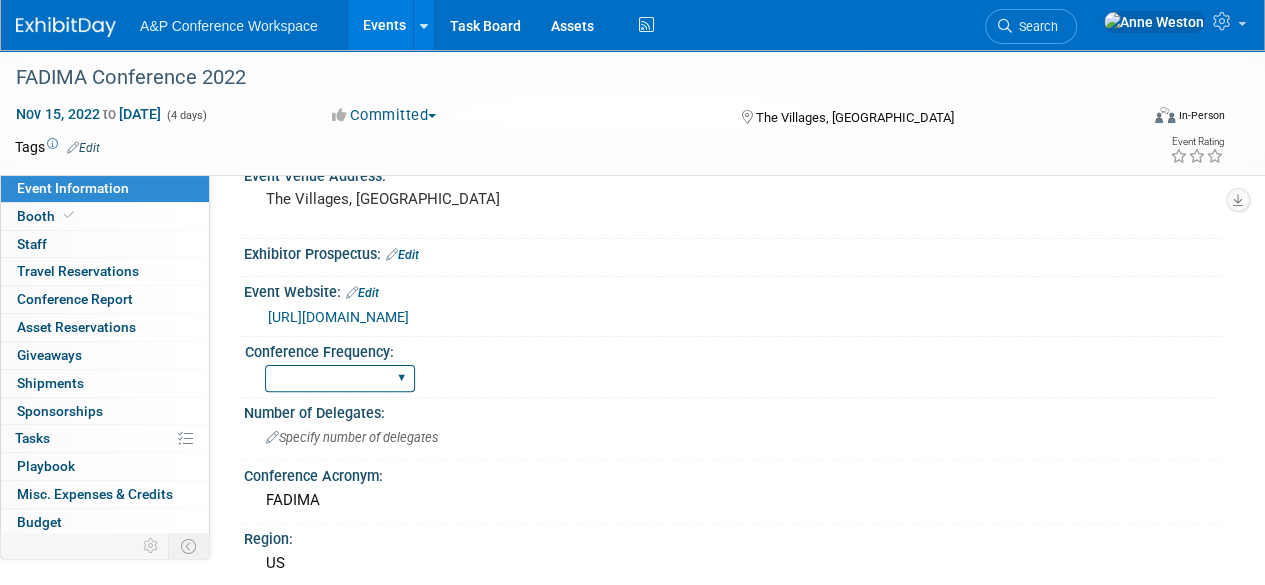 click on "Annual
Biennial
Bi-Annual
Triennial
Quadrennial" at bounding box center (340, 378) 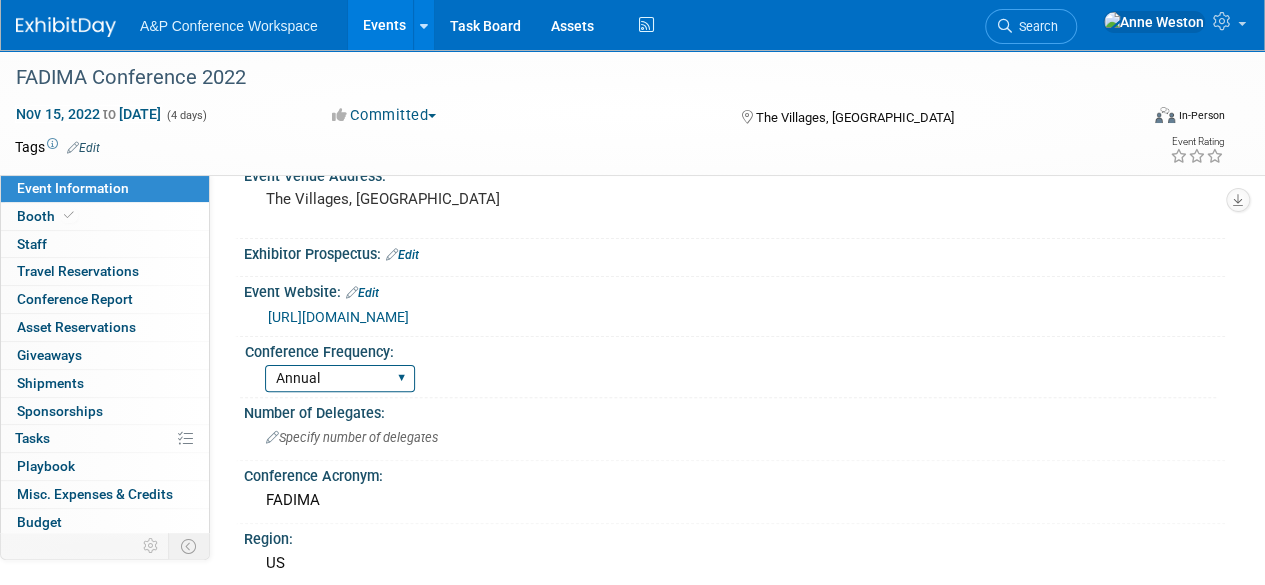 click on "Annual
Biennial
Bi-Annual
Triennial
Quadrennial" at bounding box center [340, 378] 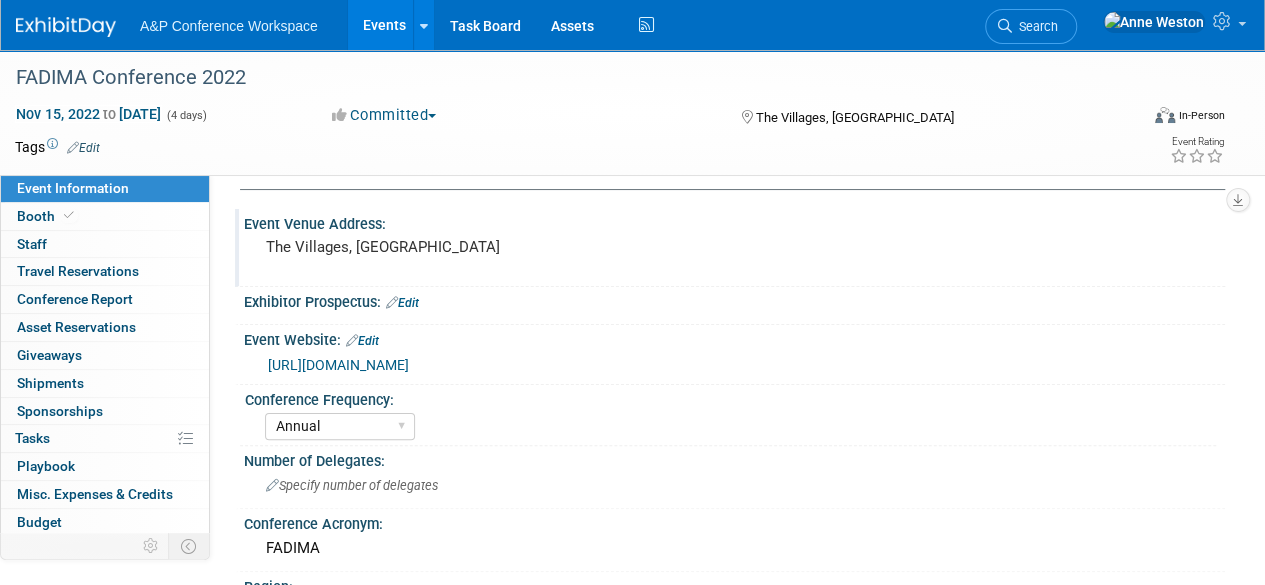 scroll, scrollTop: 0, scrollLeft: 0, axis: both 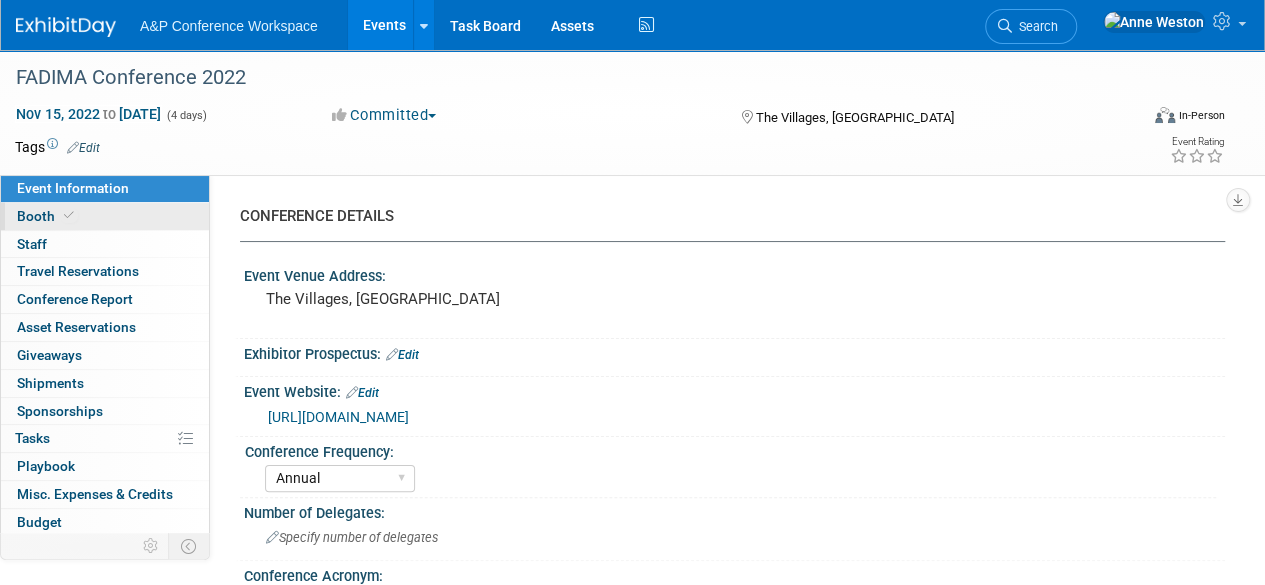 click on "Booth" at bounding box center (105, 216) 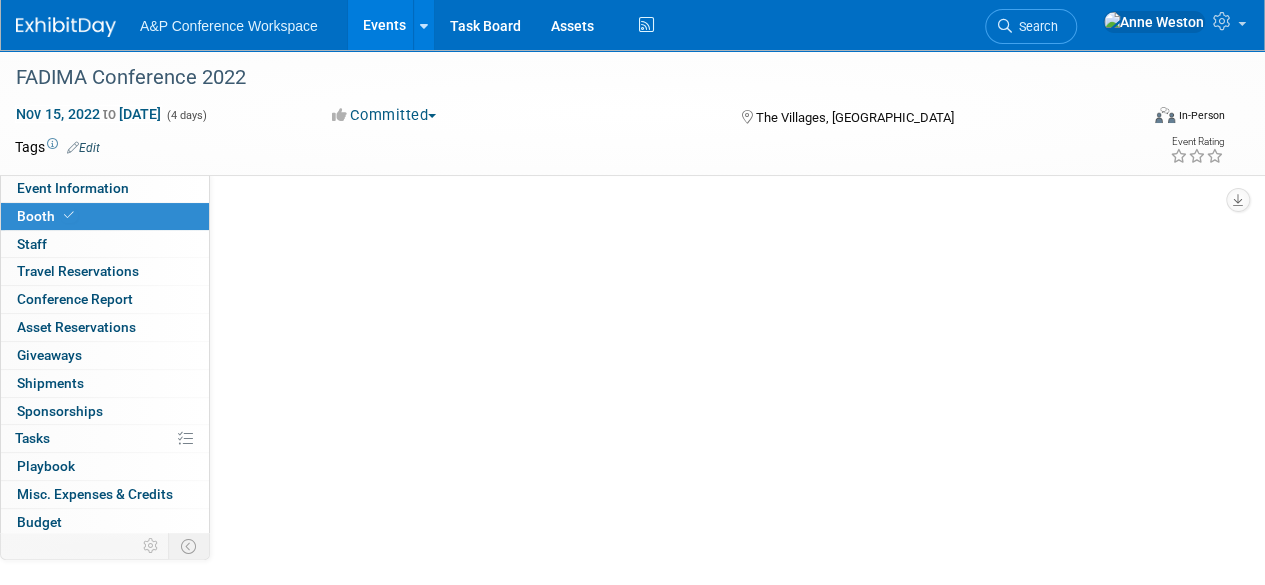 select on "ABC-CLIO" 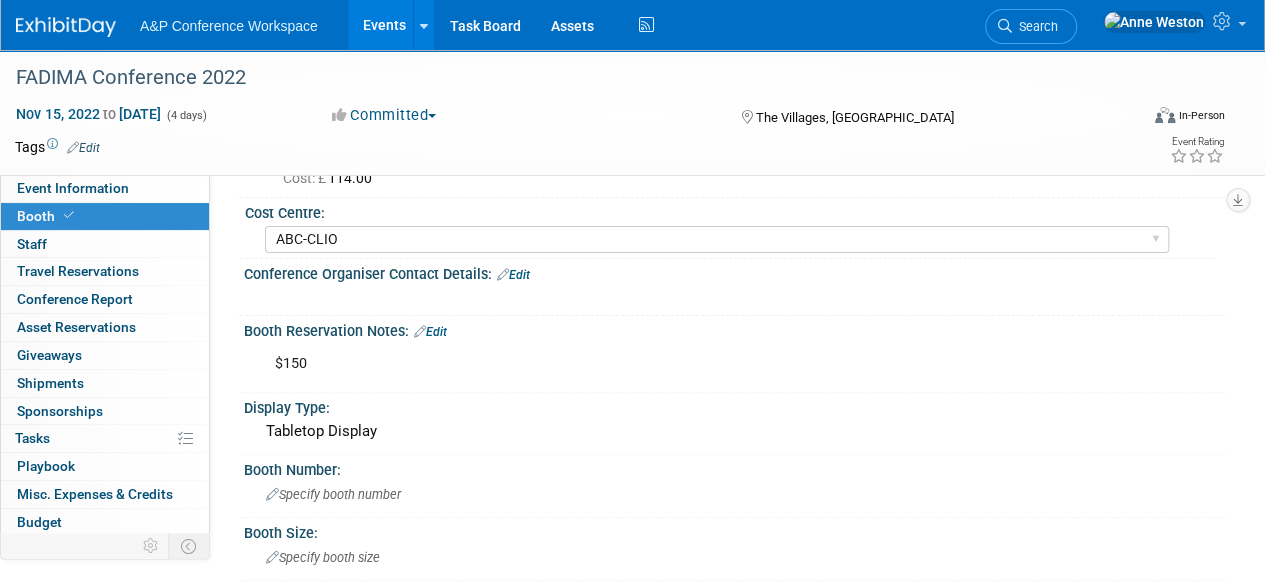 scroll, scrollTop: 0, scrollLeft: 0, axis: both 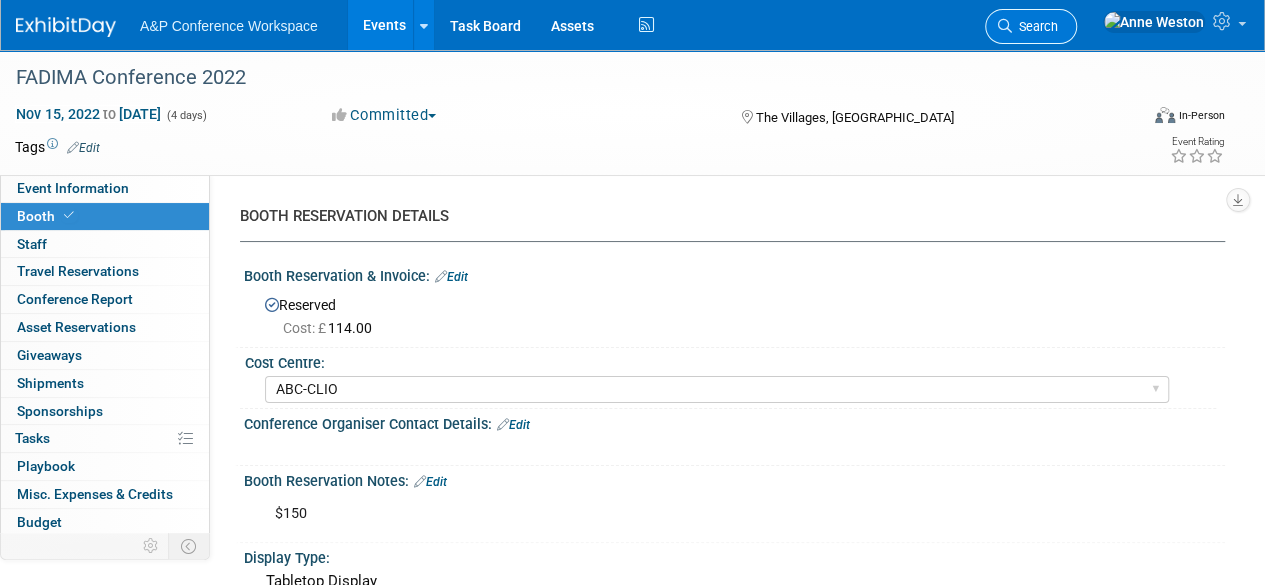 click on "Search" at bounding box center [1035, 26] 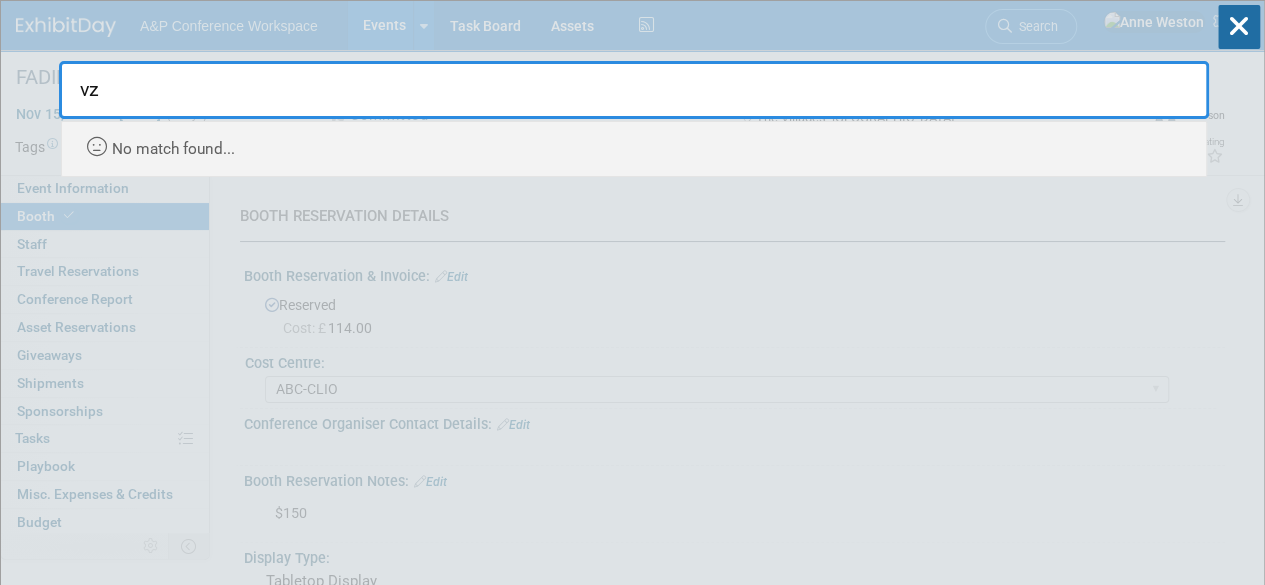 type on "v" 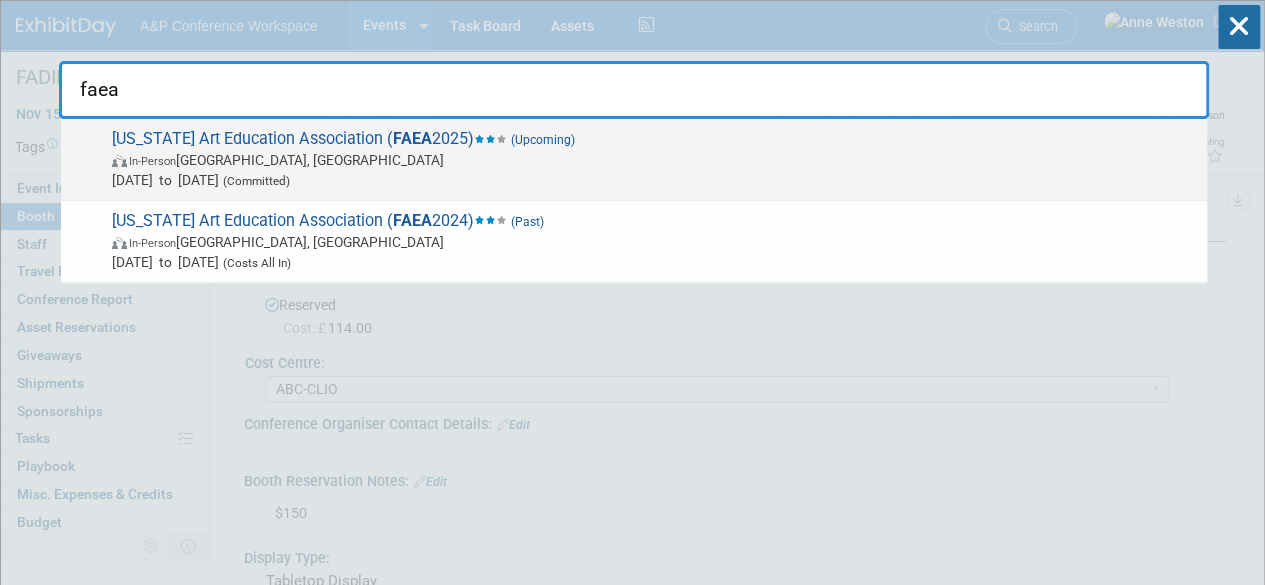 type on "faea" 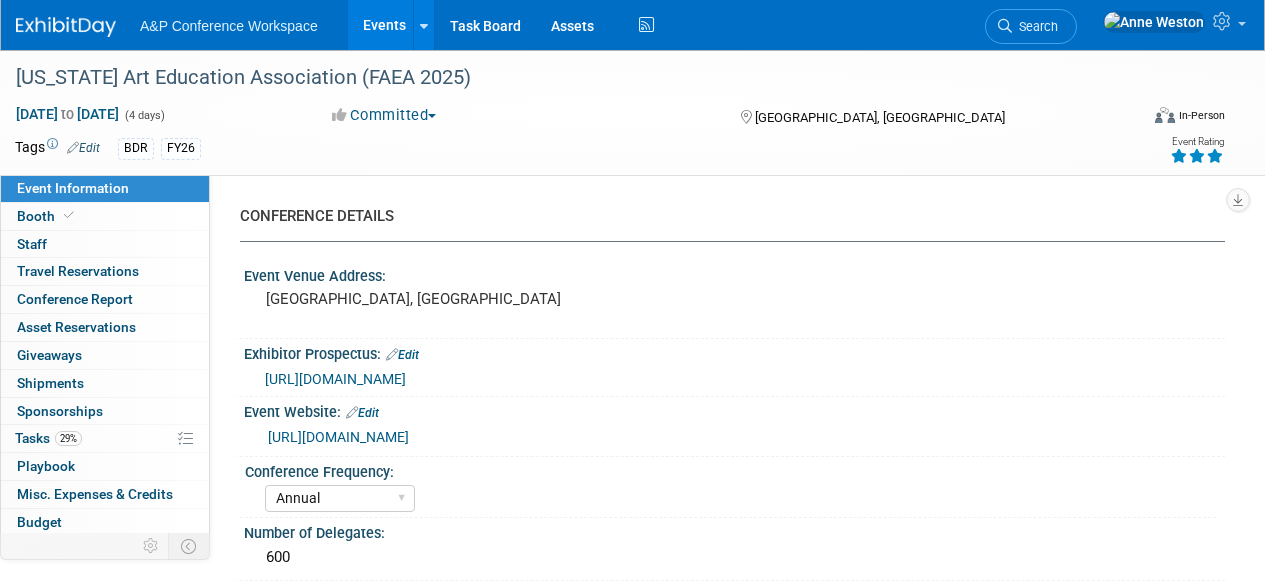 select on "Annual" 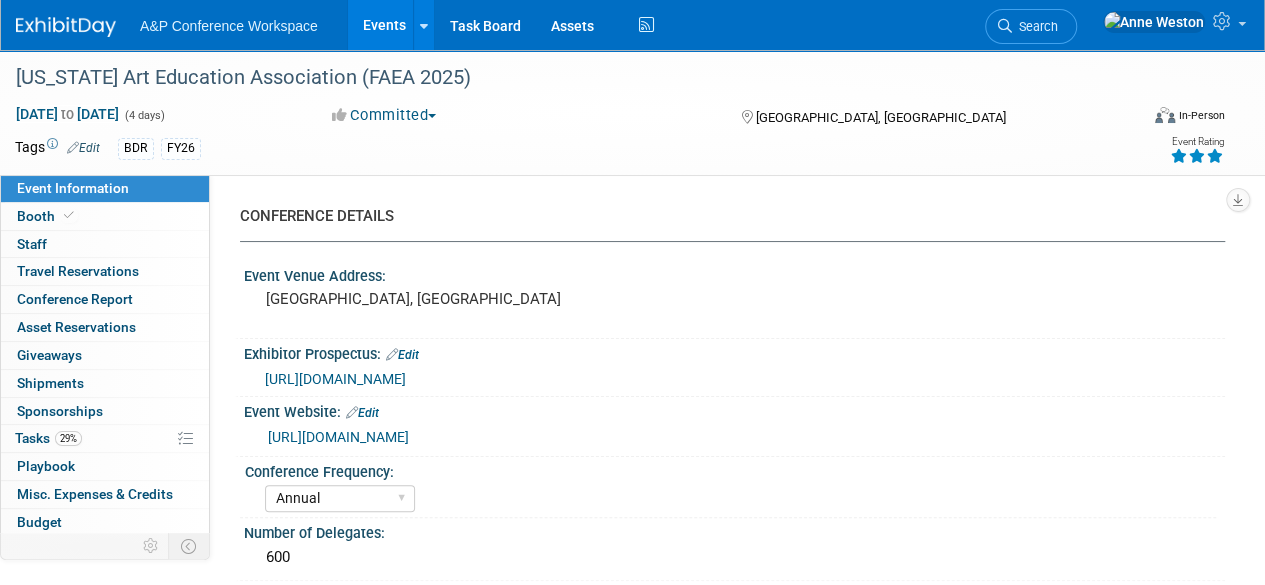 scroll, scrollTop: 0, scrollLeft: 0, axis: both 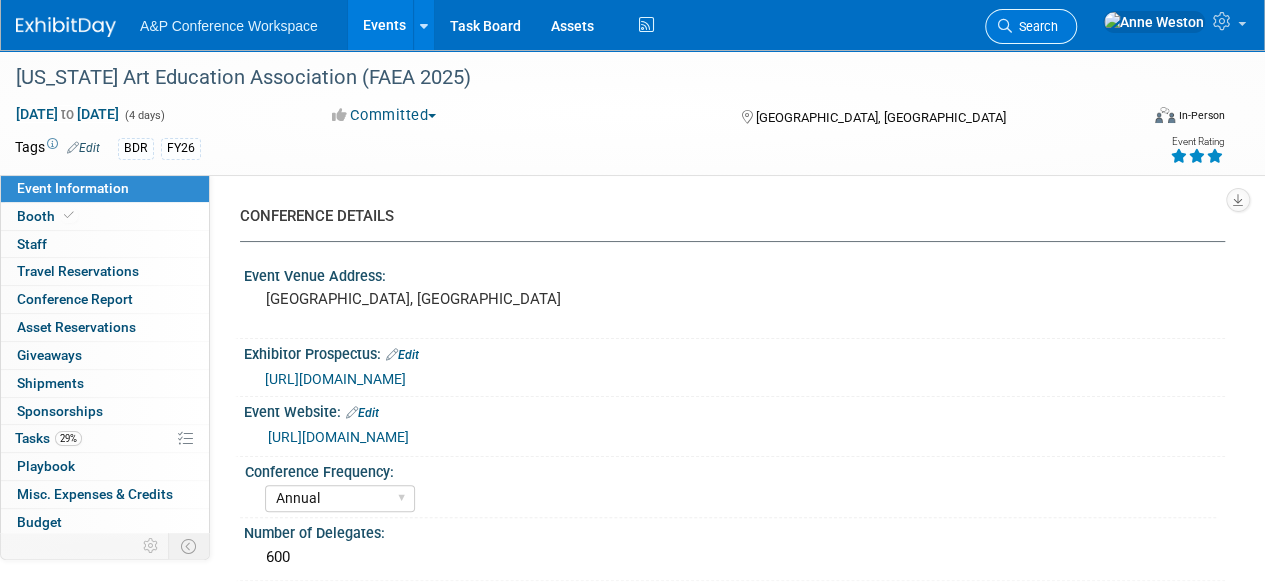 click on "Search" at bounding box center [1035, 26] 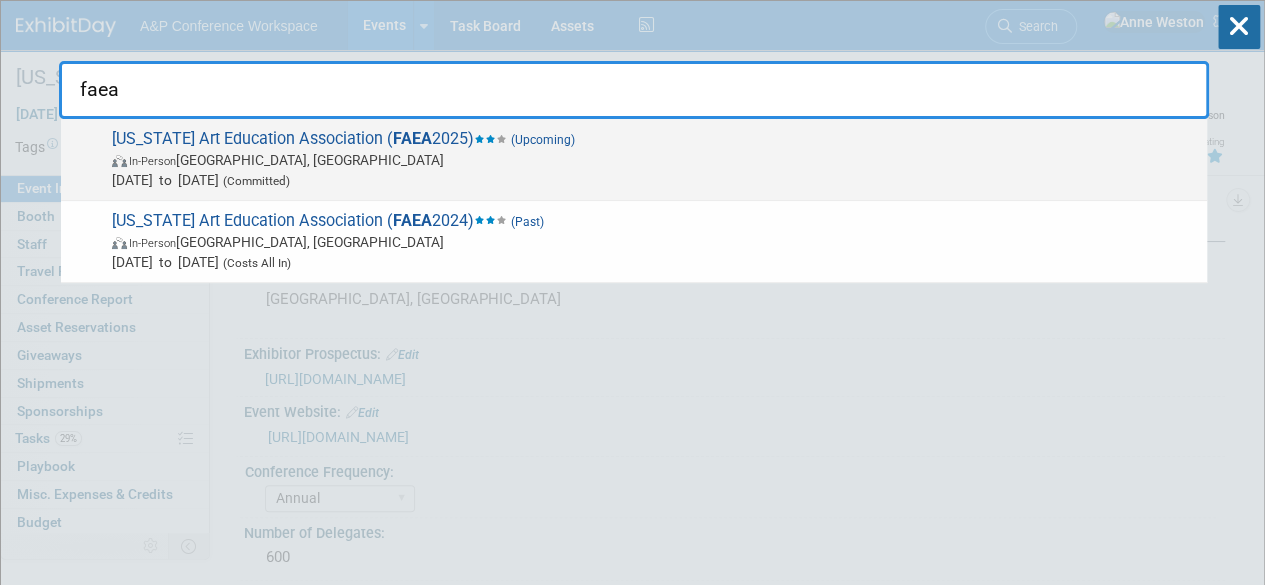 type on "faea" 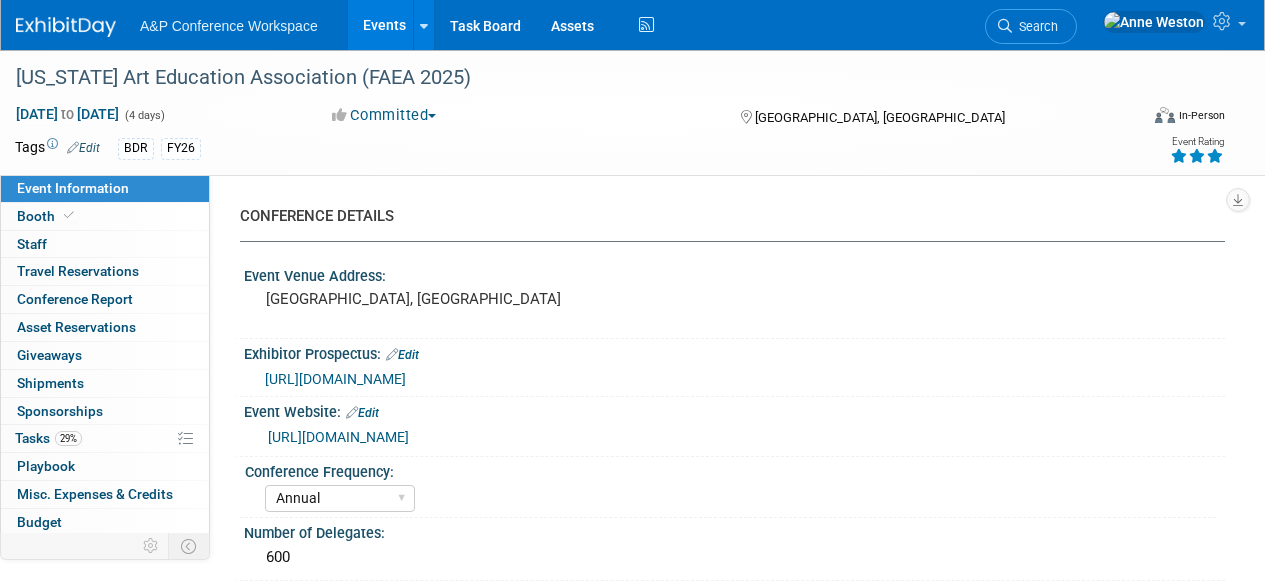 select on "Annual" 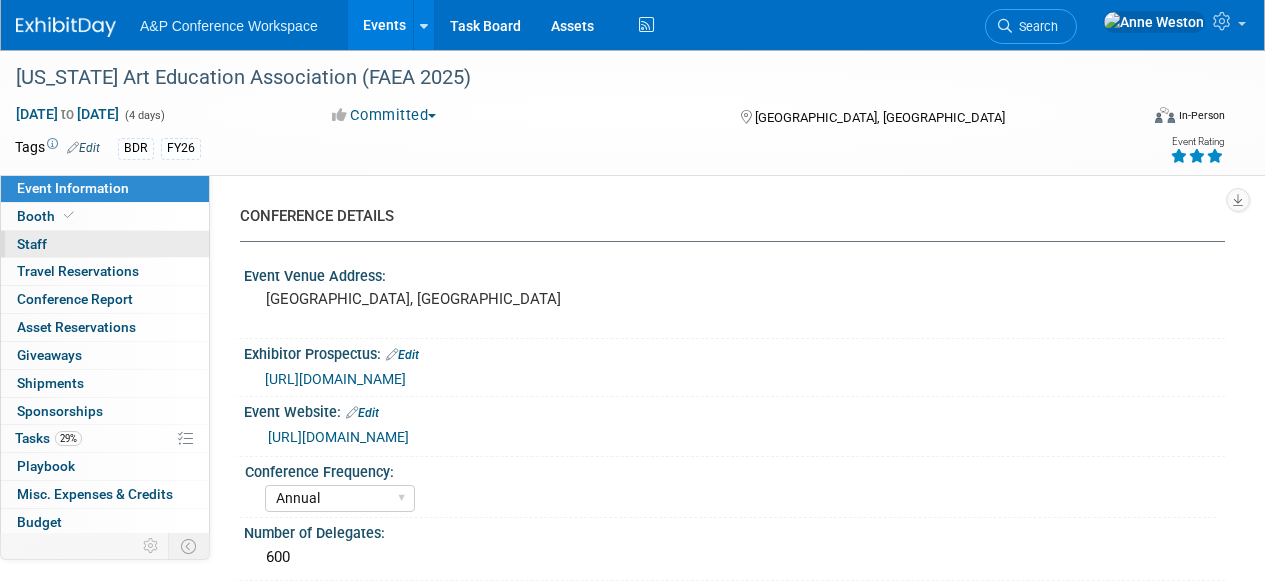 scroll, scrollTop: 0, scrollLeft: 0, axis: both 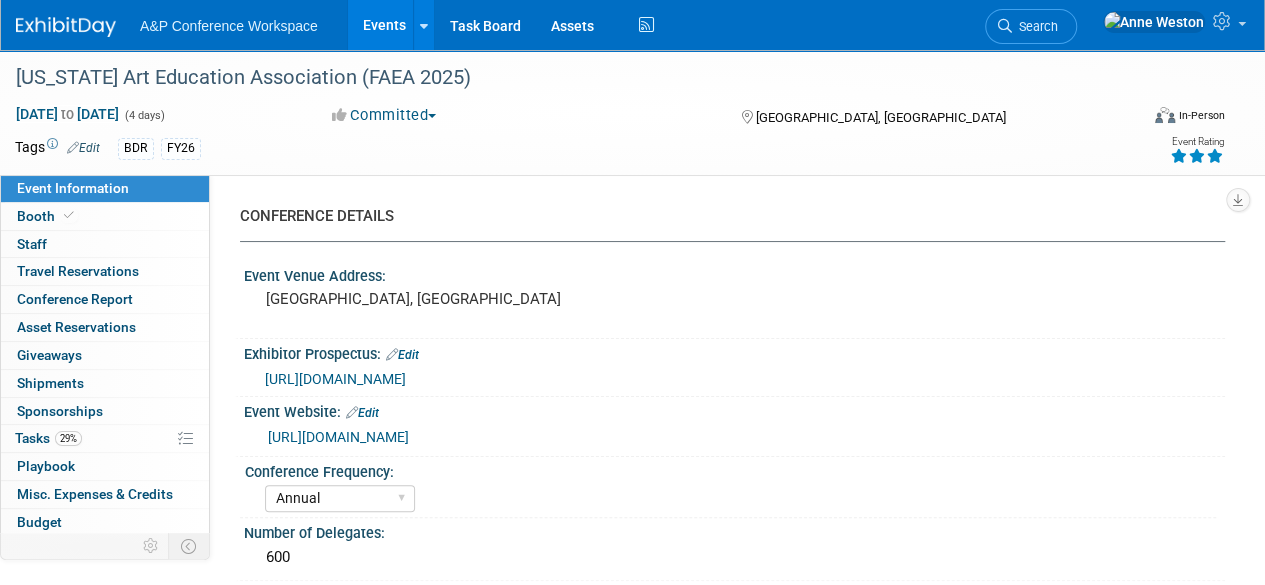 click on "[URL][DOMAIN_NAME]" at bounding box center [338, 437] 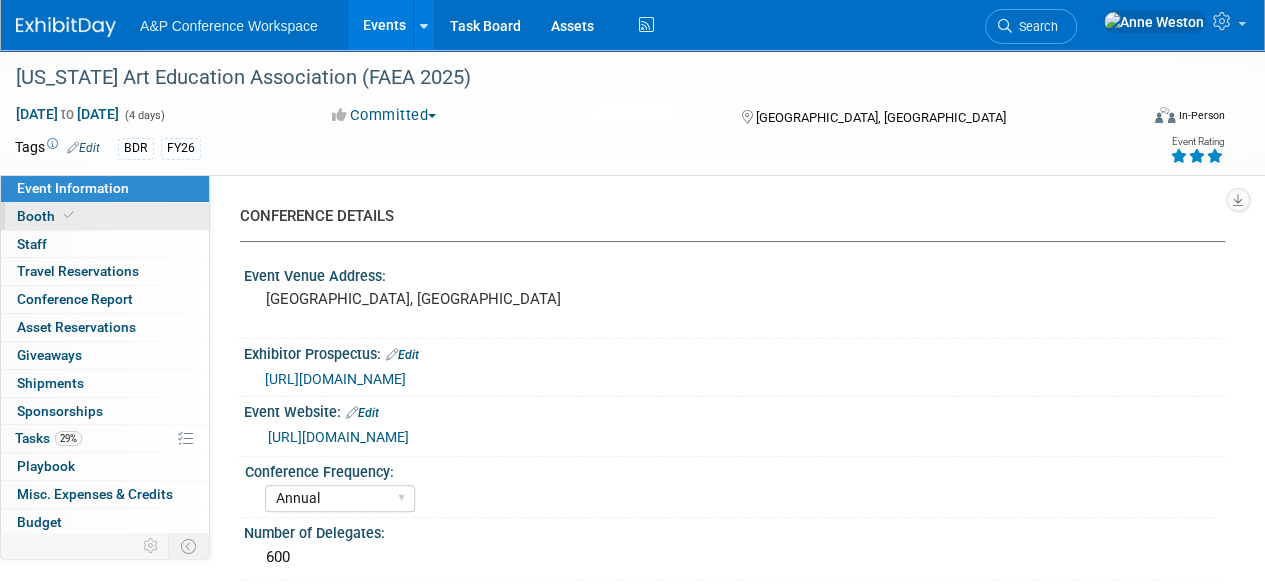 click on "Booth" at bounding box center [105, 216] 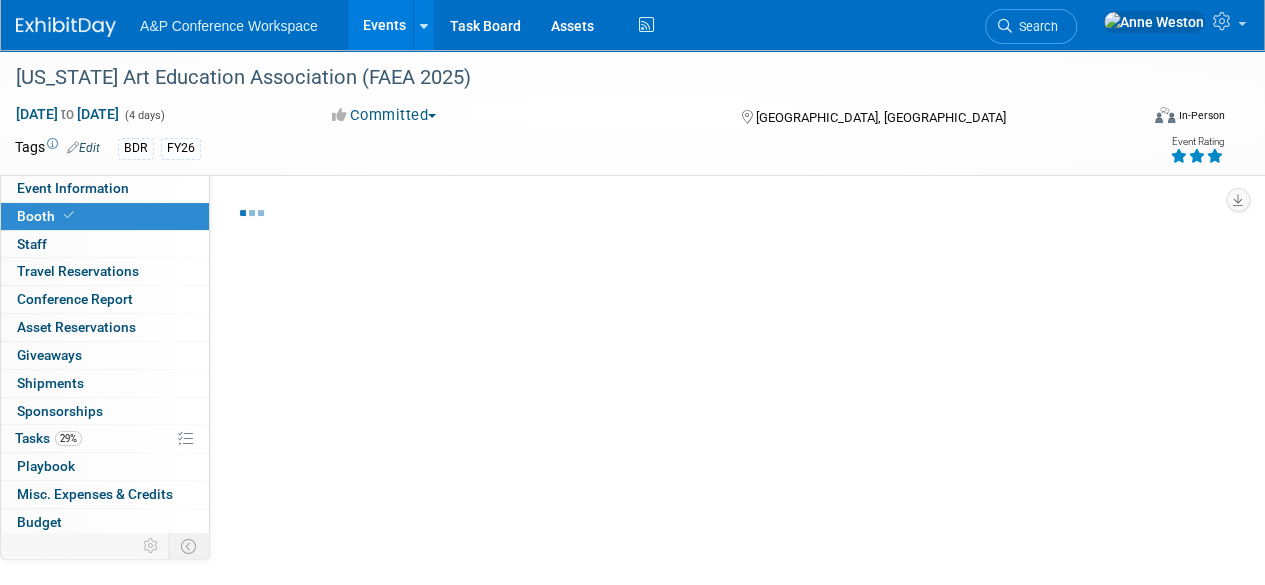 select on "CLDC - Digital/BDR" 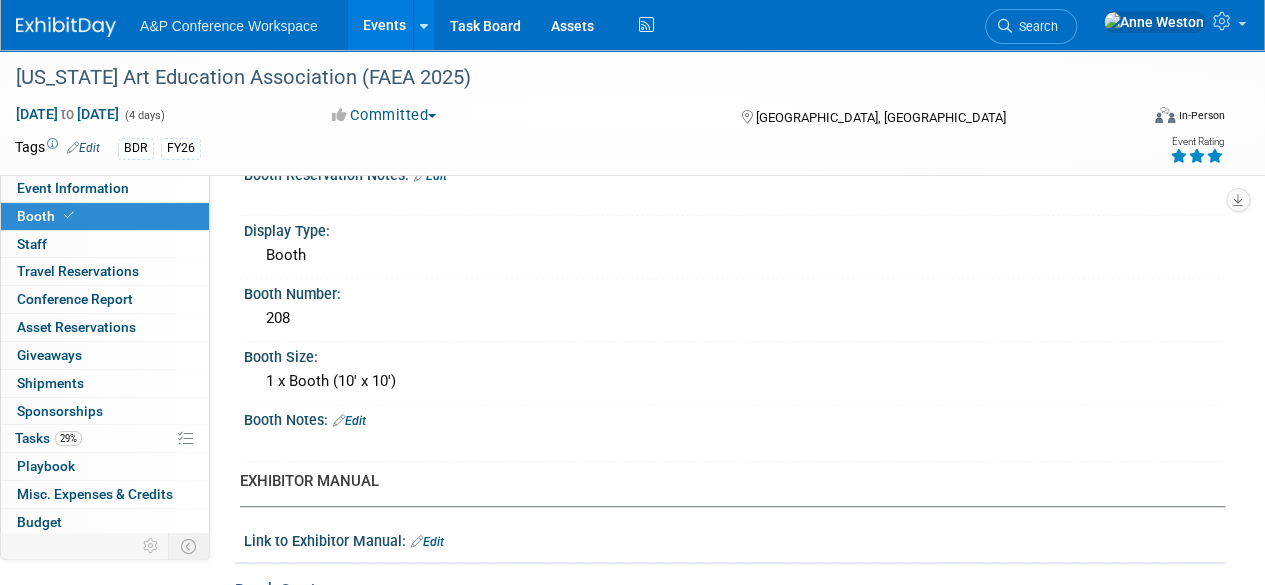 scroll, scrollTop: 200, scrollLeft: 0, axis: vertical 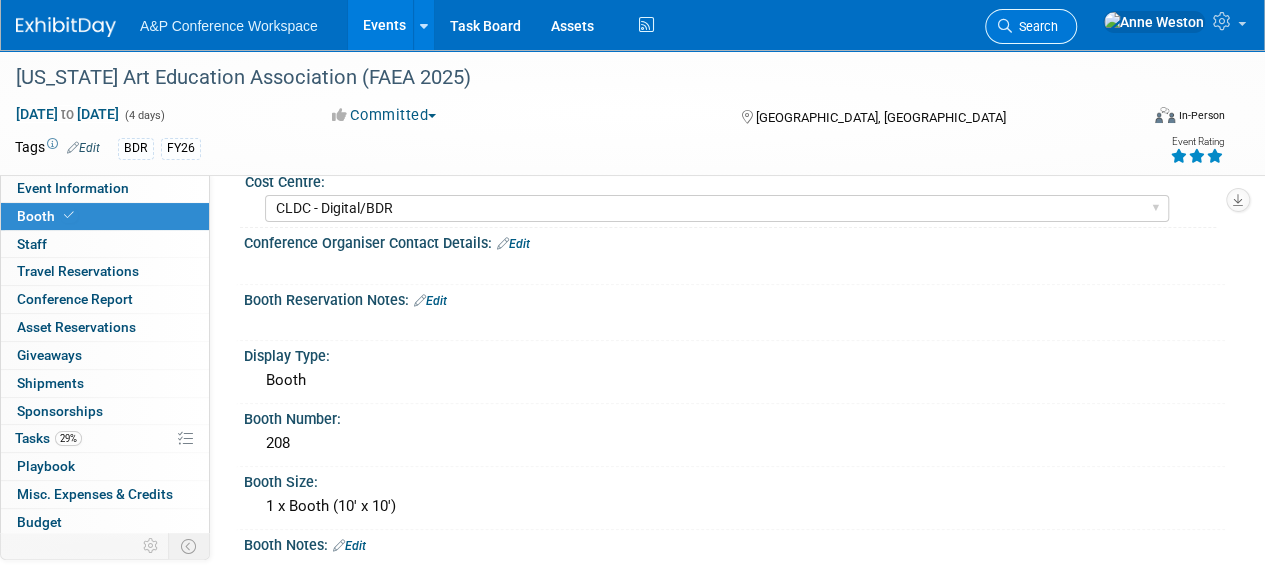 click on "Search" at bounding box center [1031, 26] 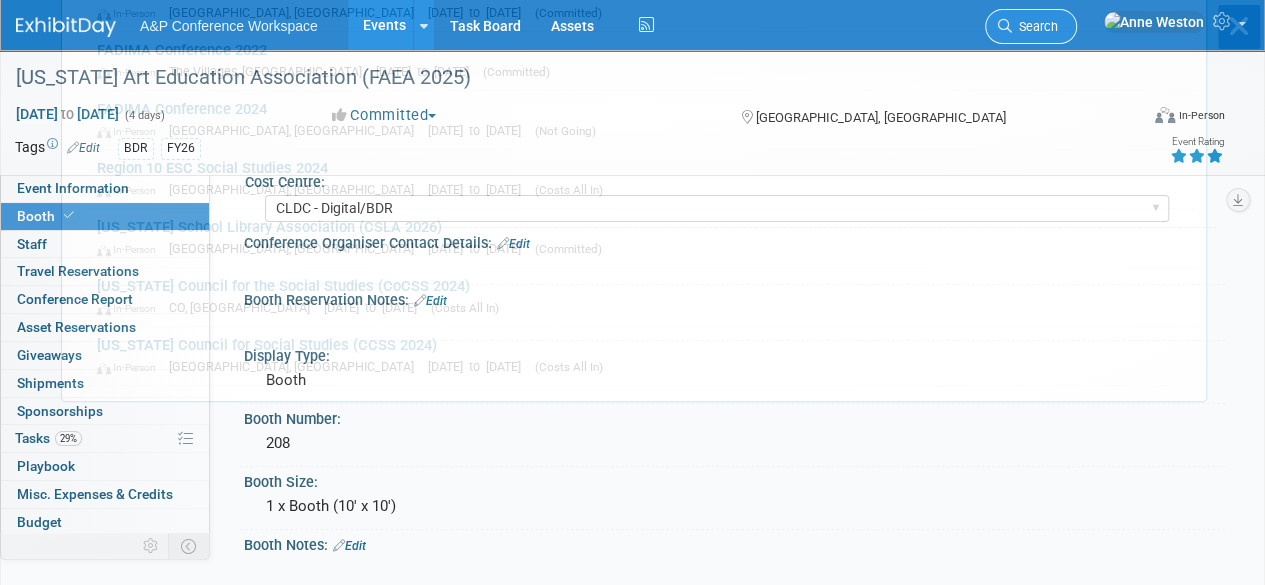scroll, scrollTop: 0, scrollLeft: 0, axis: both 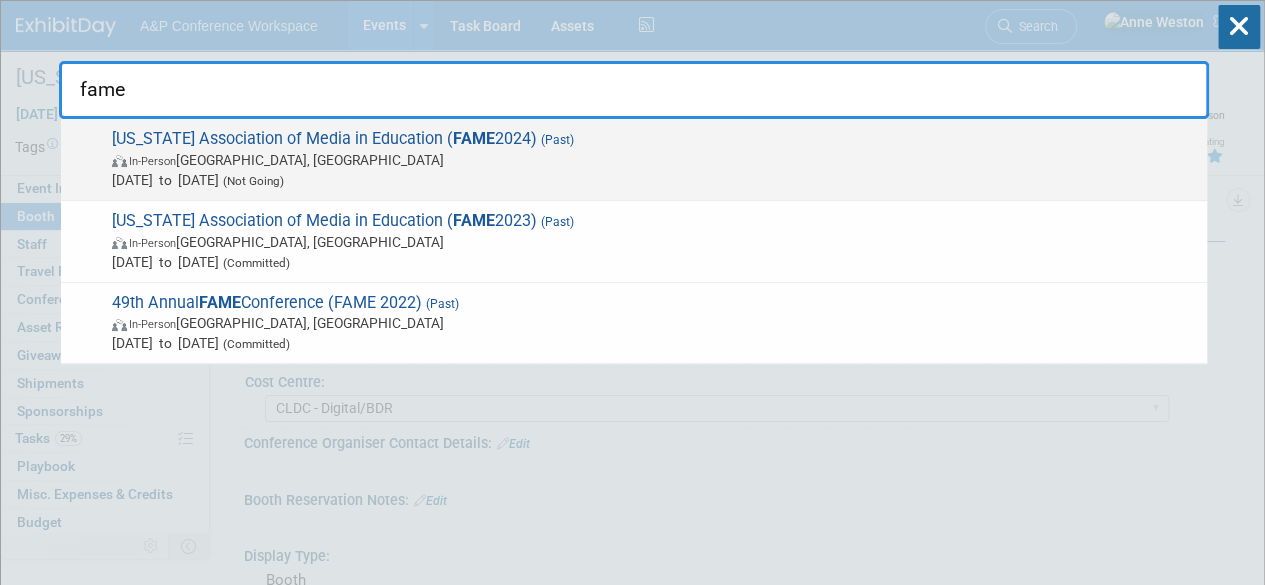 type on "fame" 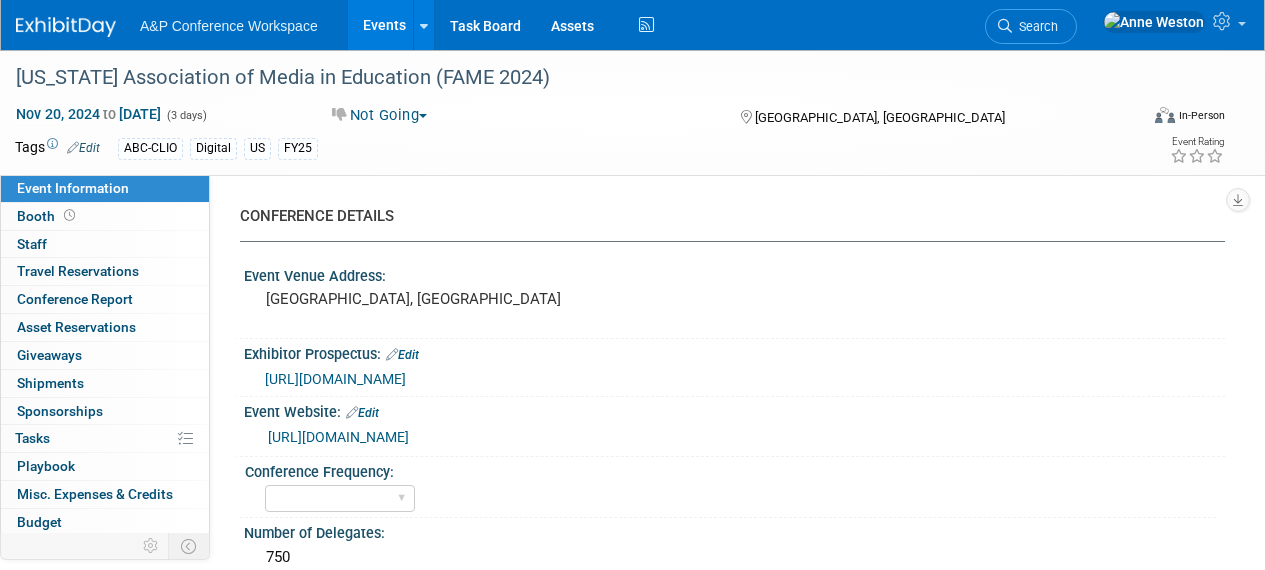 select on "Level 2" 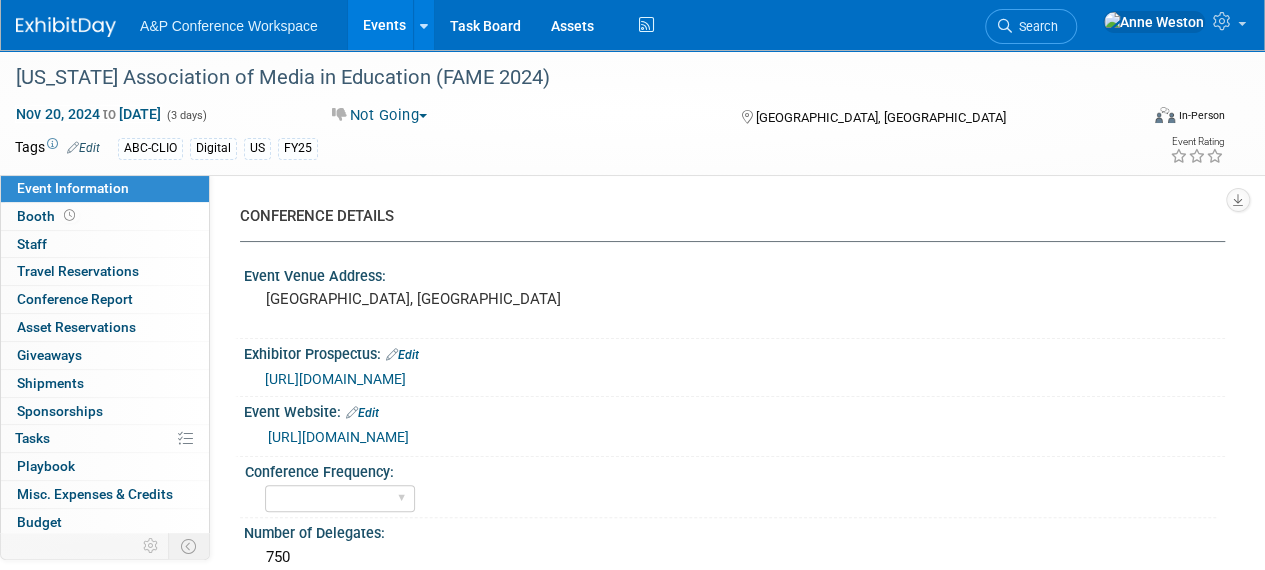 scroll, scrollTop: 0, scrollLeft: 0, axis: both 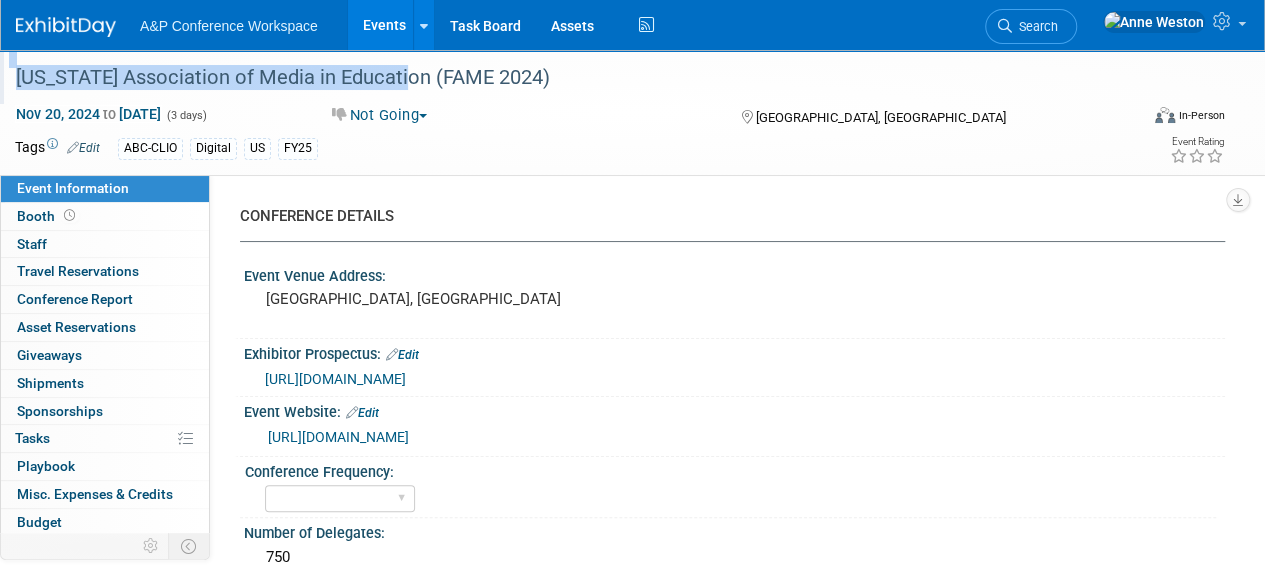 drag, startPoint x: 389, startPoint y: 81, endPoint x: 0, endPoint y: 77, distance: 389.02057 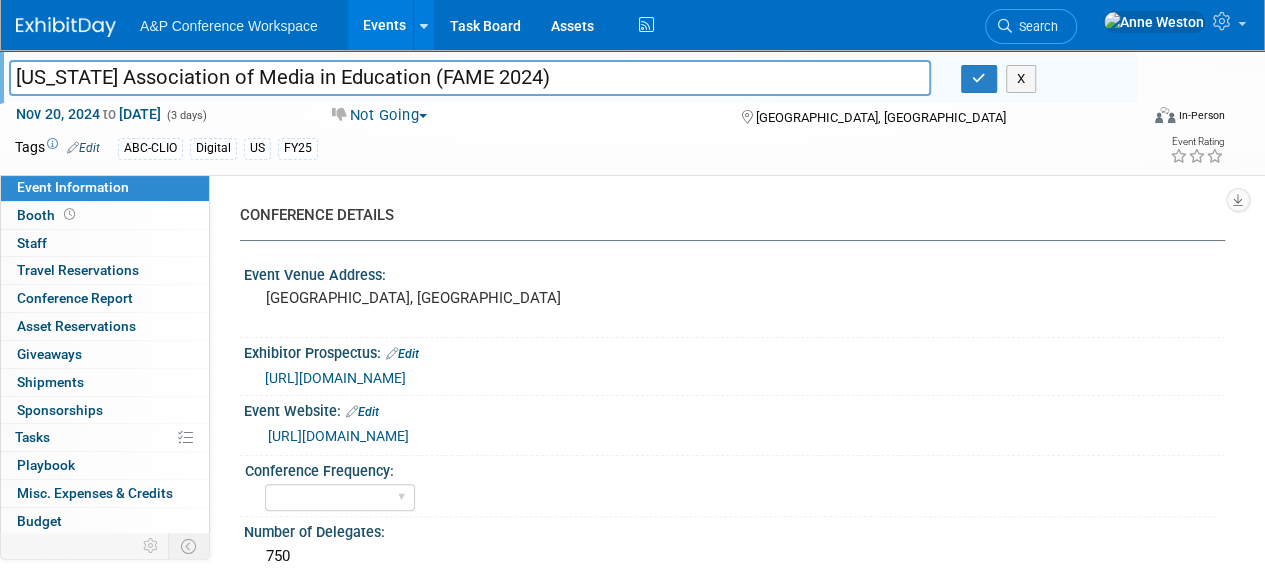 drag, startPoint x: 550, startPoint y: 79, endPoint x: 0, endPoint y: 92, distance: 550.1536 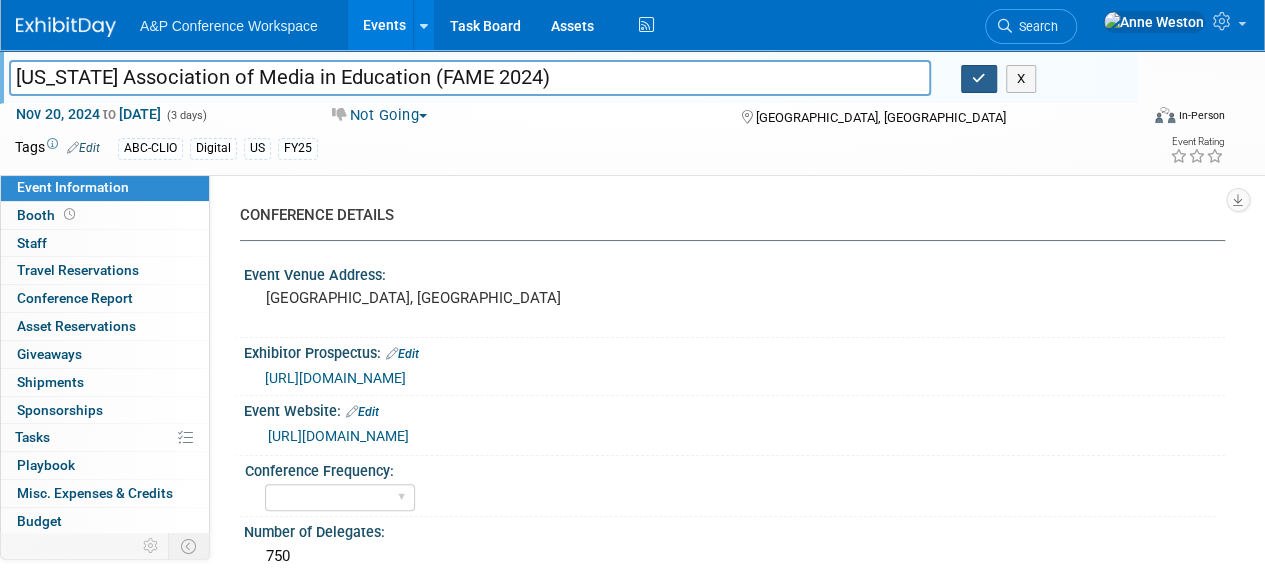 click at bounding box center [979, 78] 